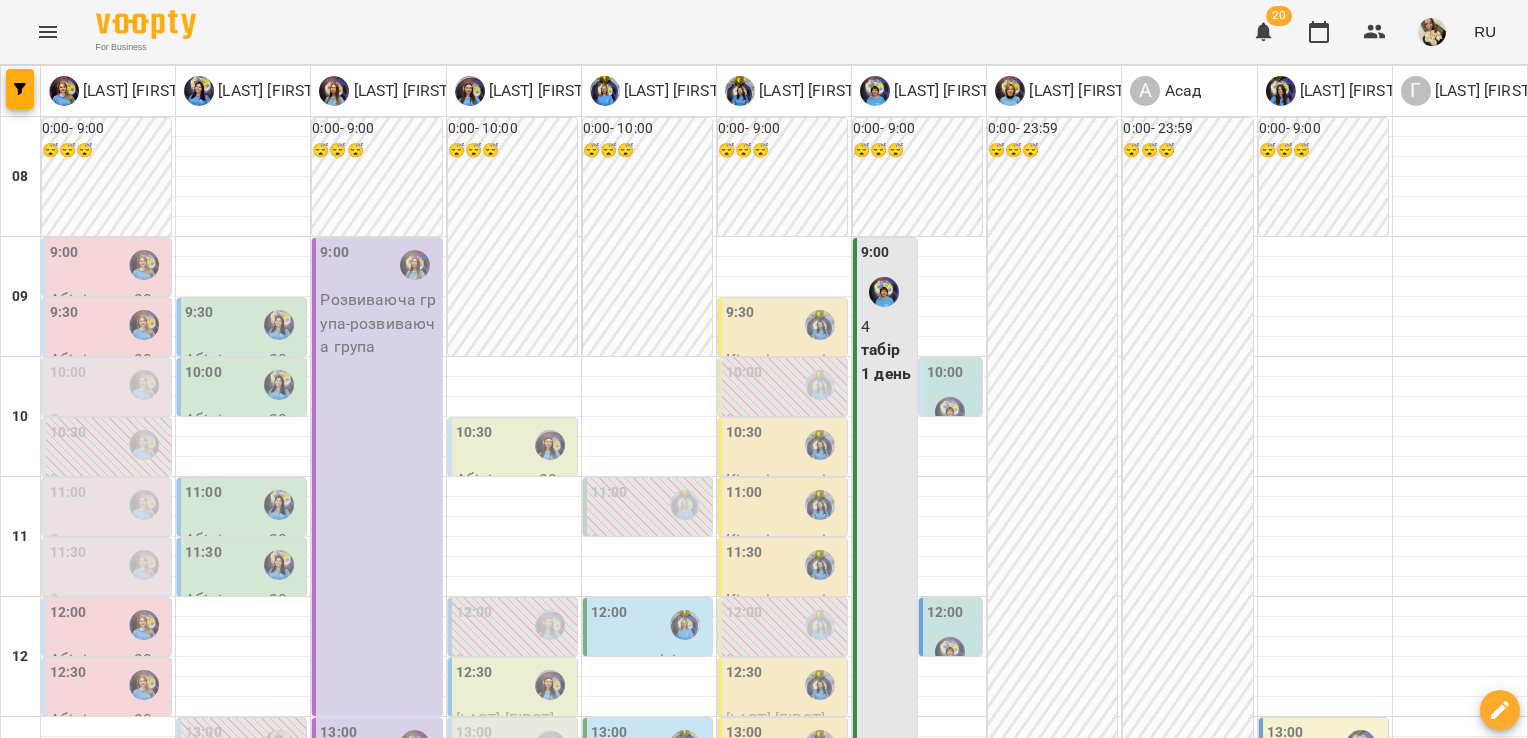 scroll, scrollTop: 0, scrollLeft: 0, axis: both 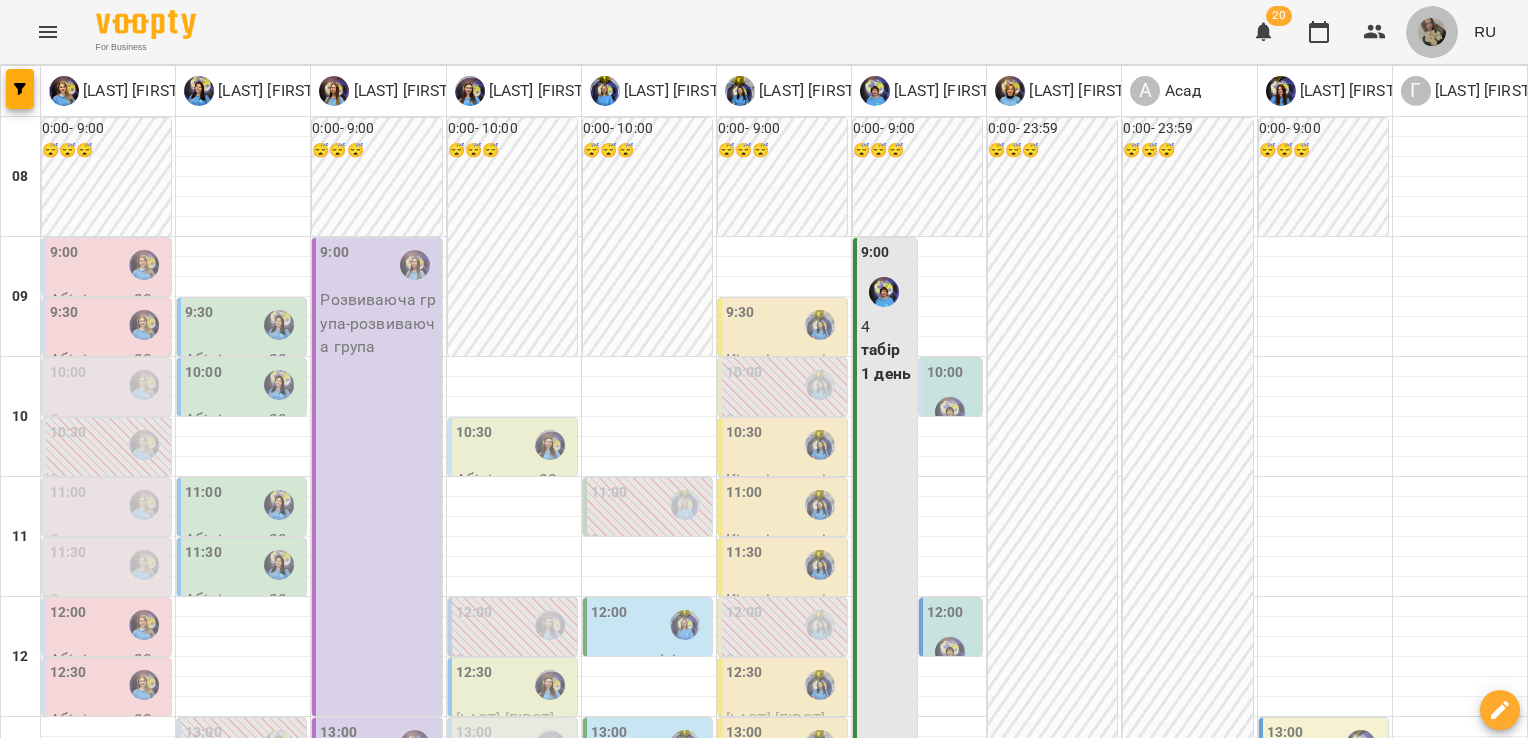click at bounding box center (1432, 32) 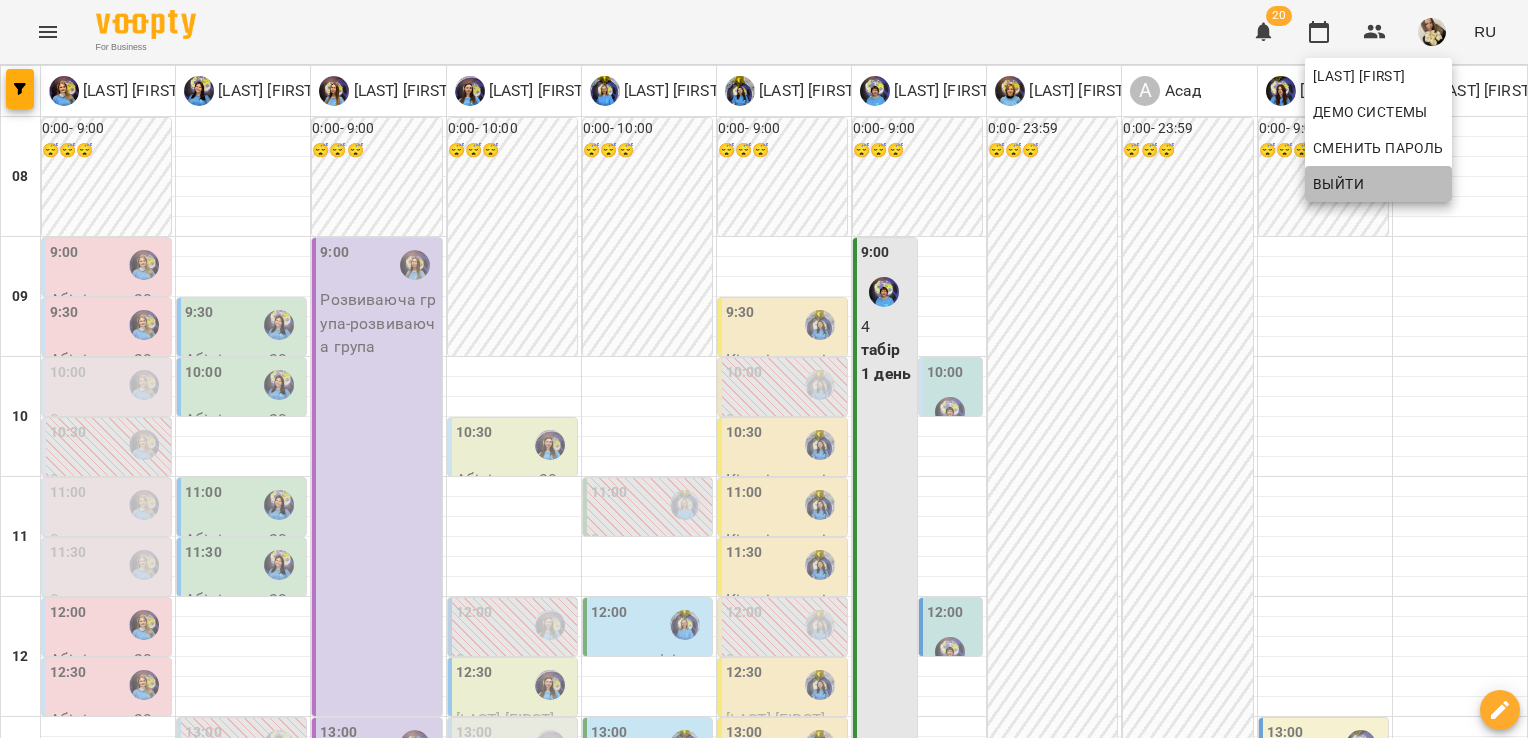 click on "Выйти" at bounding box center [1378, 184] 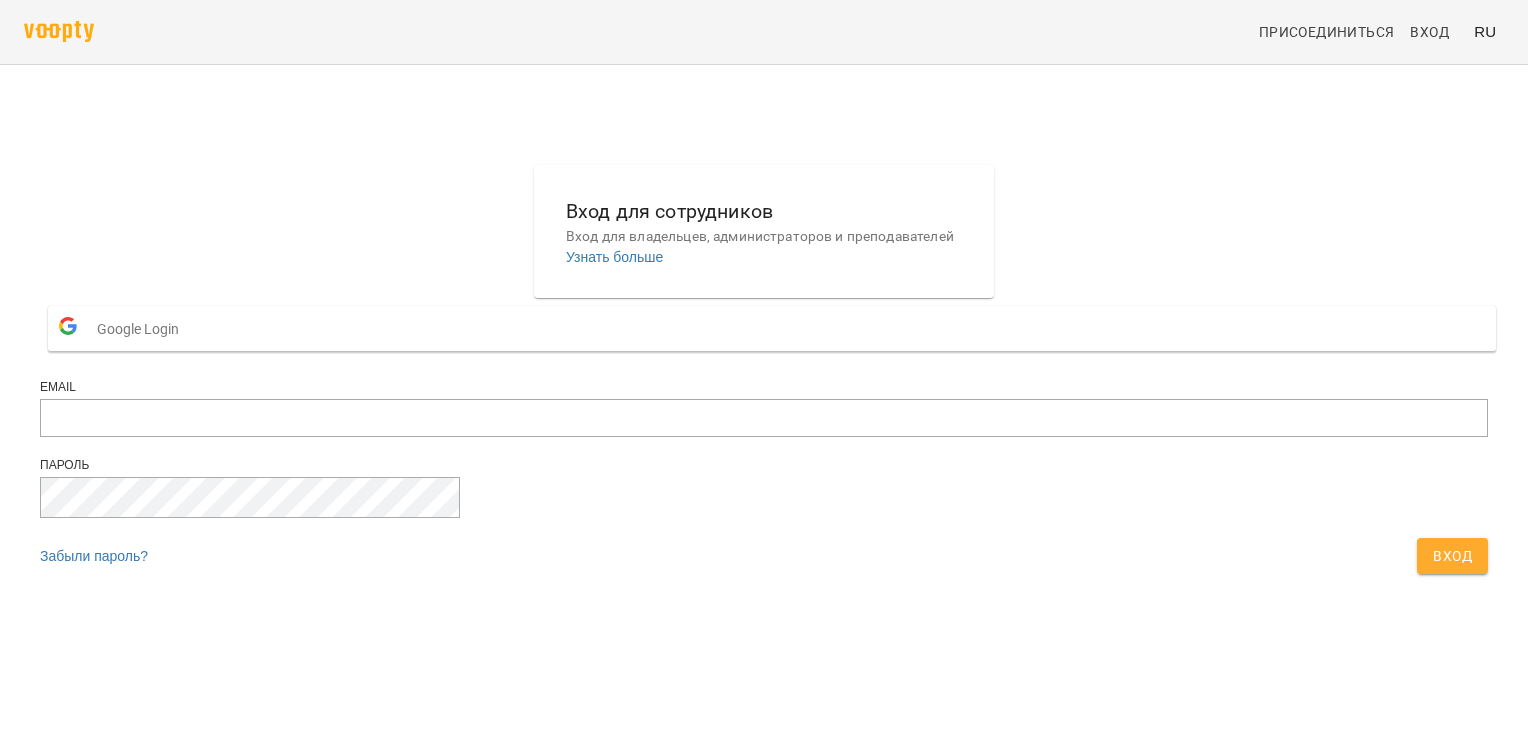 scroll, scrollTop: 0, scrollLeft: 0, axis: both 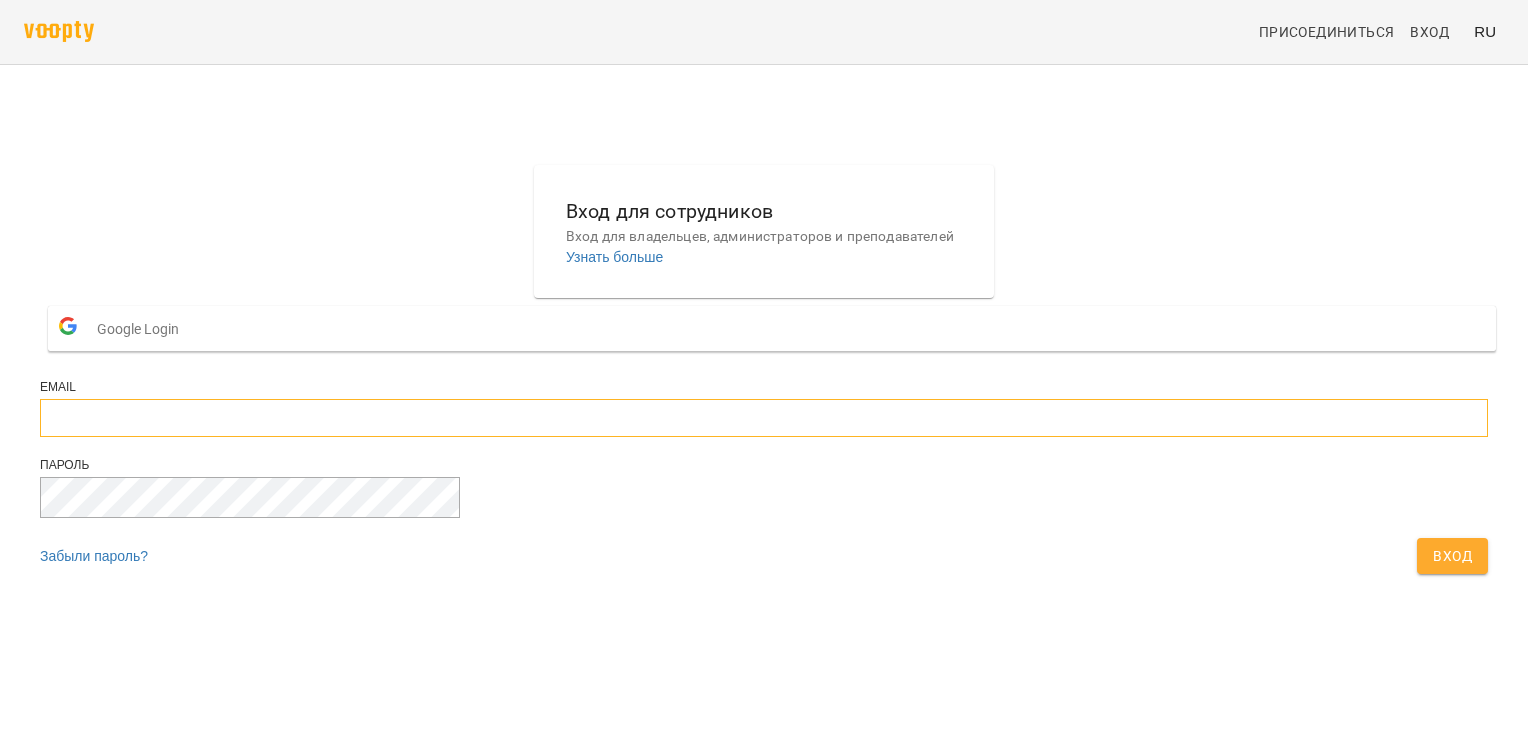 type on "**********" 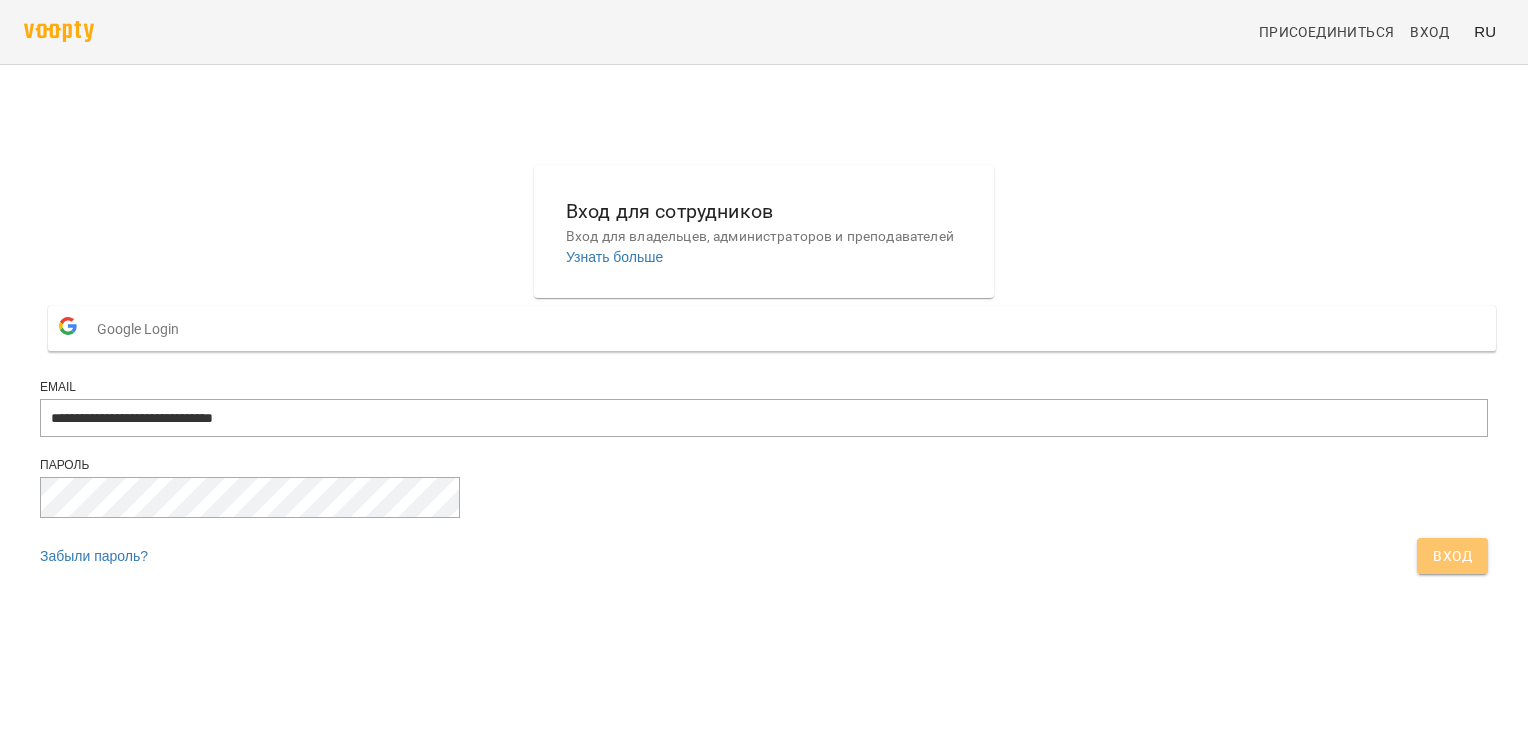 click on "Вход" at bounding box center (1452, 556) 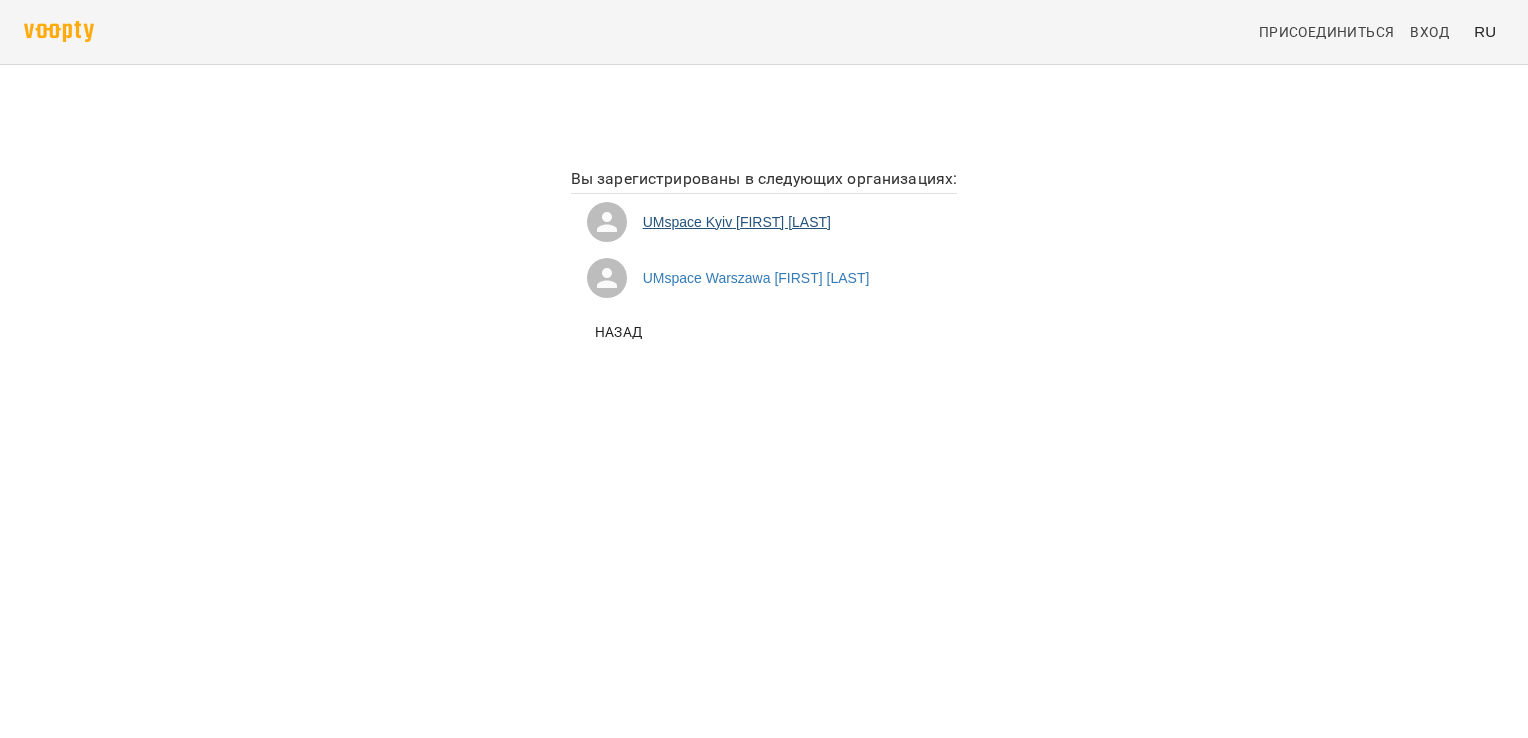 click on "UMspace [CITY] [FIRST] [LAST]" at bounding box center (764, 222) 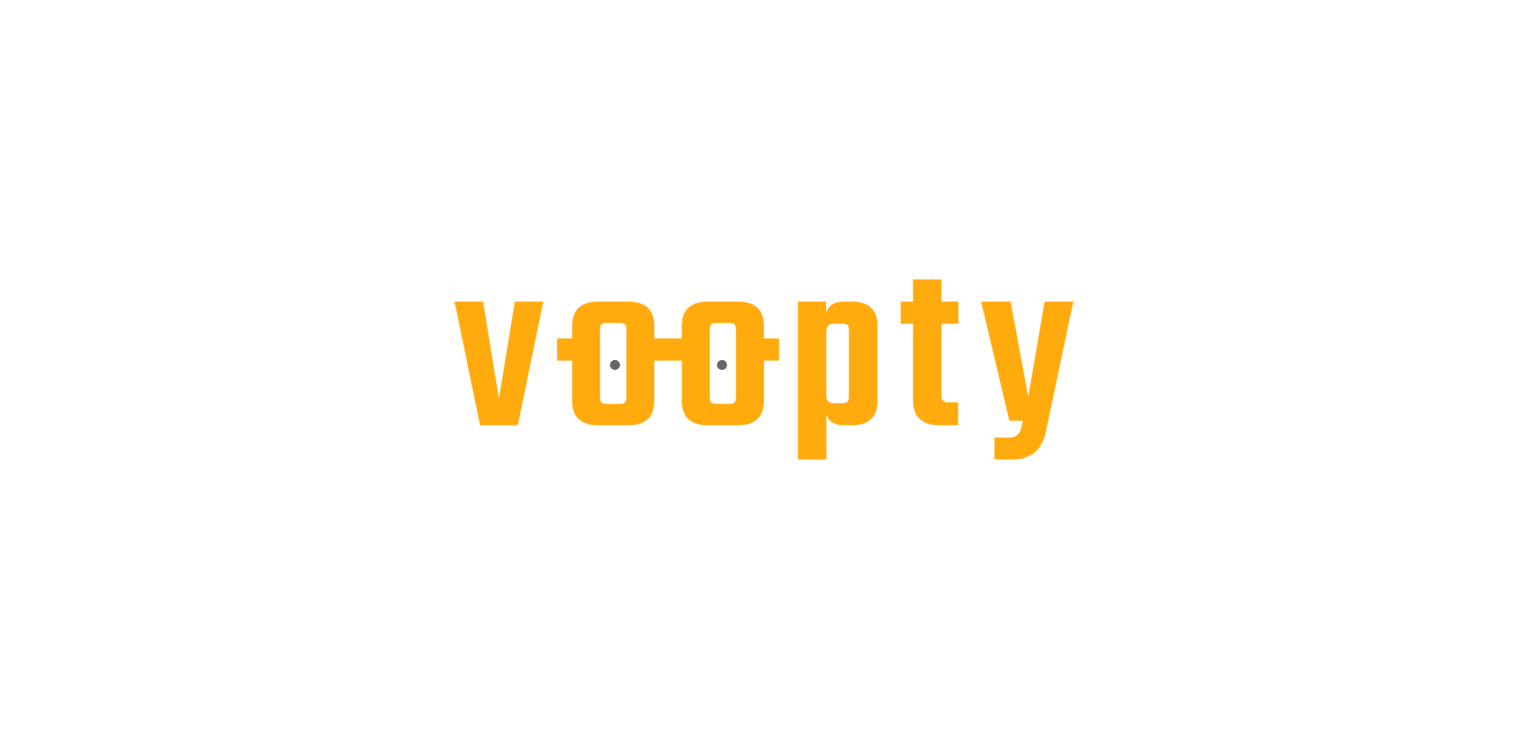 scroll, scrollTop: 0, scrollLeft: 0, axis: both 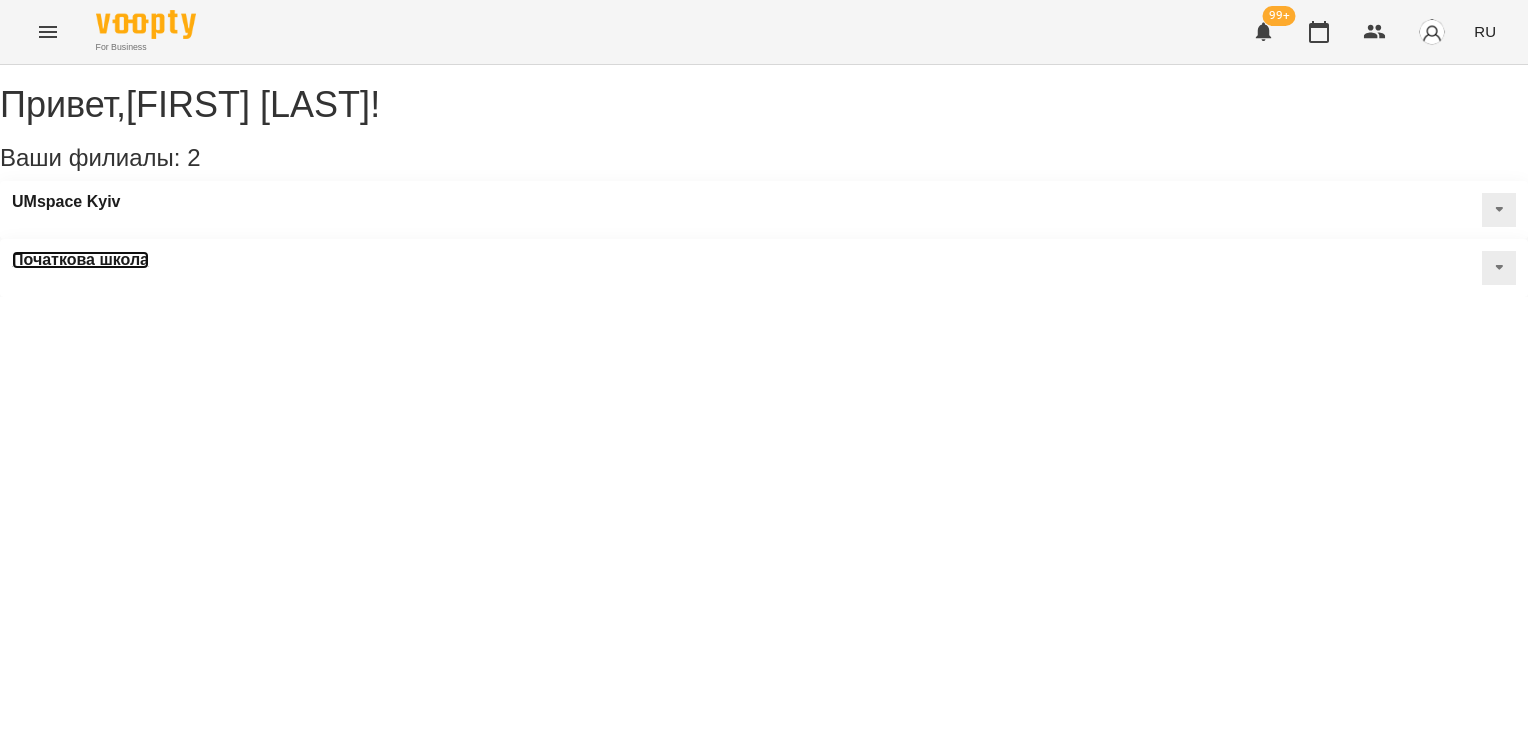 click on "Початкова школа" at bounding box center (80, 260) 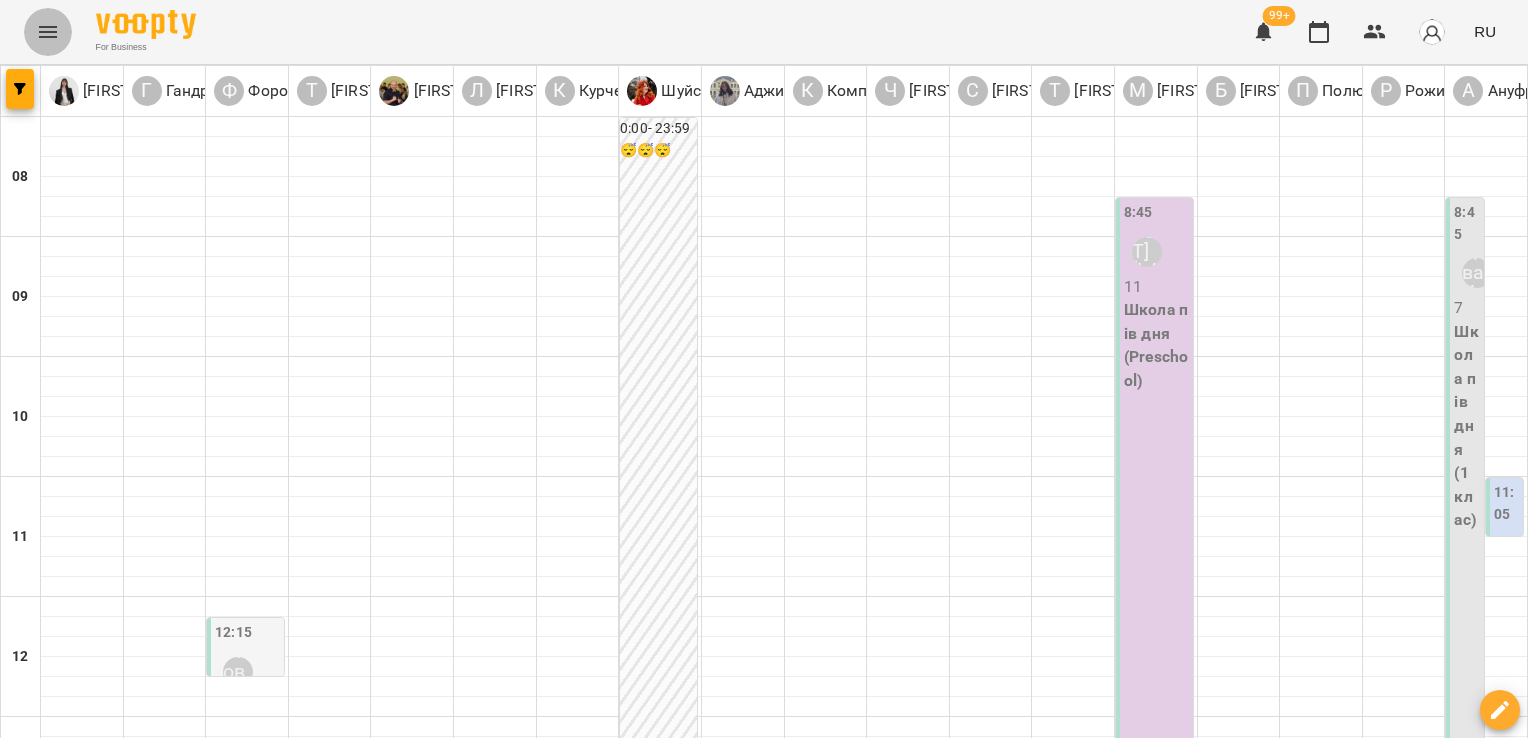click 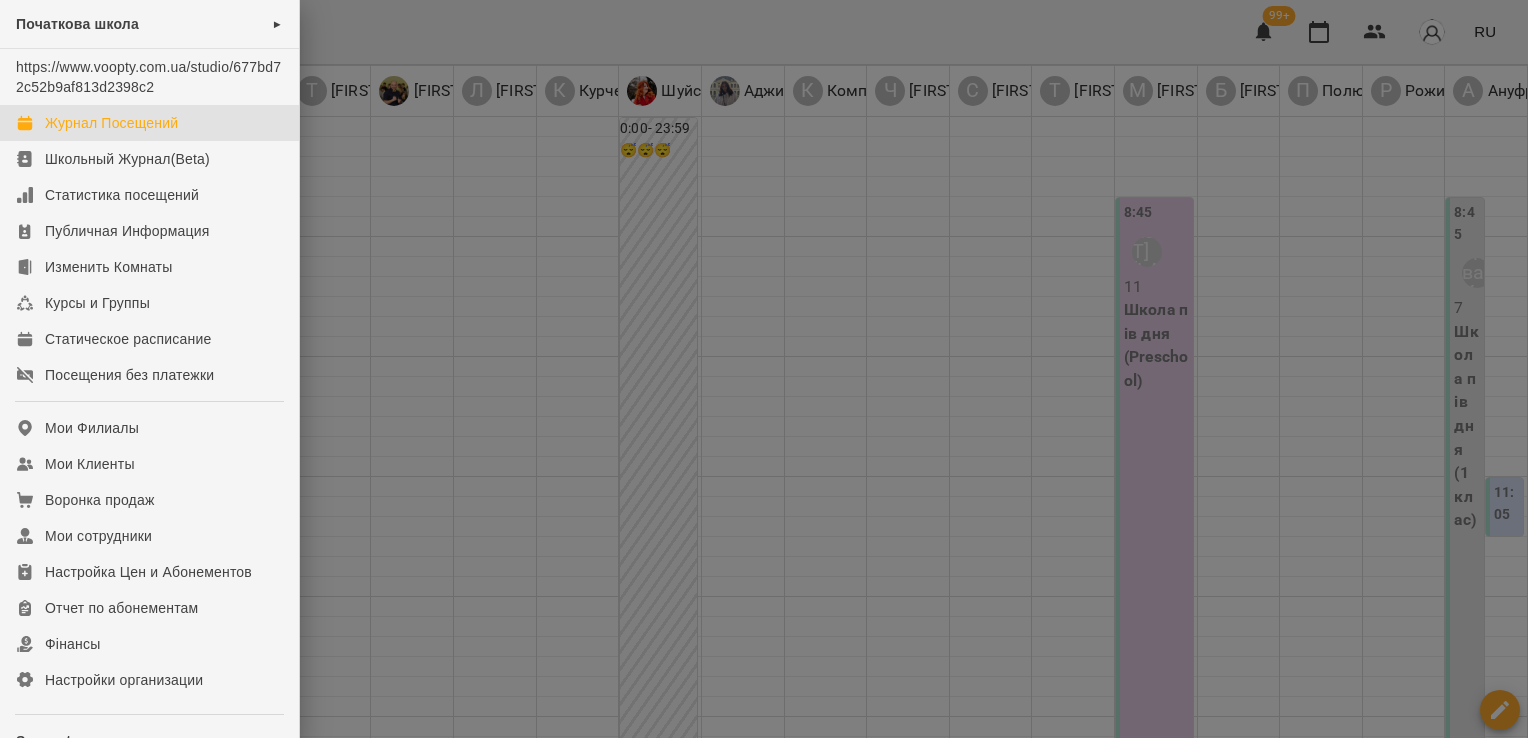 click at bounding box center (764, 369) 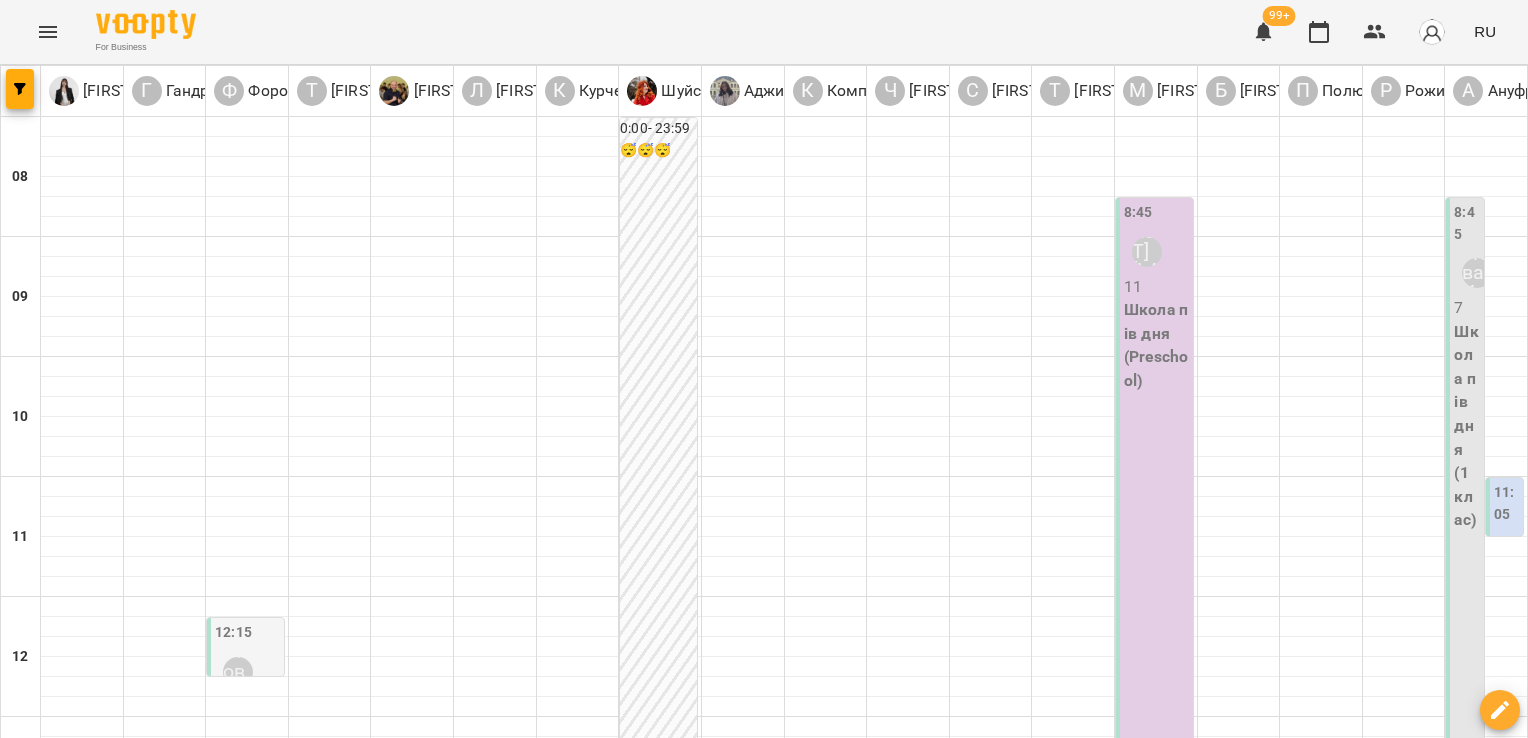 click at bounding box center (664, 1648) 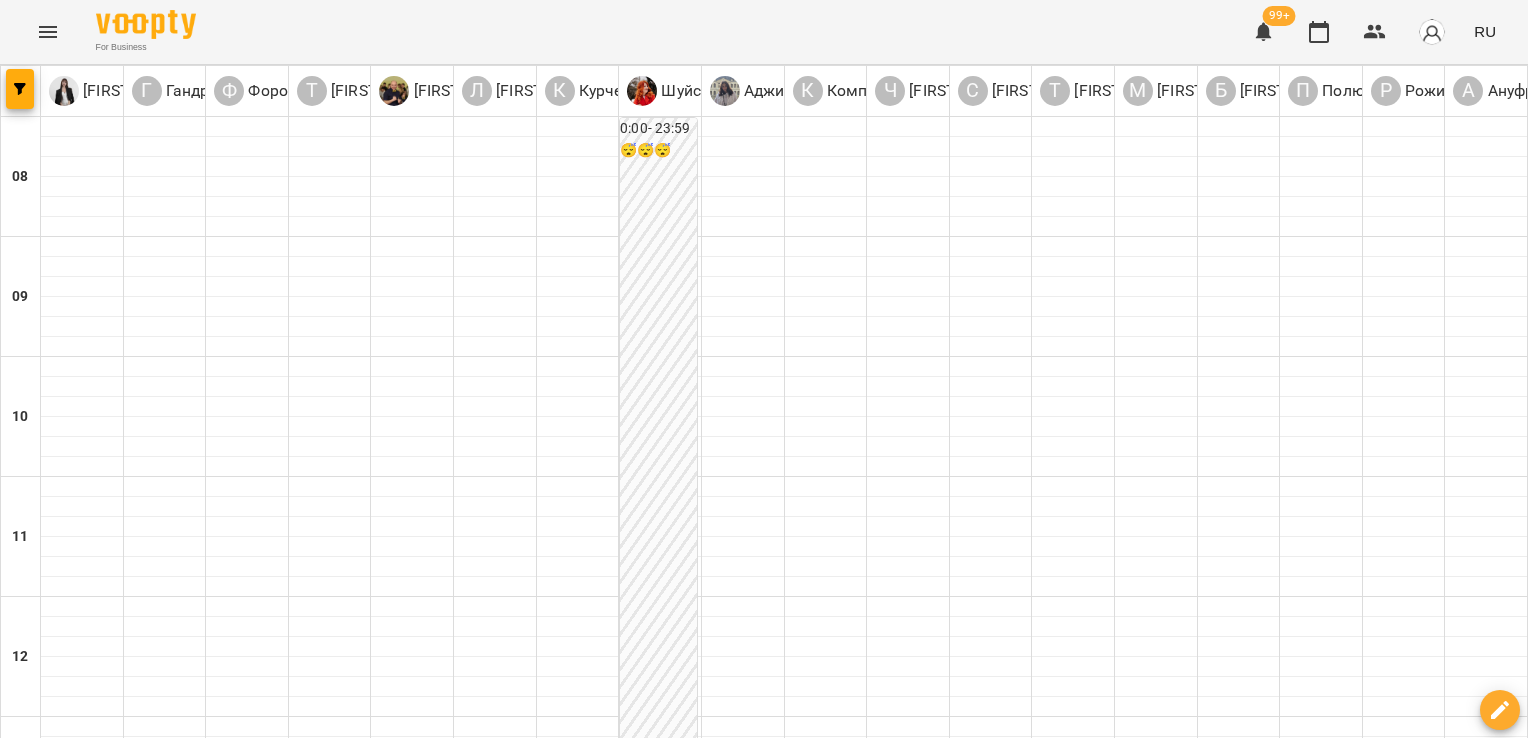 click on "вт" at bounding box center [332, 1583] 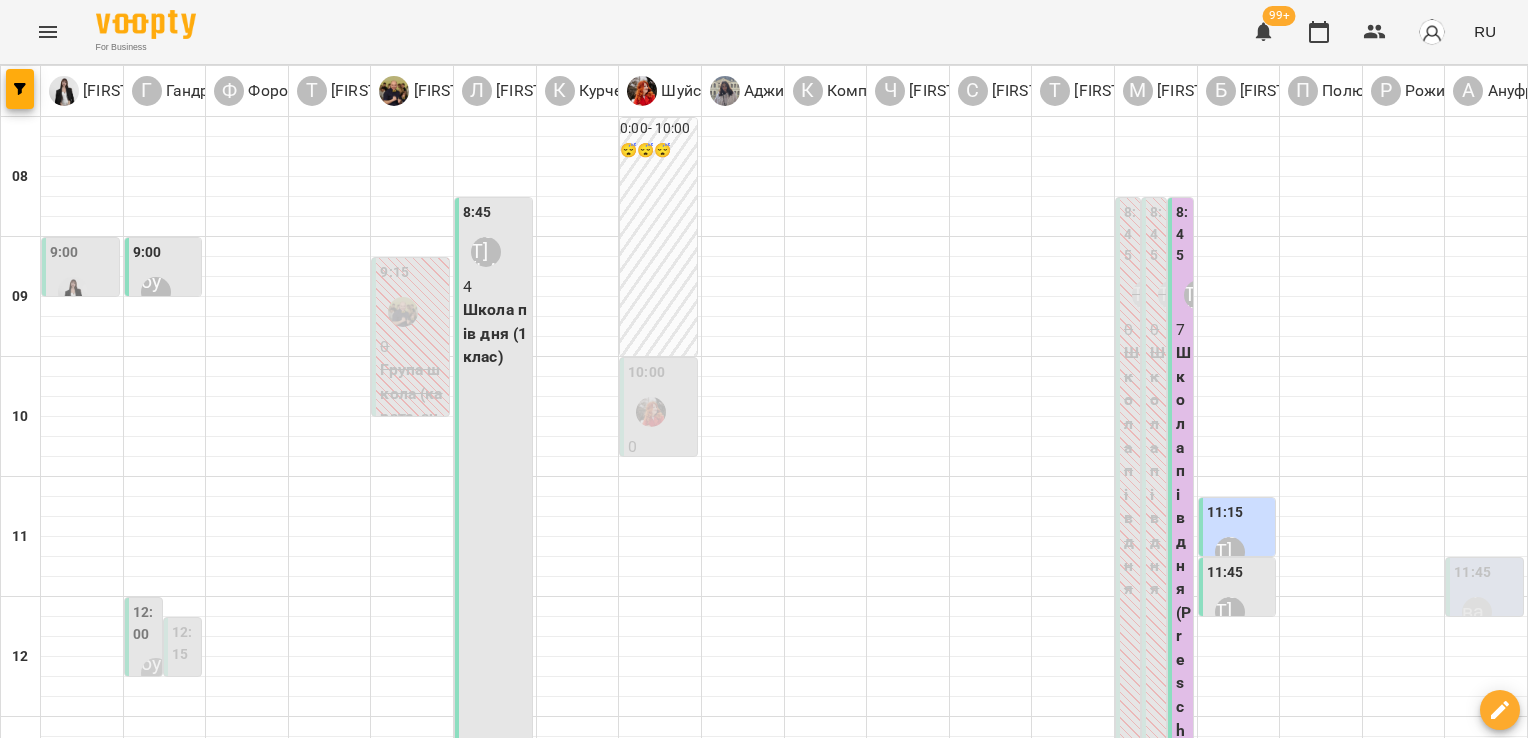 scroll, scrollTop: 472, scrollLeft: 0, axis: vertical 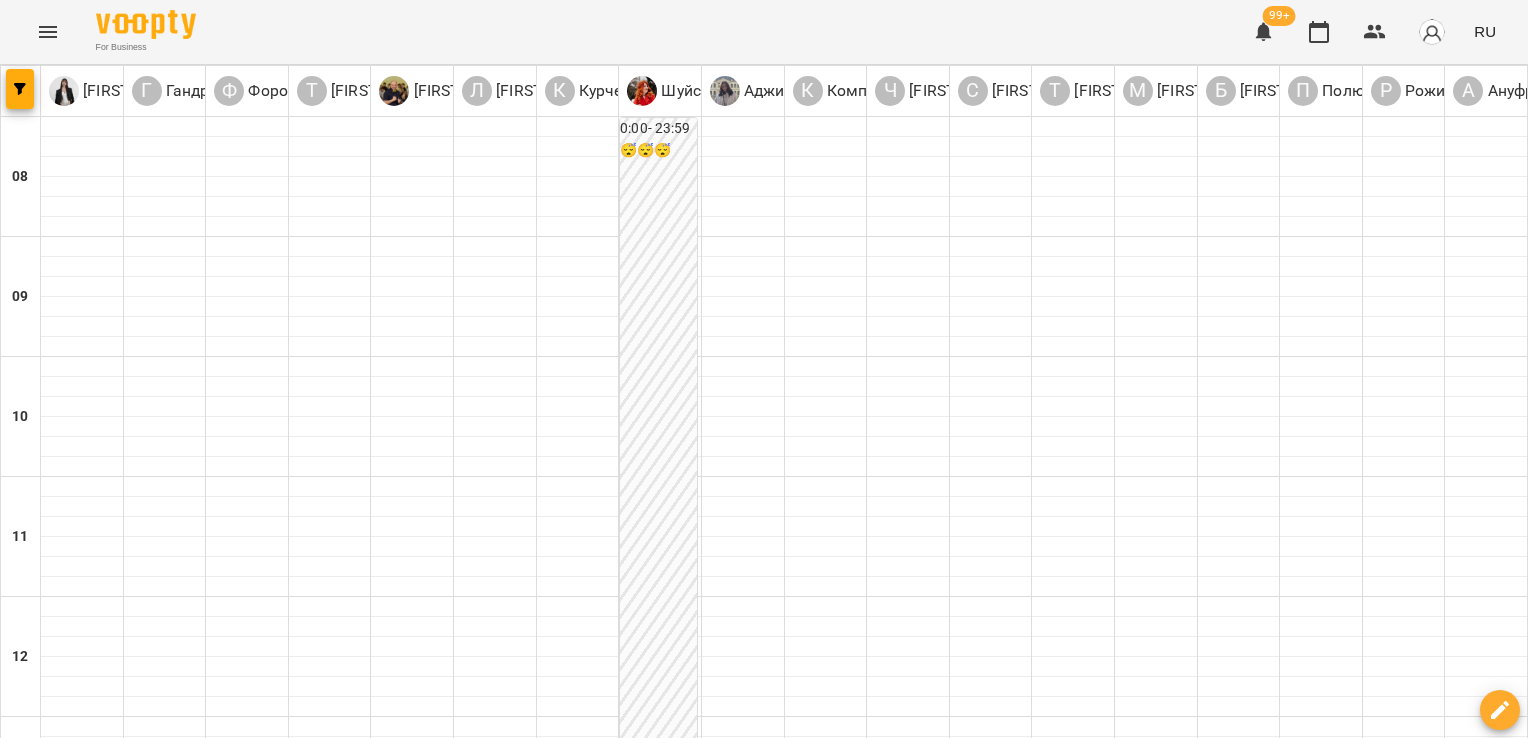 click on "ср" at bounding box center (620, 1583) 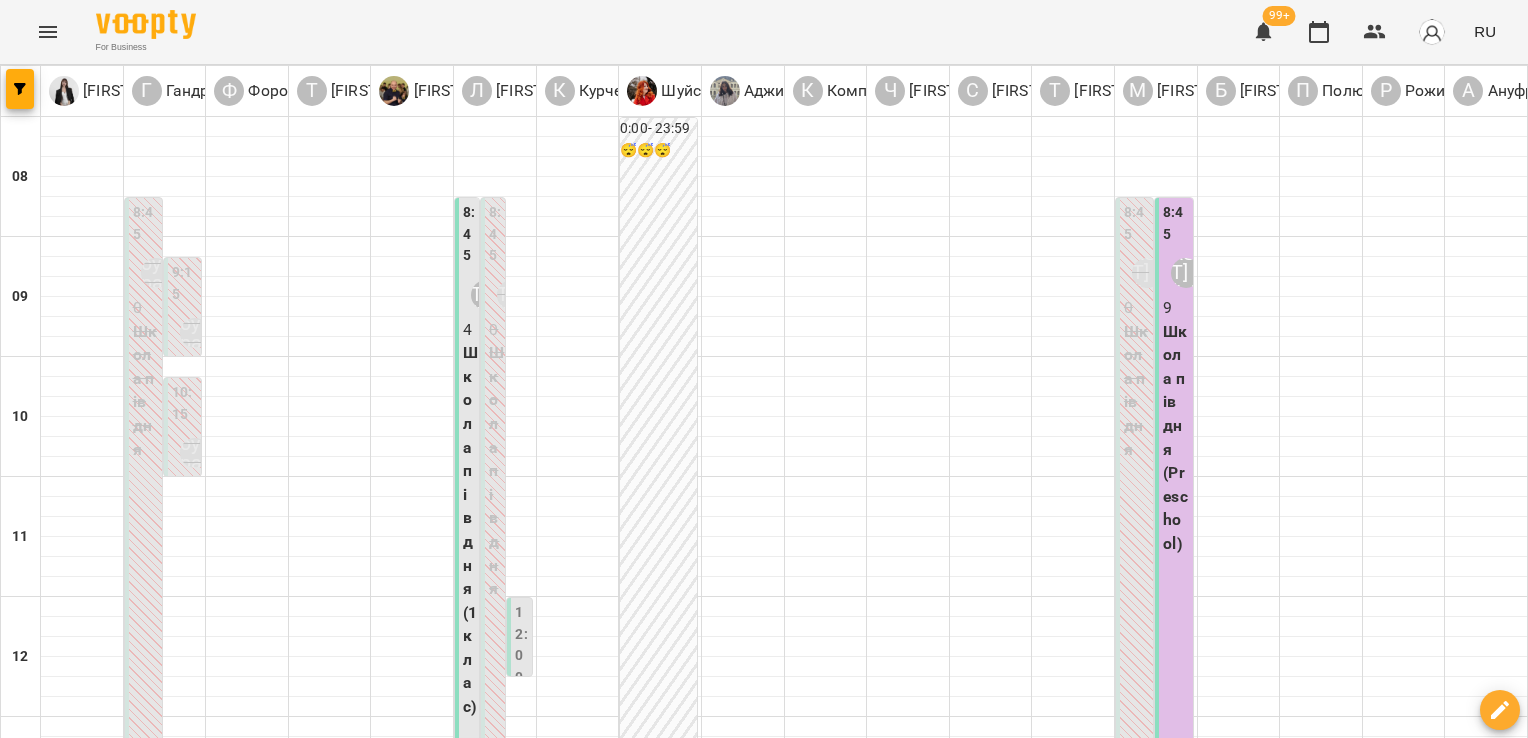 scroll, scrollTop: 472, scrollLeft: 0, axis: vertical 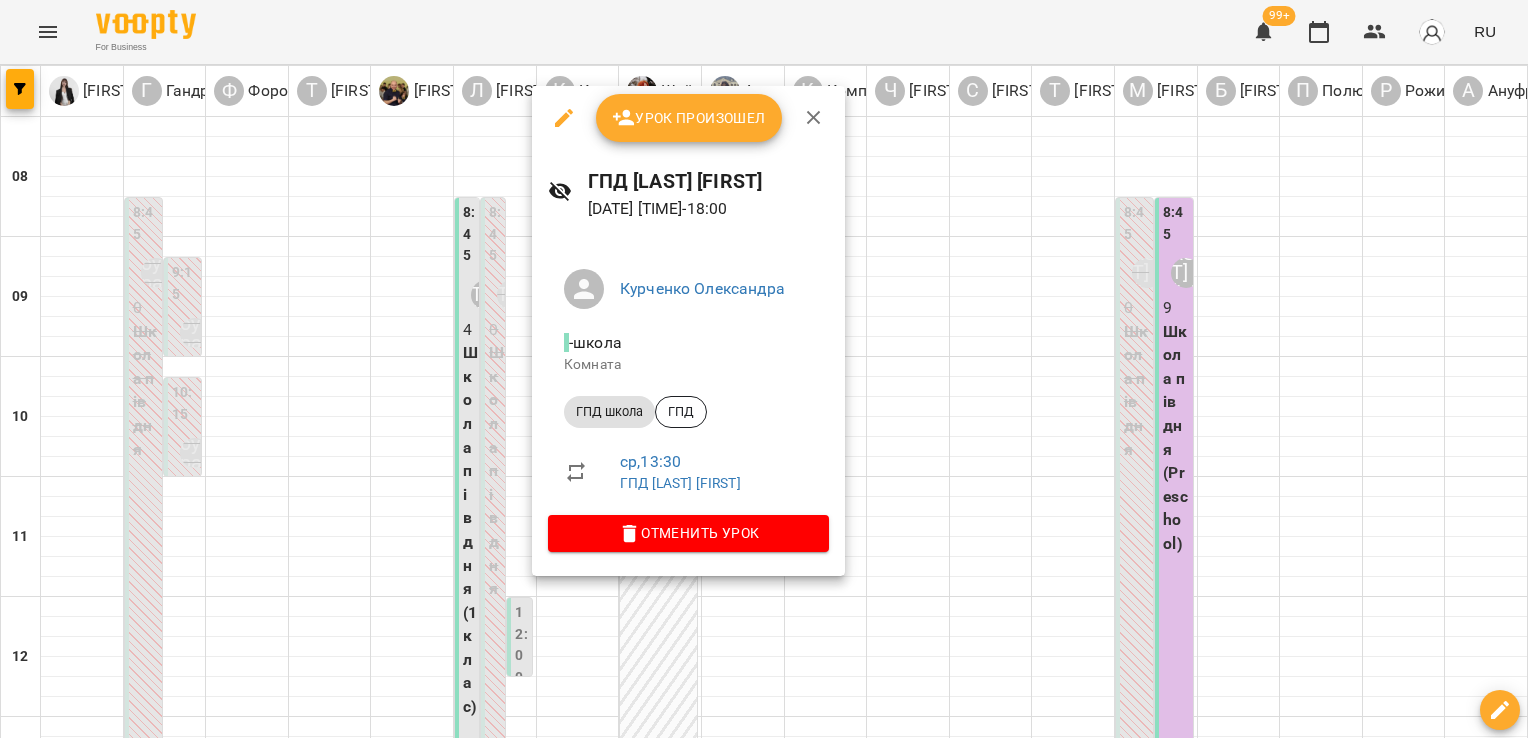 click at bounding box center (764, 369) 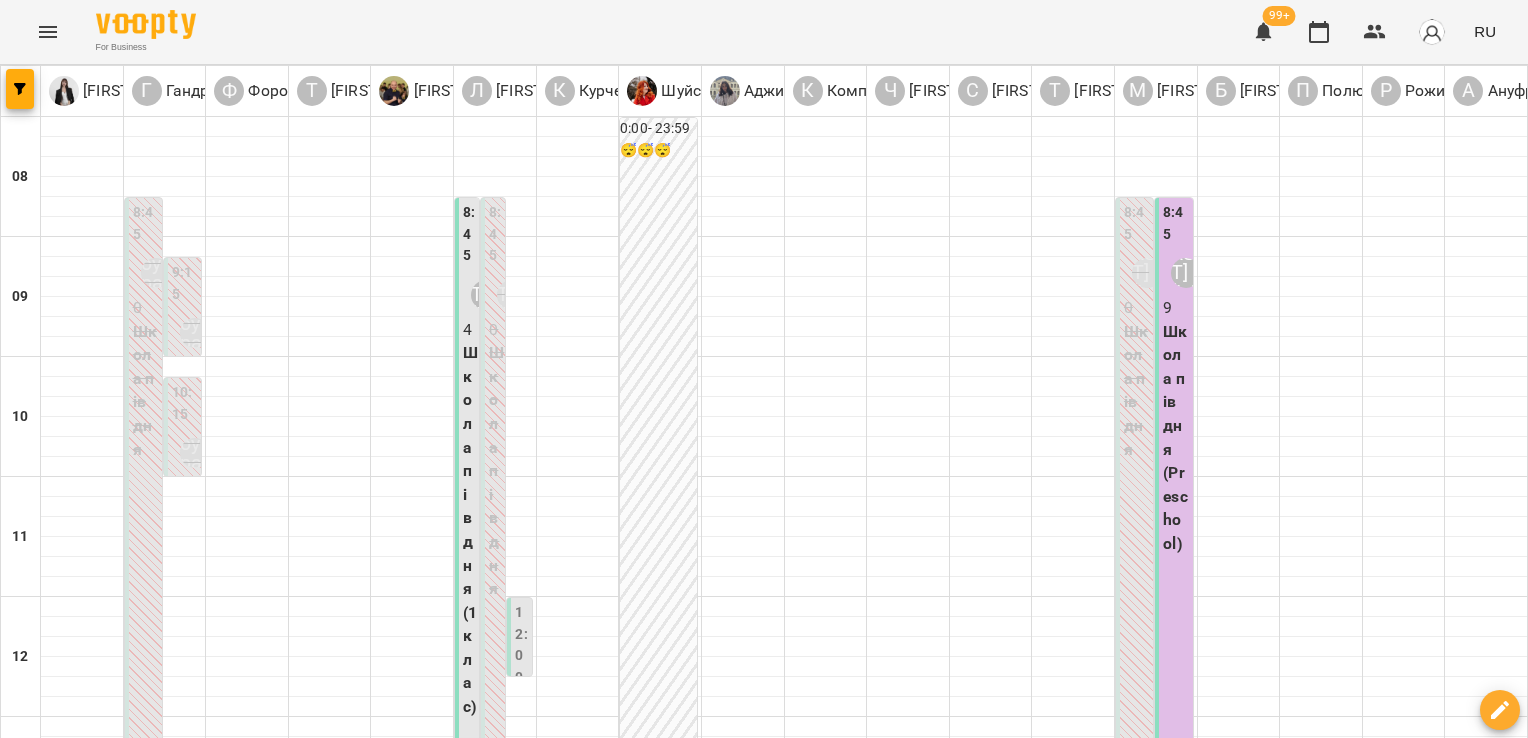 click on "вт" at bounding box center [297, 1583] 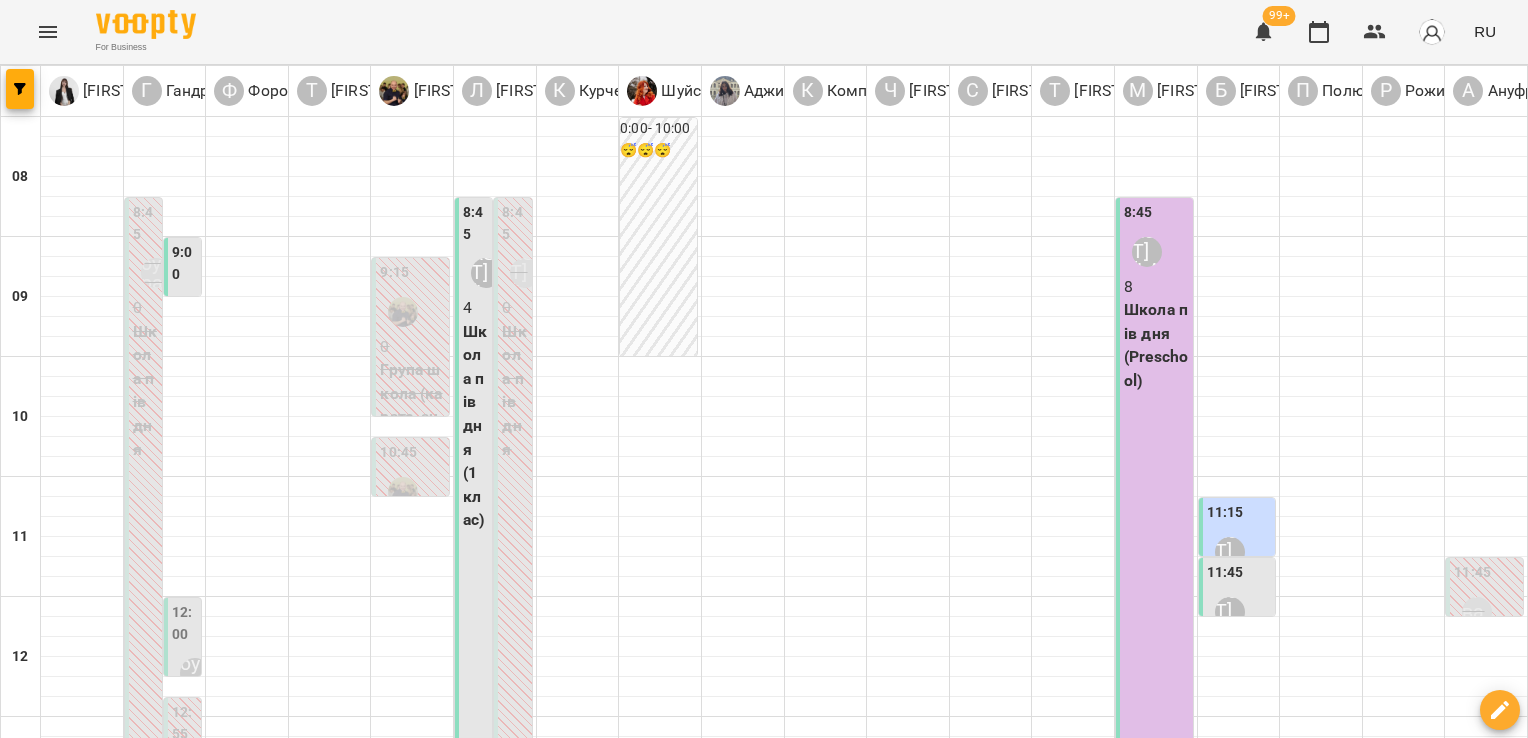 scroll, scrollTop: 472, scrollLeft: 0, axis: vertical 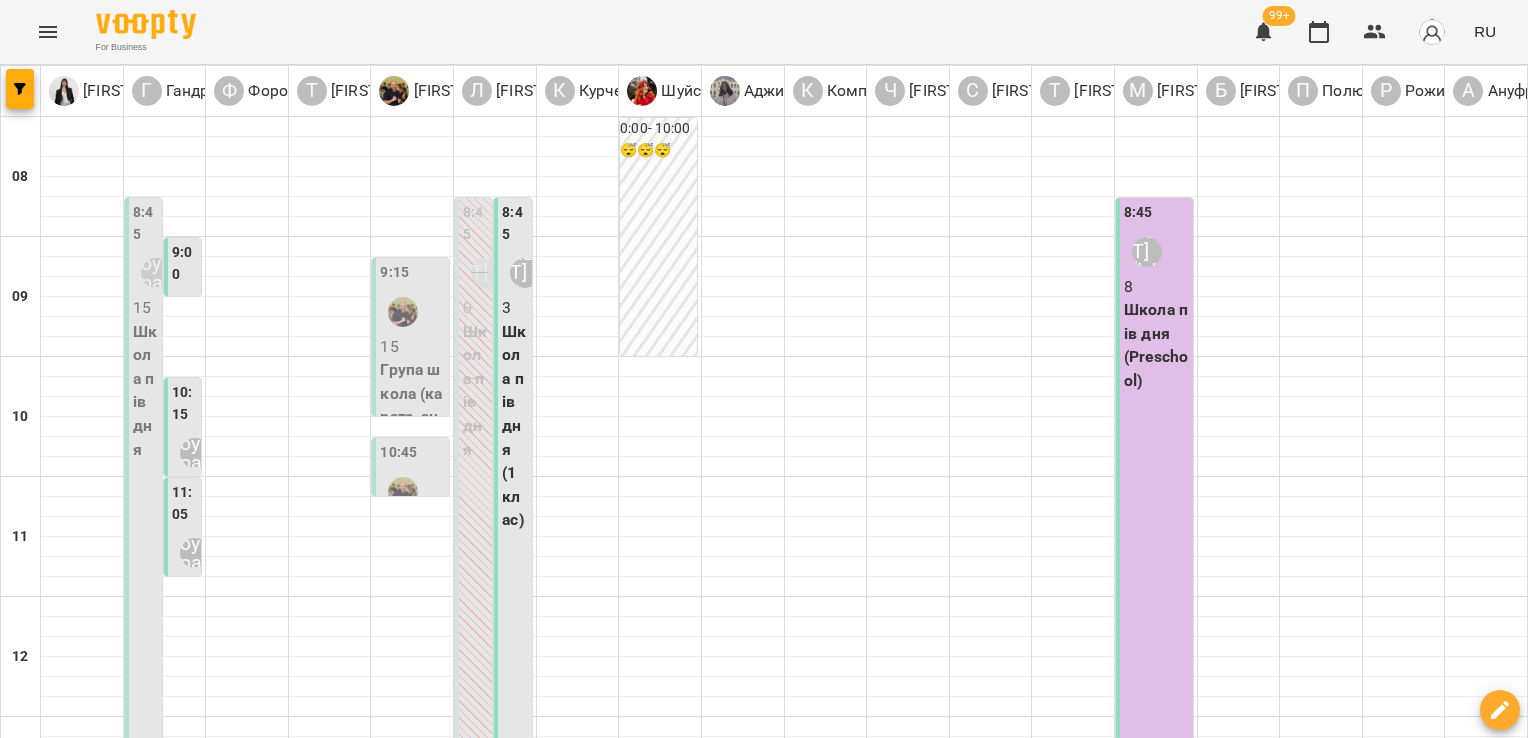 click on "13:30 Курченко Олександра ГПД школа - ГПД" at bounding box center [576, 1047] 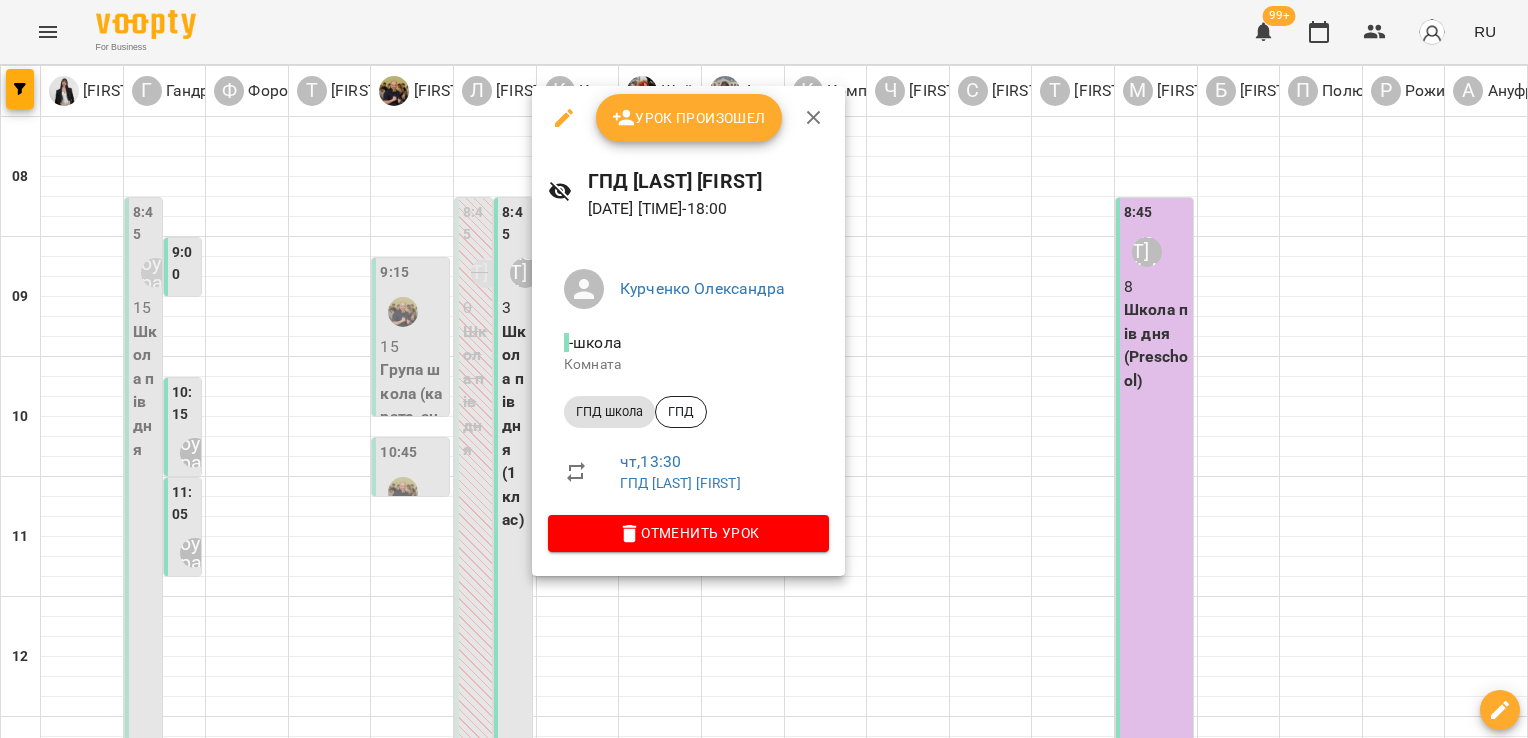 click at bounding box center [764, 369] 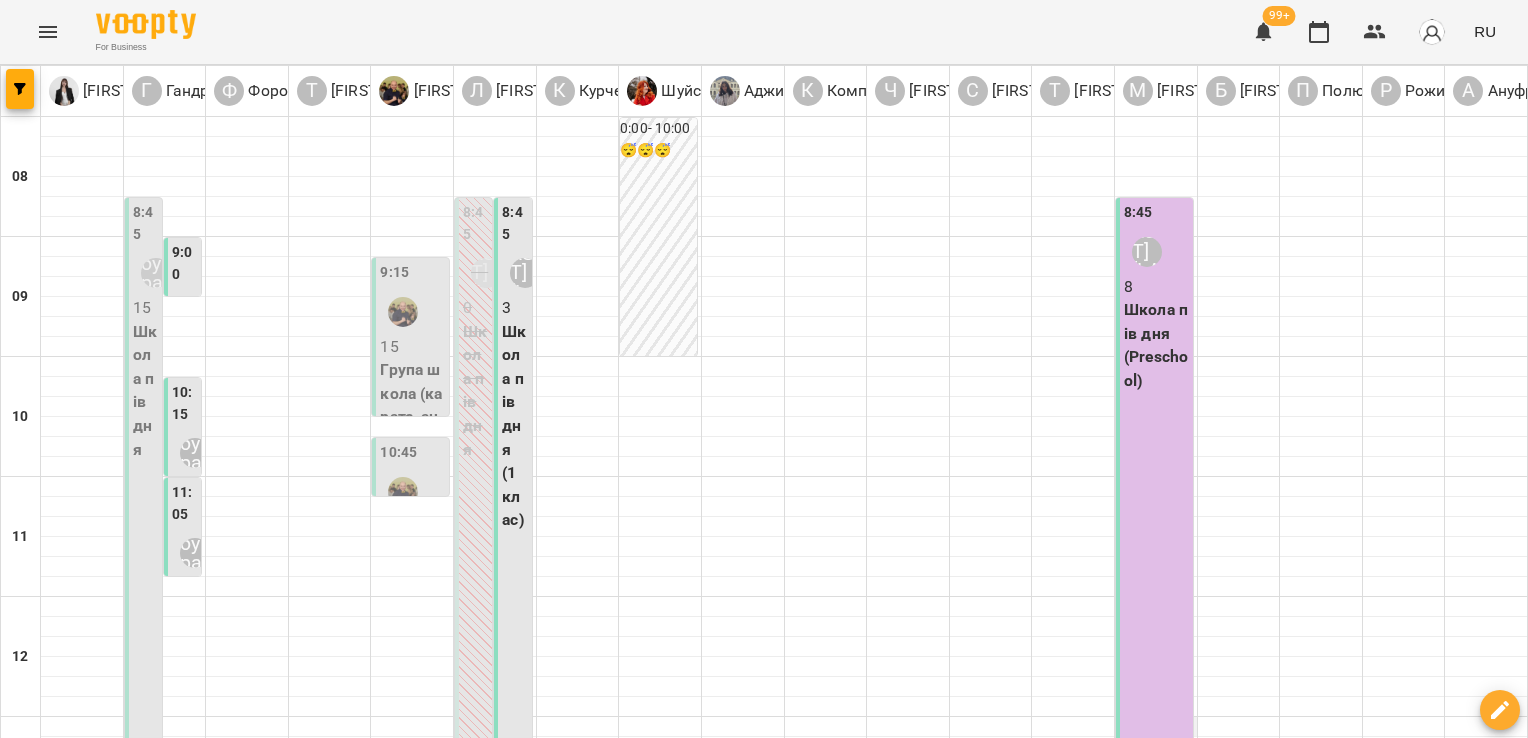 click at bounding box center (1156, 727) 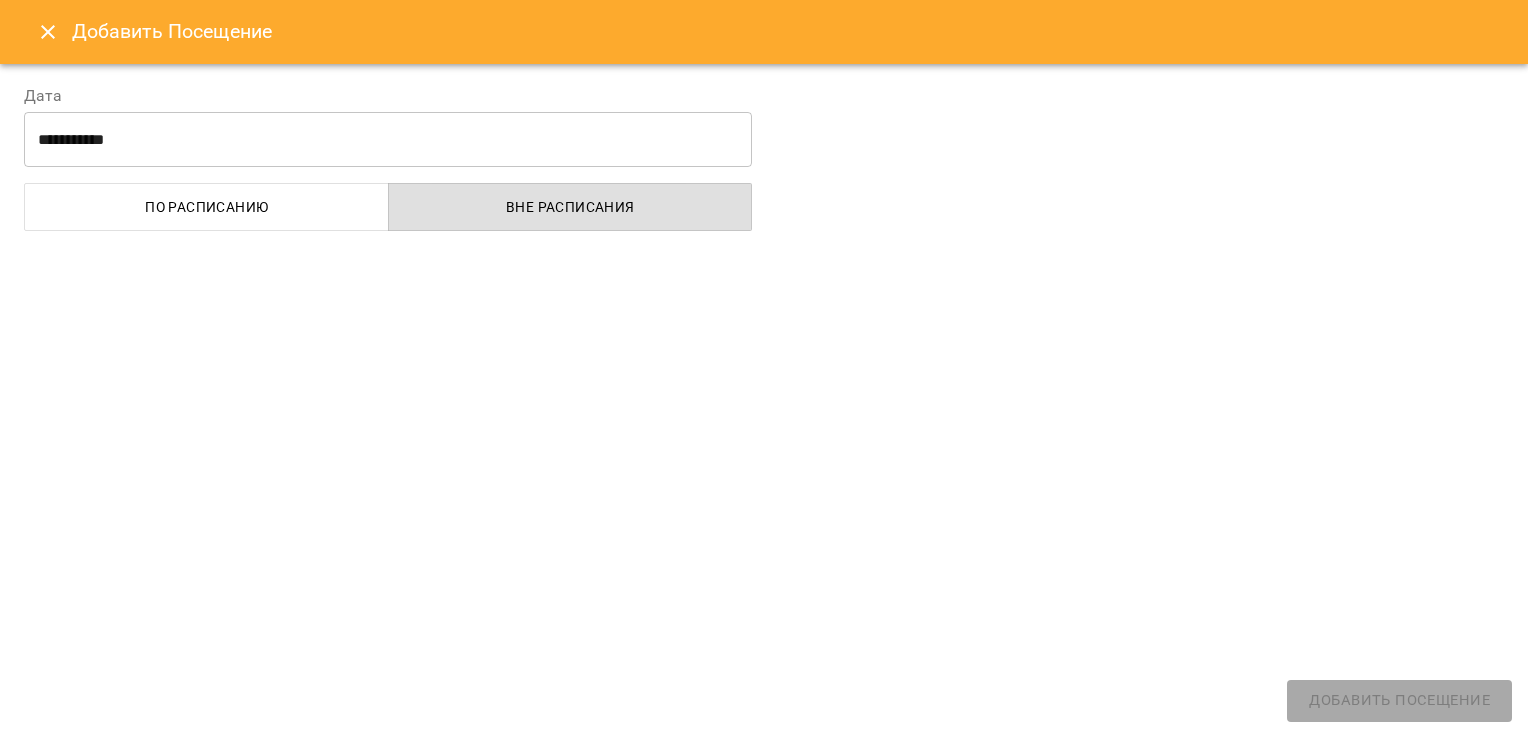 select 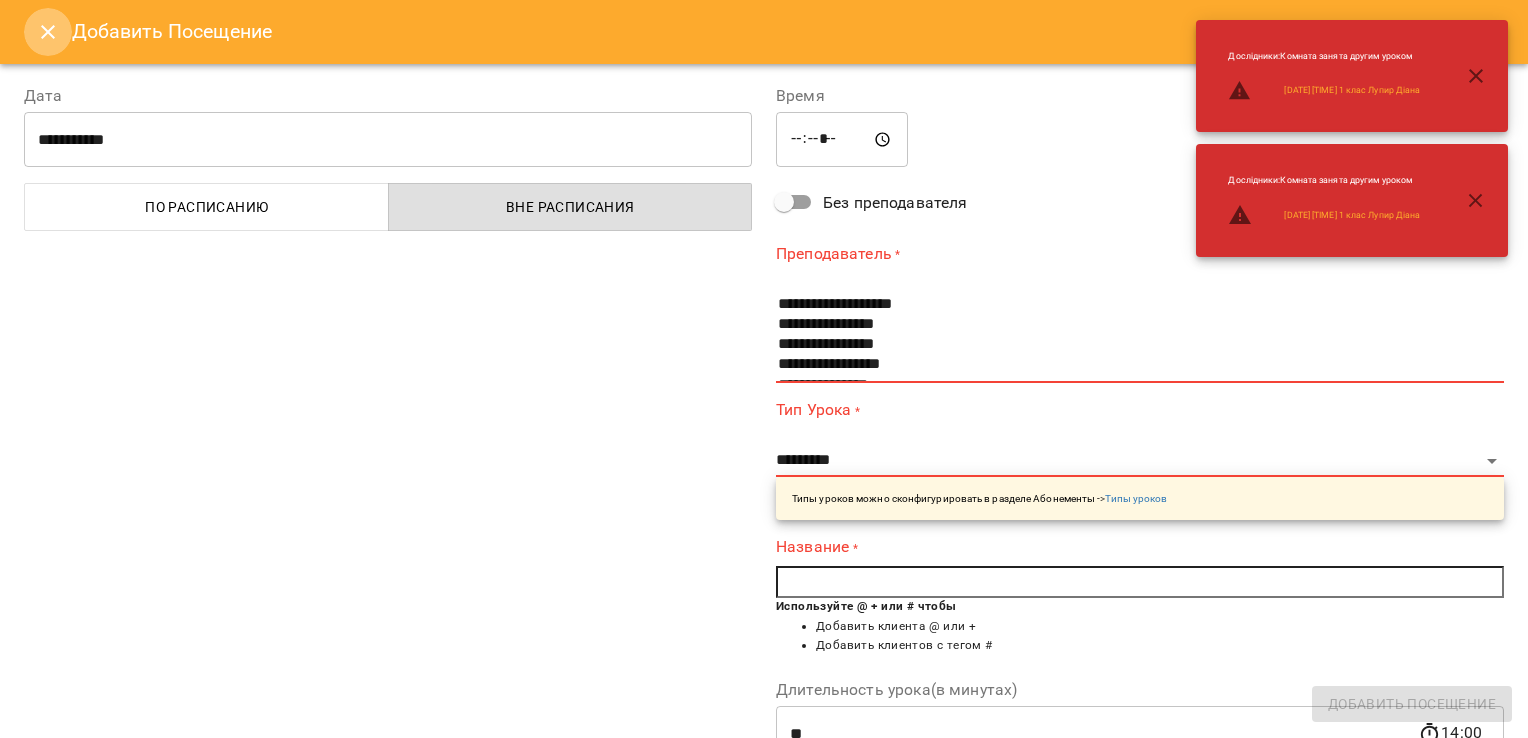 click 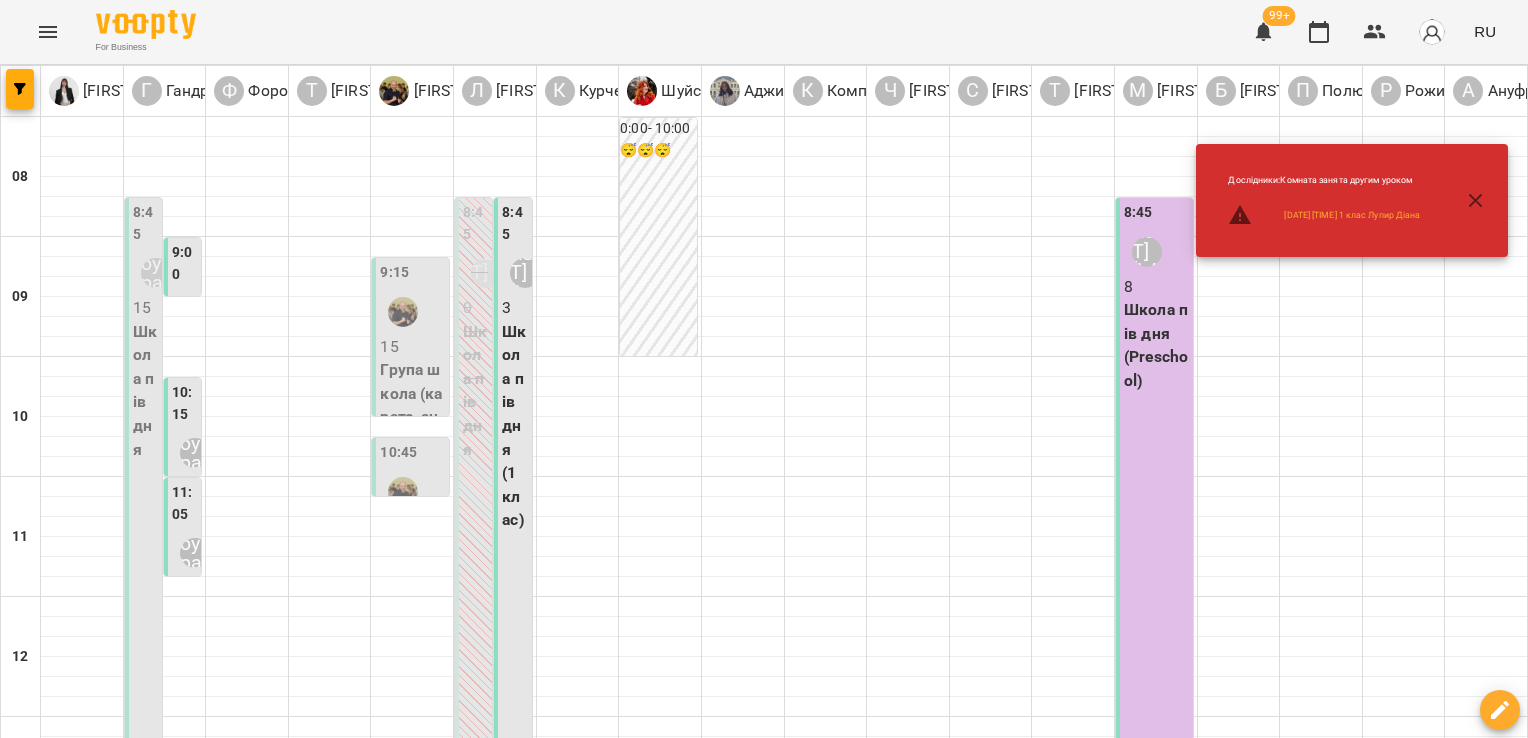 click on "8:45 Мінакова Олена 8 Школа пів дня (Preschool)" at bounding box center (1154, 487) 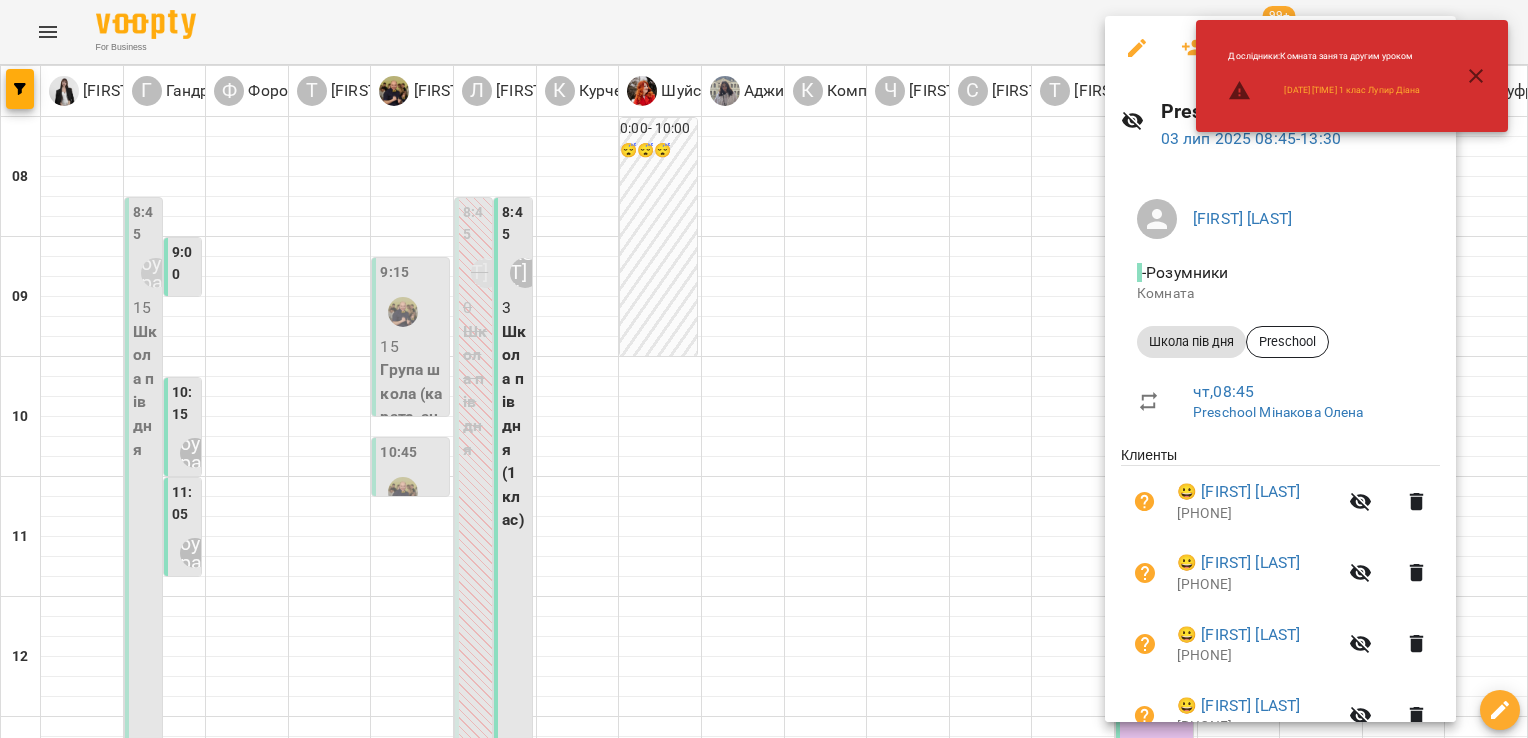 click at bounding box center [764, 369] 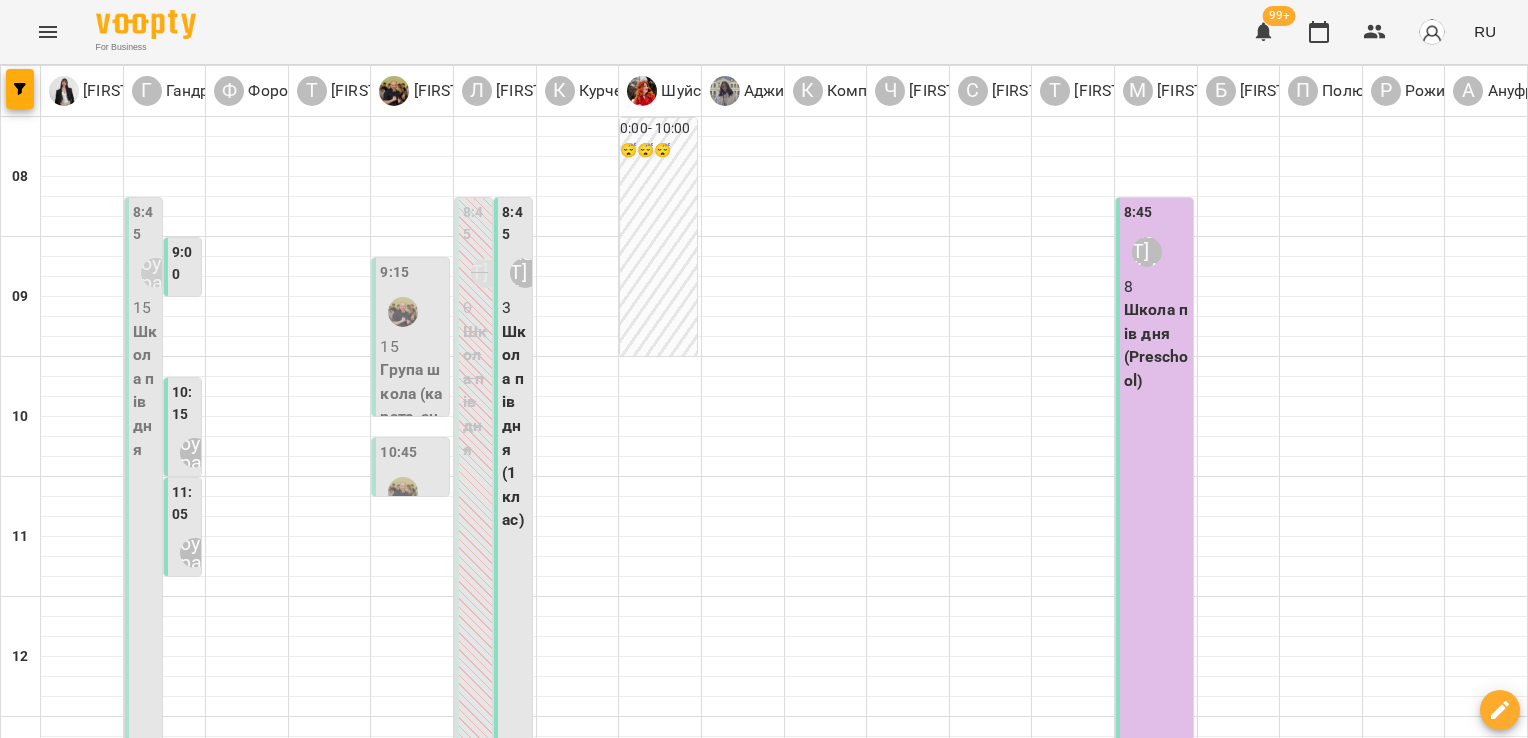 scroll, scrollTop: 944, scrollLeft: 0, axis: vertical 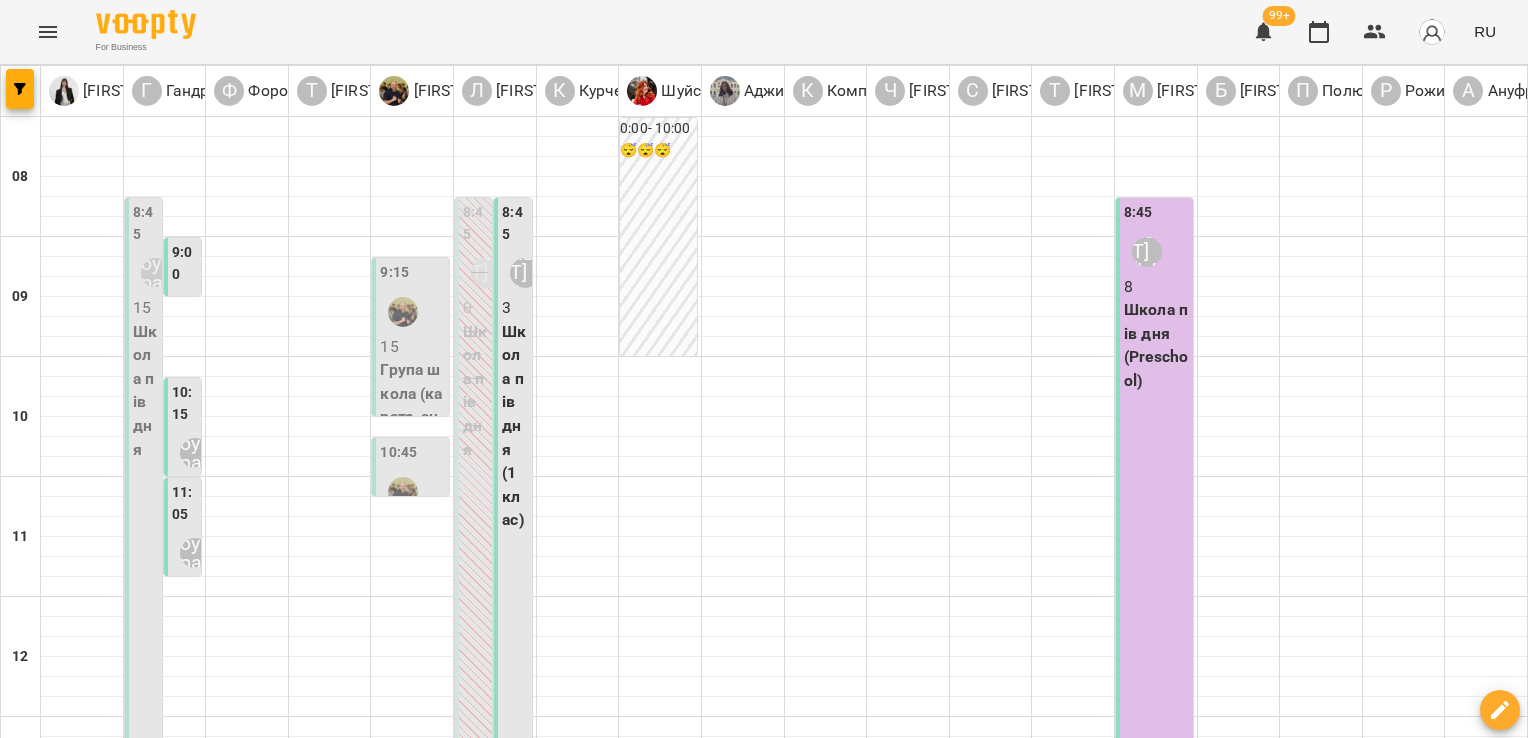 click on "пт" at bounding box center [1232, 1583] 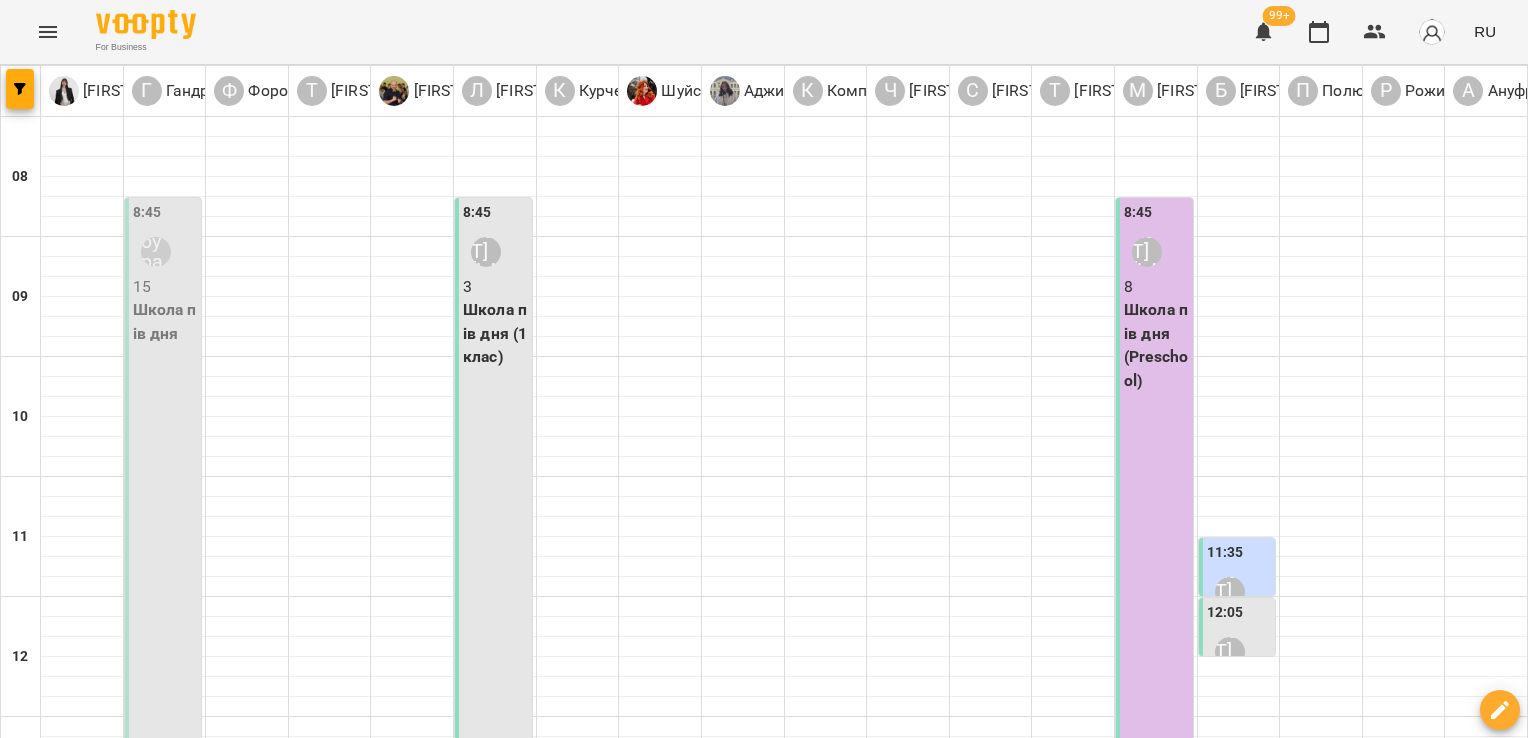 click on "Школа пів дня" at bounding box center [165, 321] 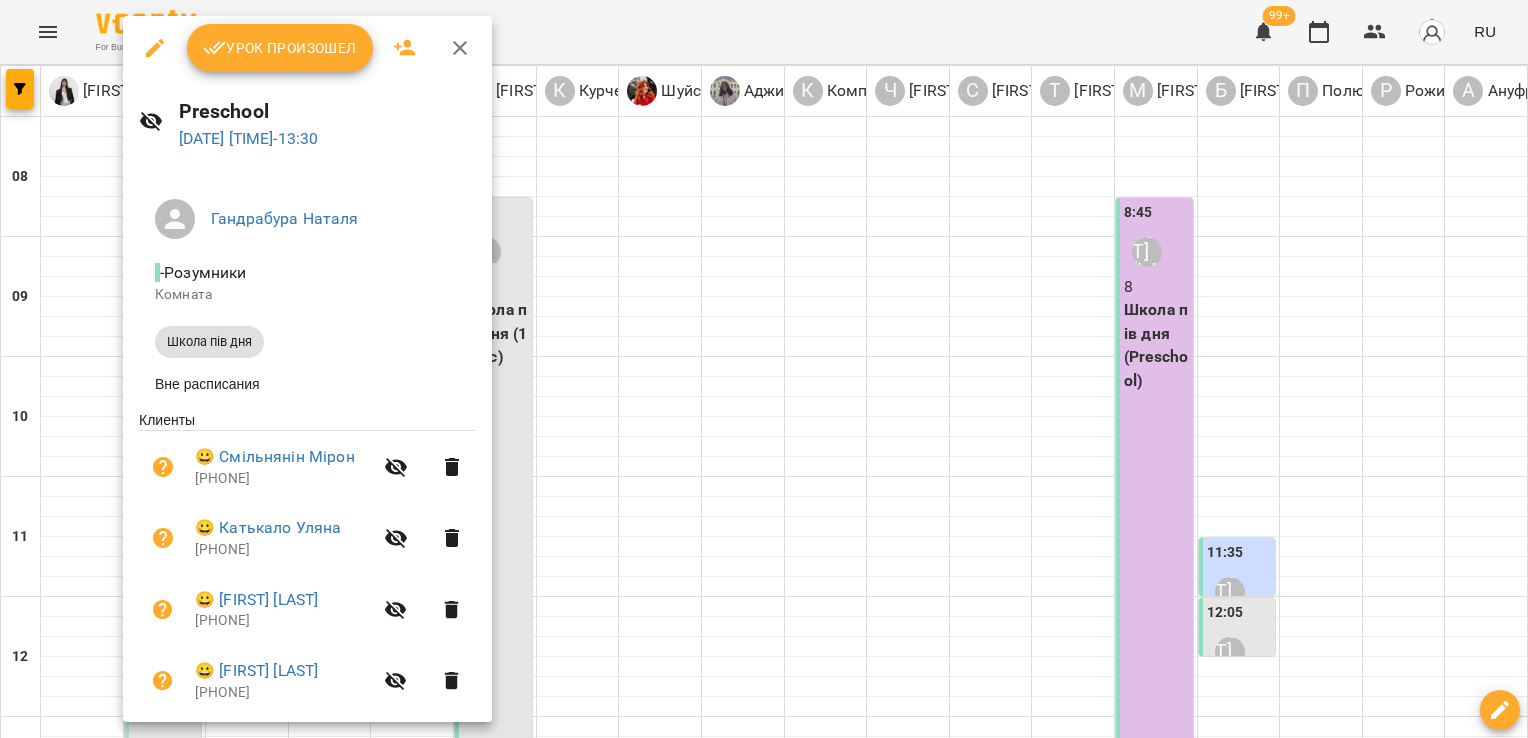 click at bounding box center (764, 369) 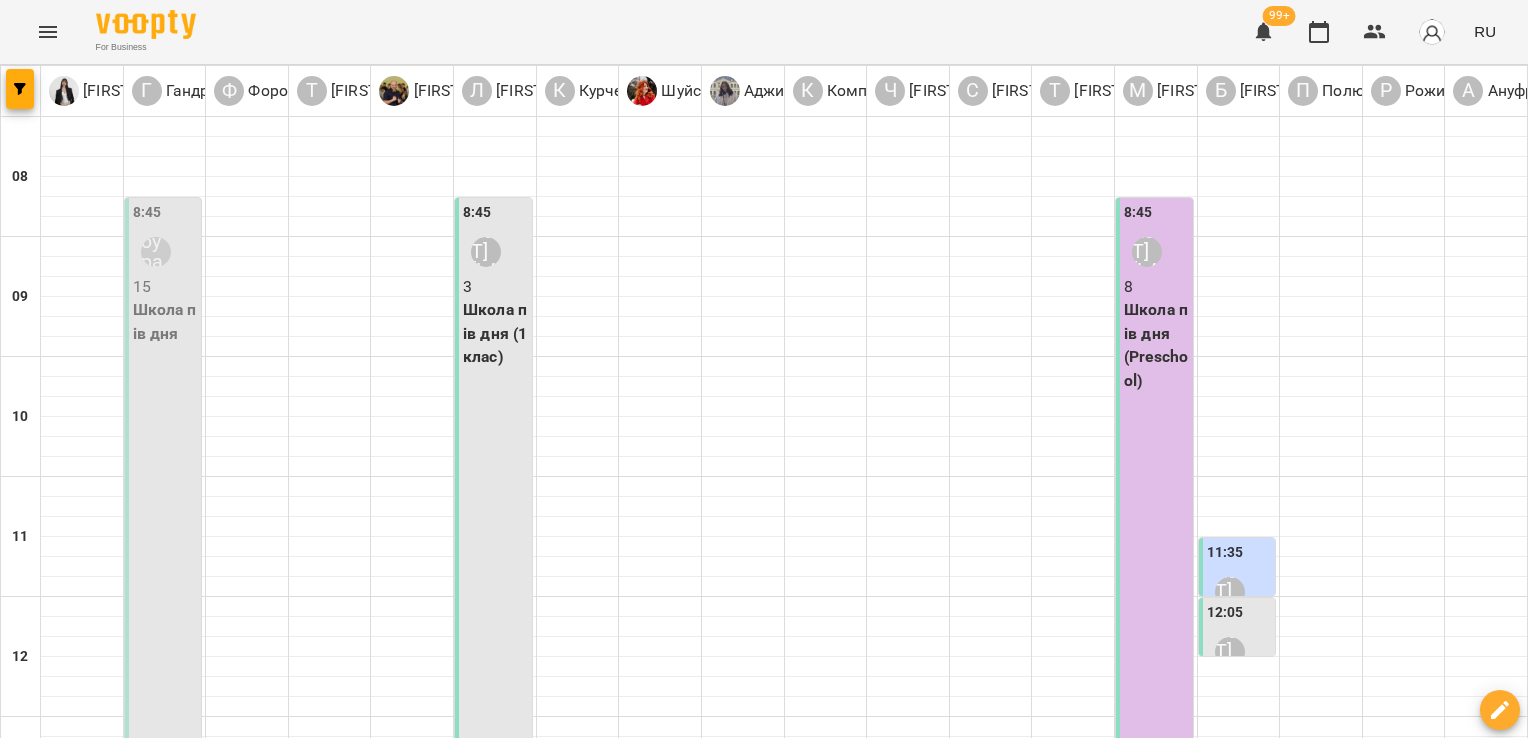 scroll, scrollTop: 472, scrollLeft: 0, axis: vertical 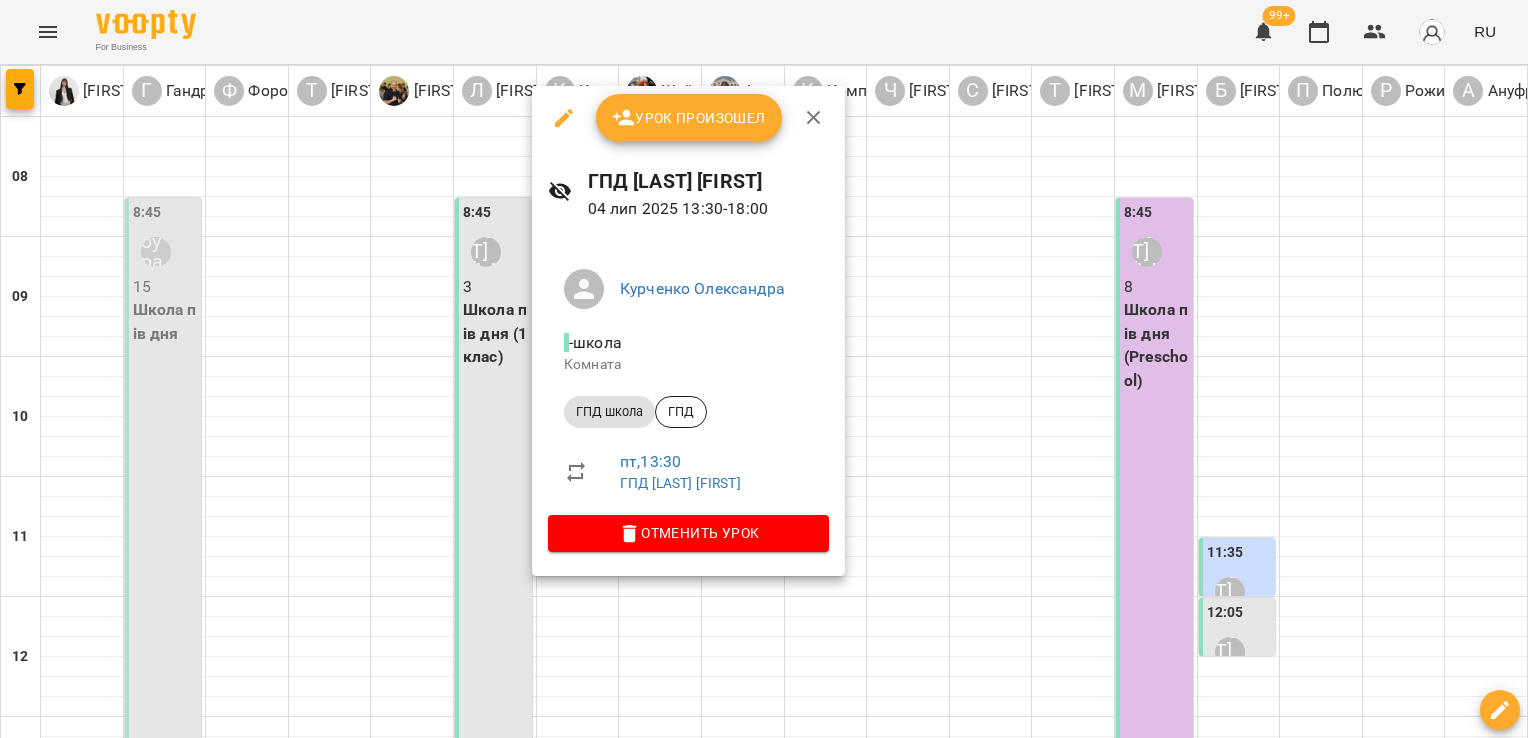 click at bounding box center [764, 369] 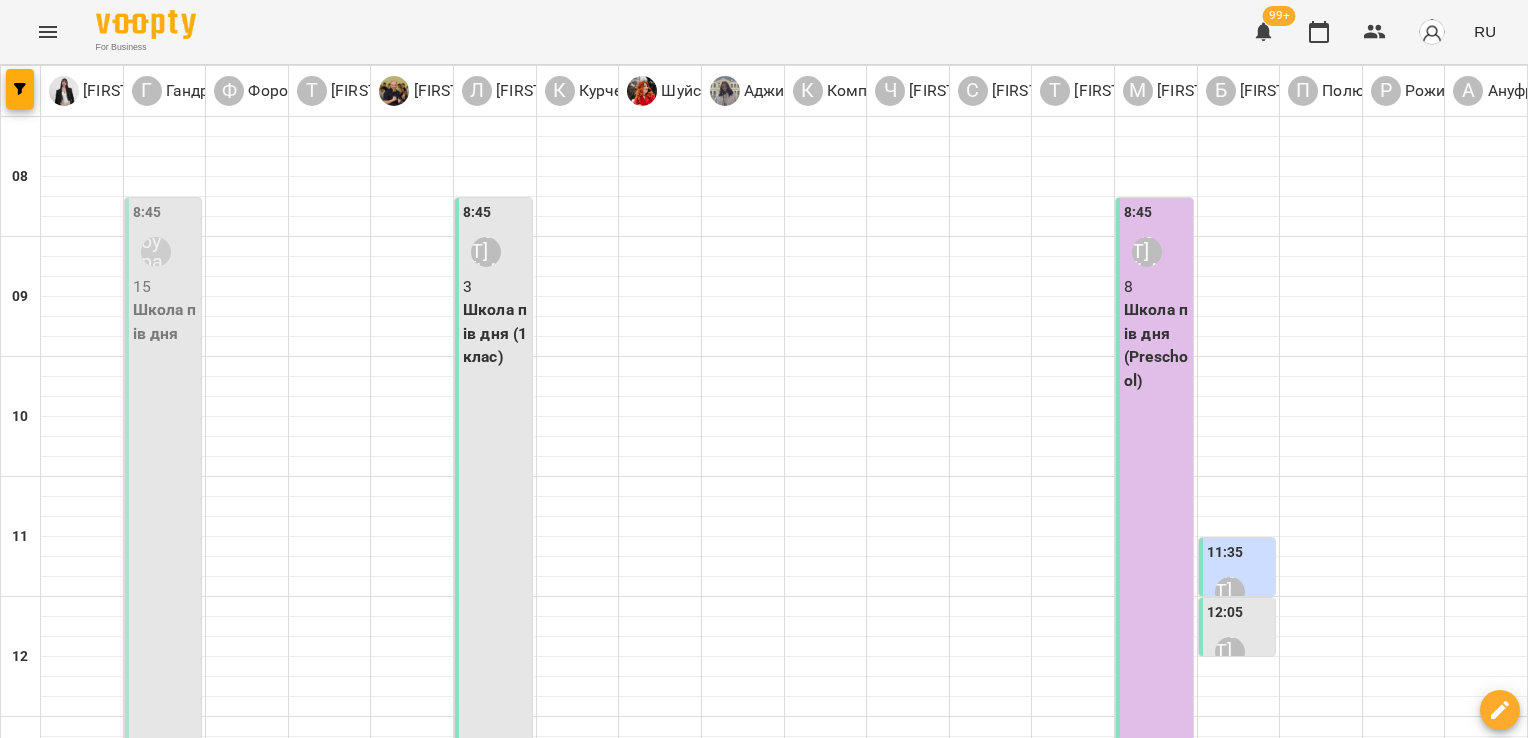 click at bounding box center [863, 1648] 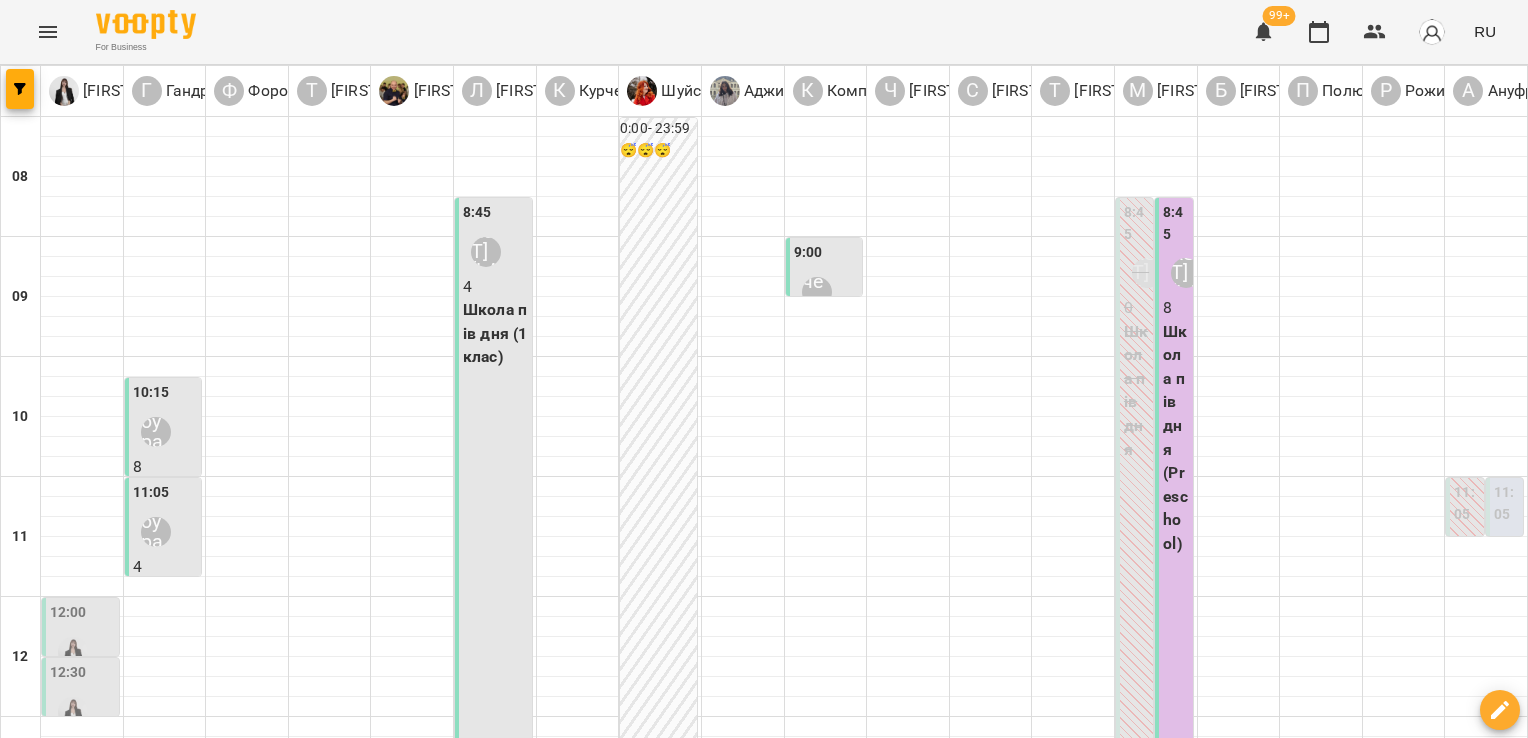 scroll, scrollTop: 472, scrollLeft: 0, axis: vertical 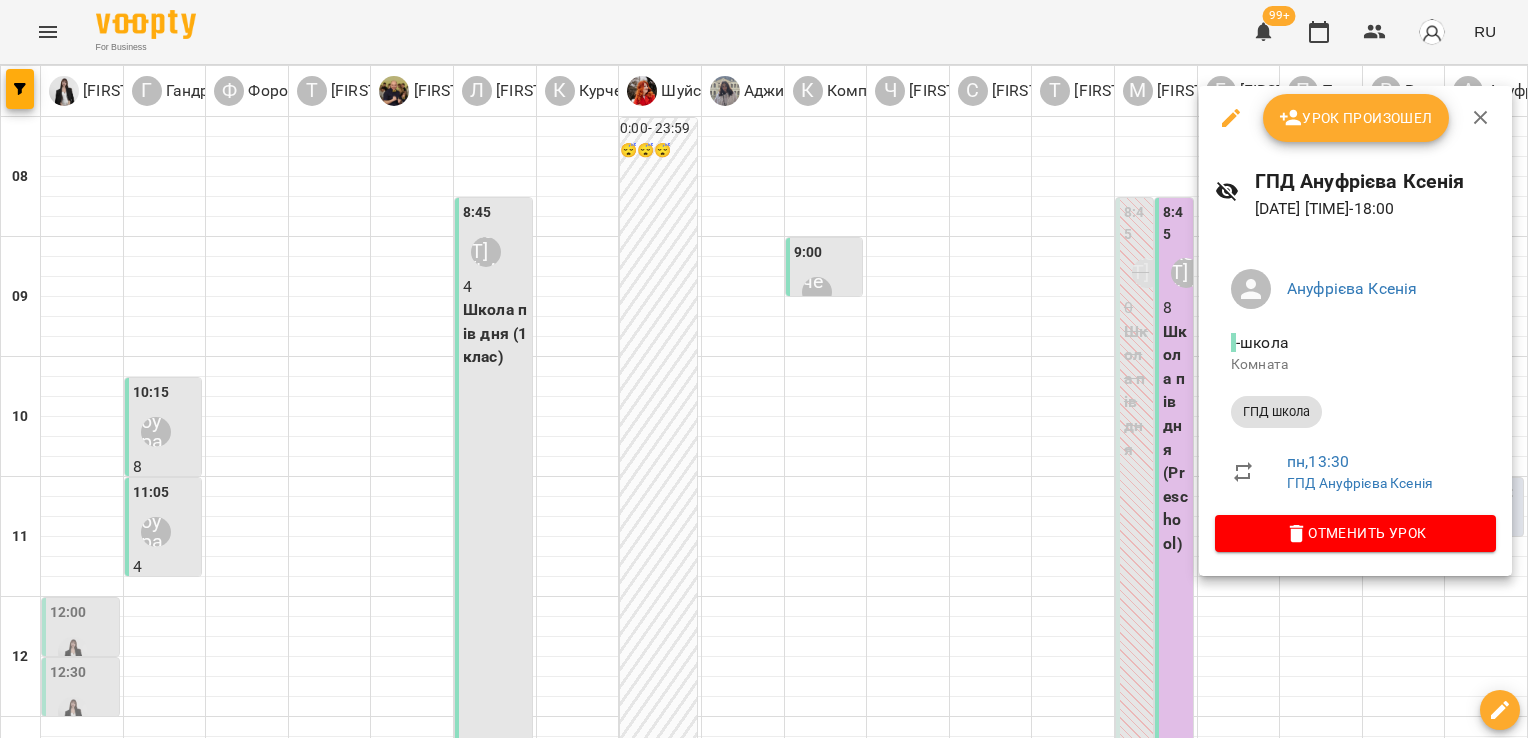 click at bounding box center (764, 369) 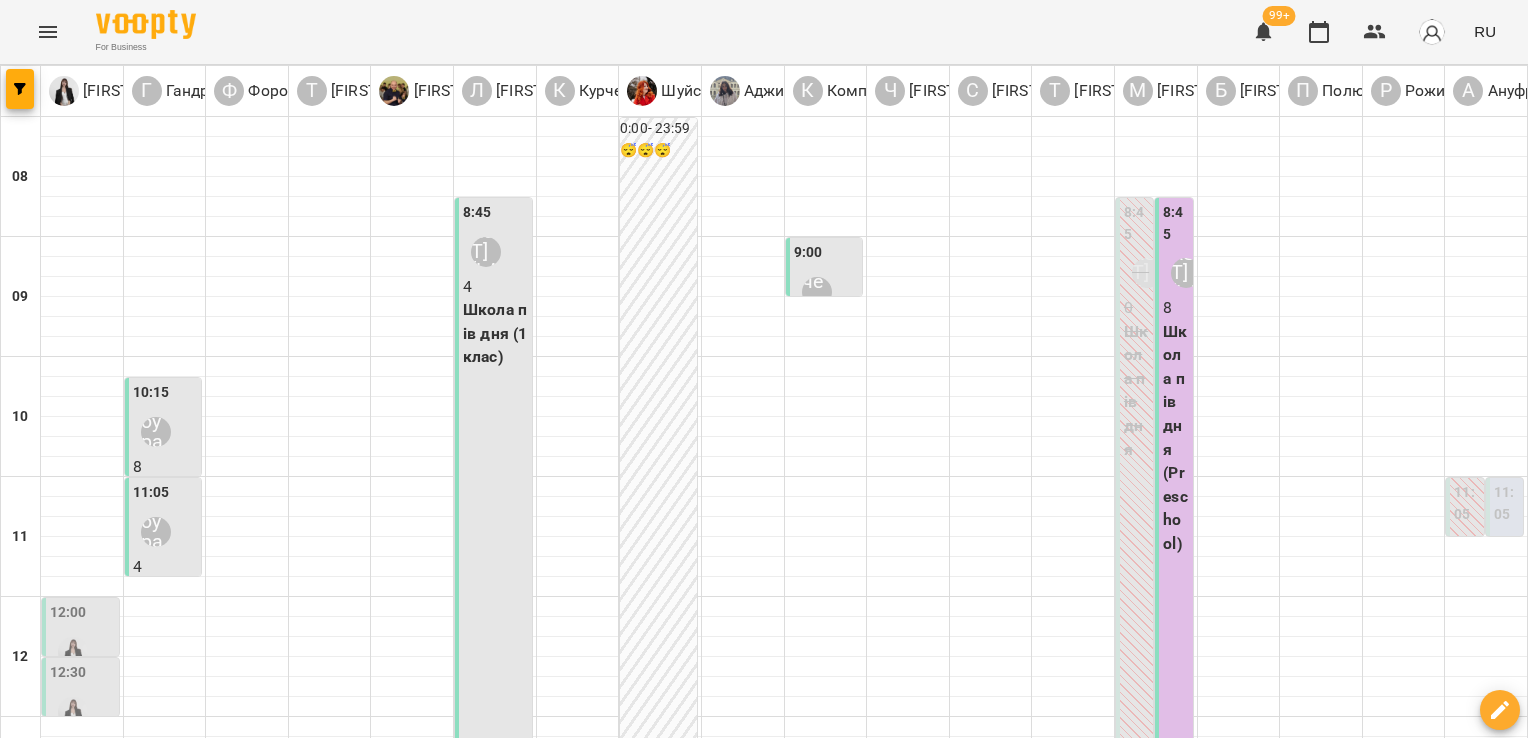 click on "ГПД школа - ГПД Ануфрієва Ксенія" at bounding box center (1486, 914) 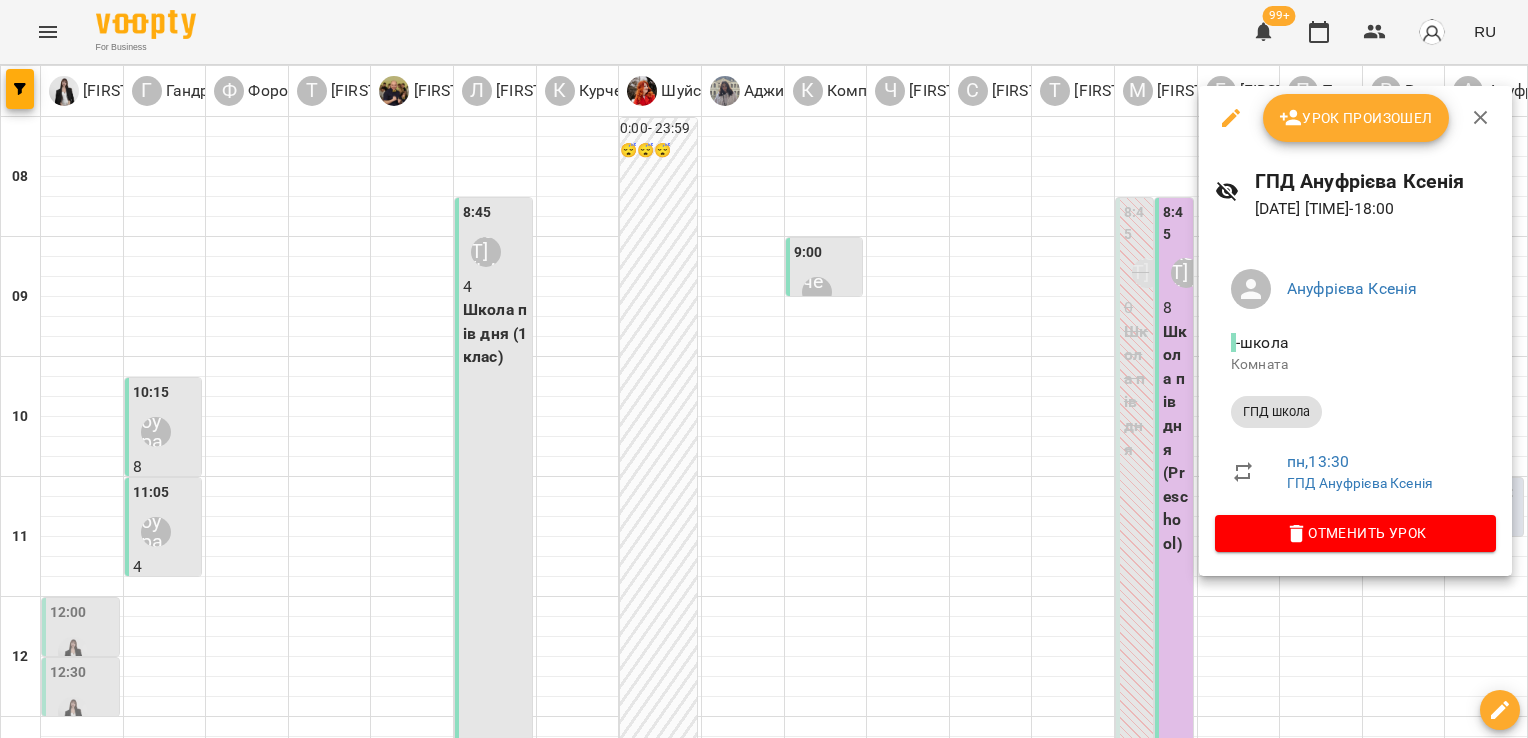 click at bounding box center [764, 369] 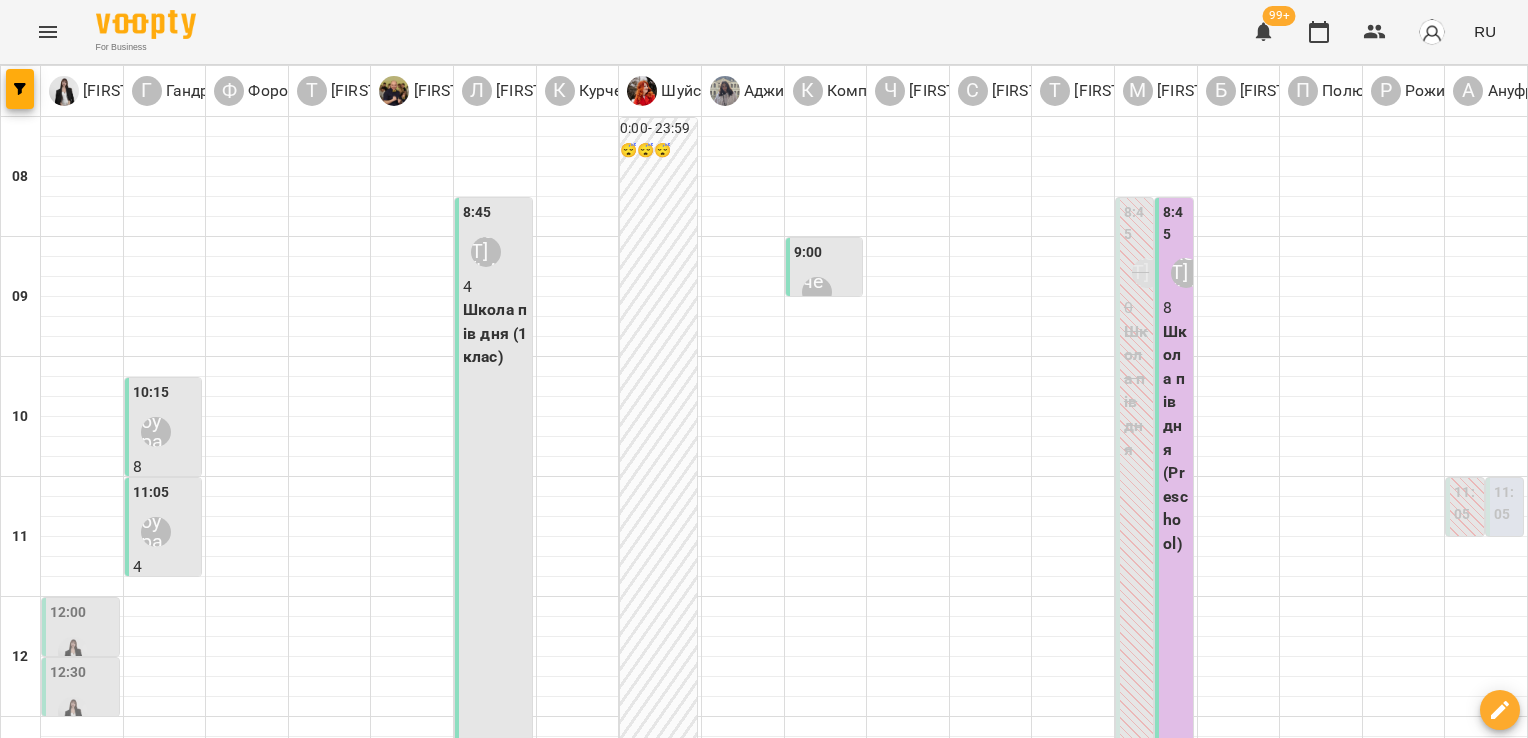 click on "08 июля" at bounding box center [470, 1602] 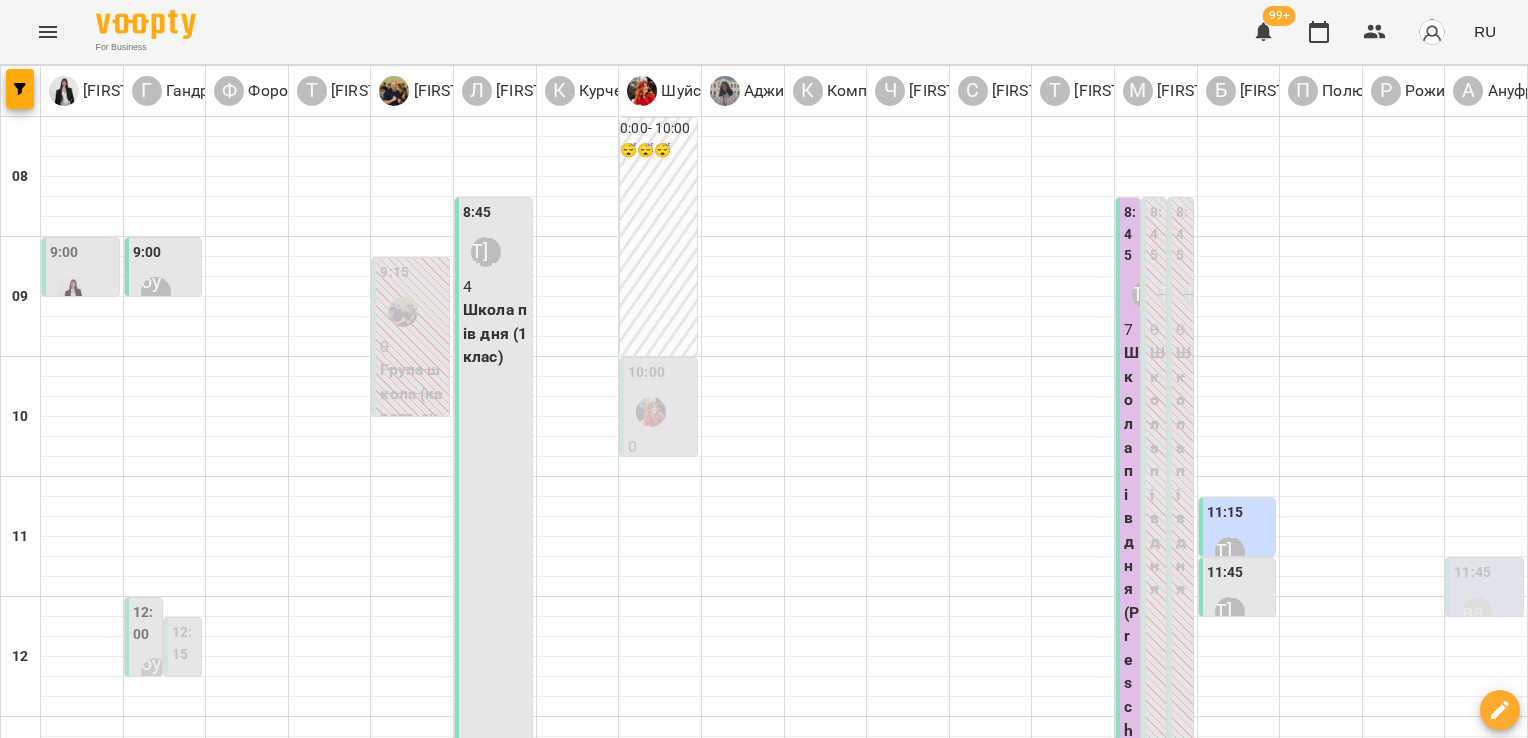 scroll, scrollTop: 472, scrollLeft: 0, axis: vertical 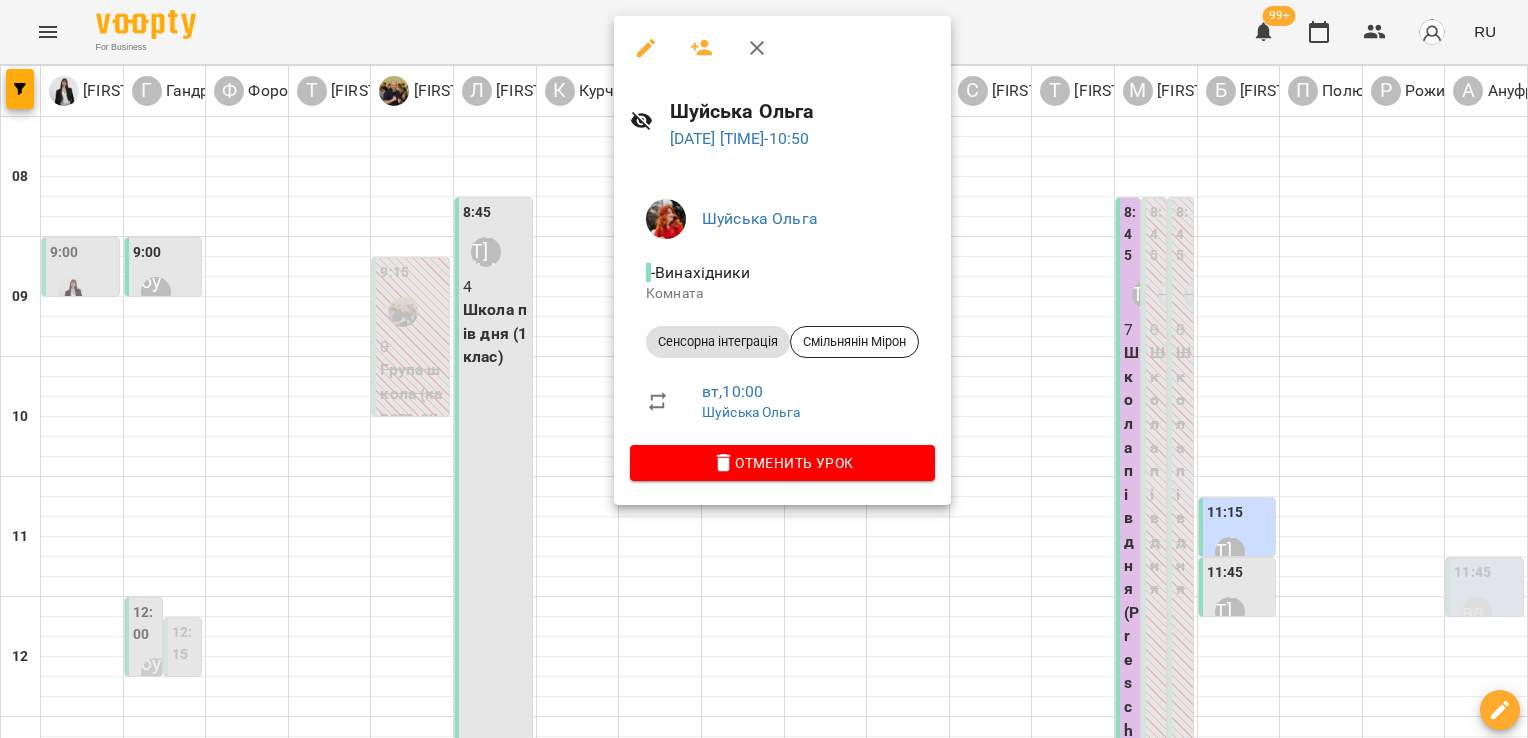 click at bounding box center (764, 369) 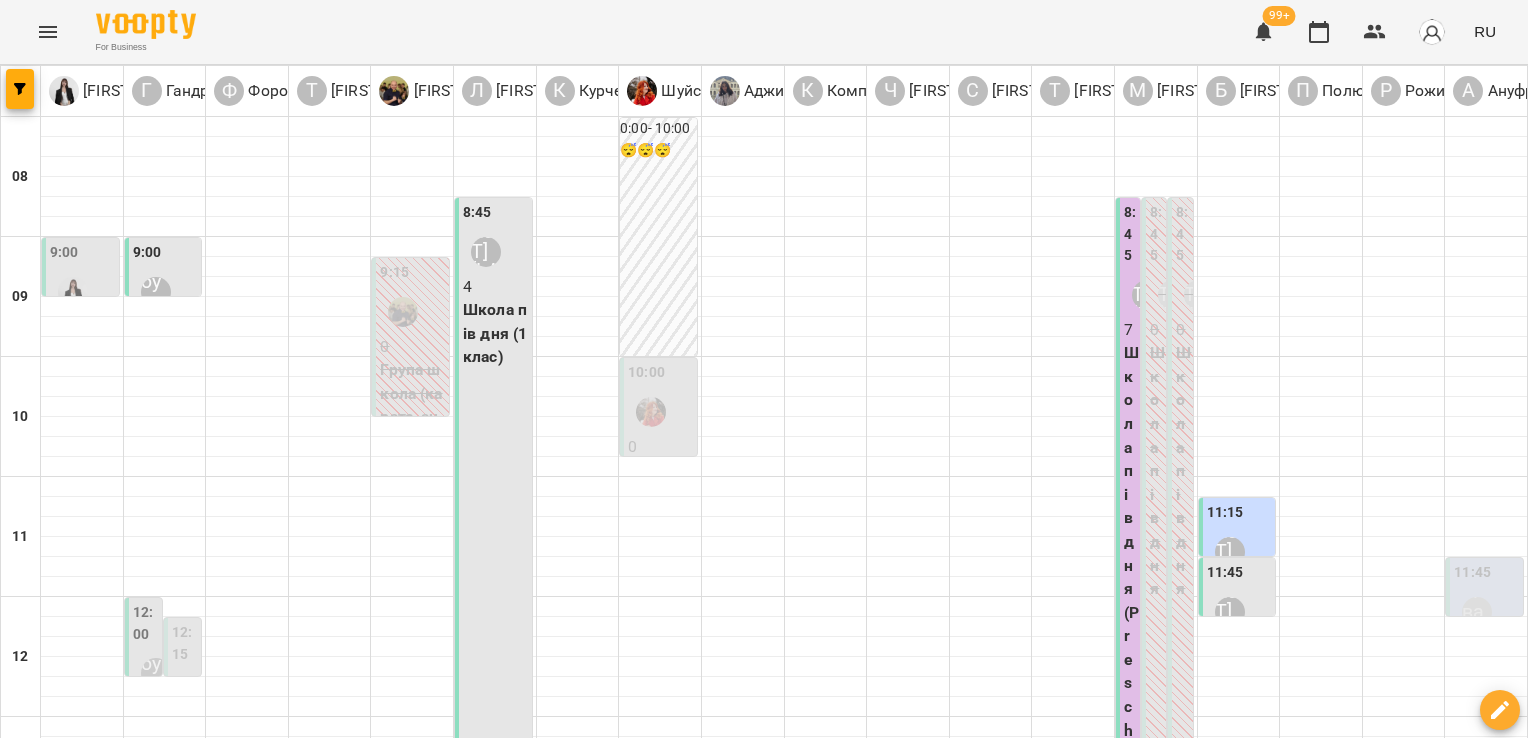 scroll, scrollTop: 472, scrollLeft: 0, axis: vertical 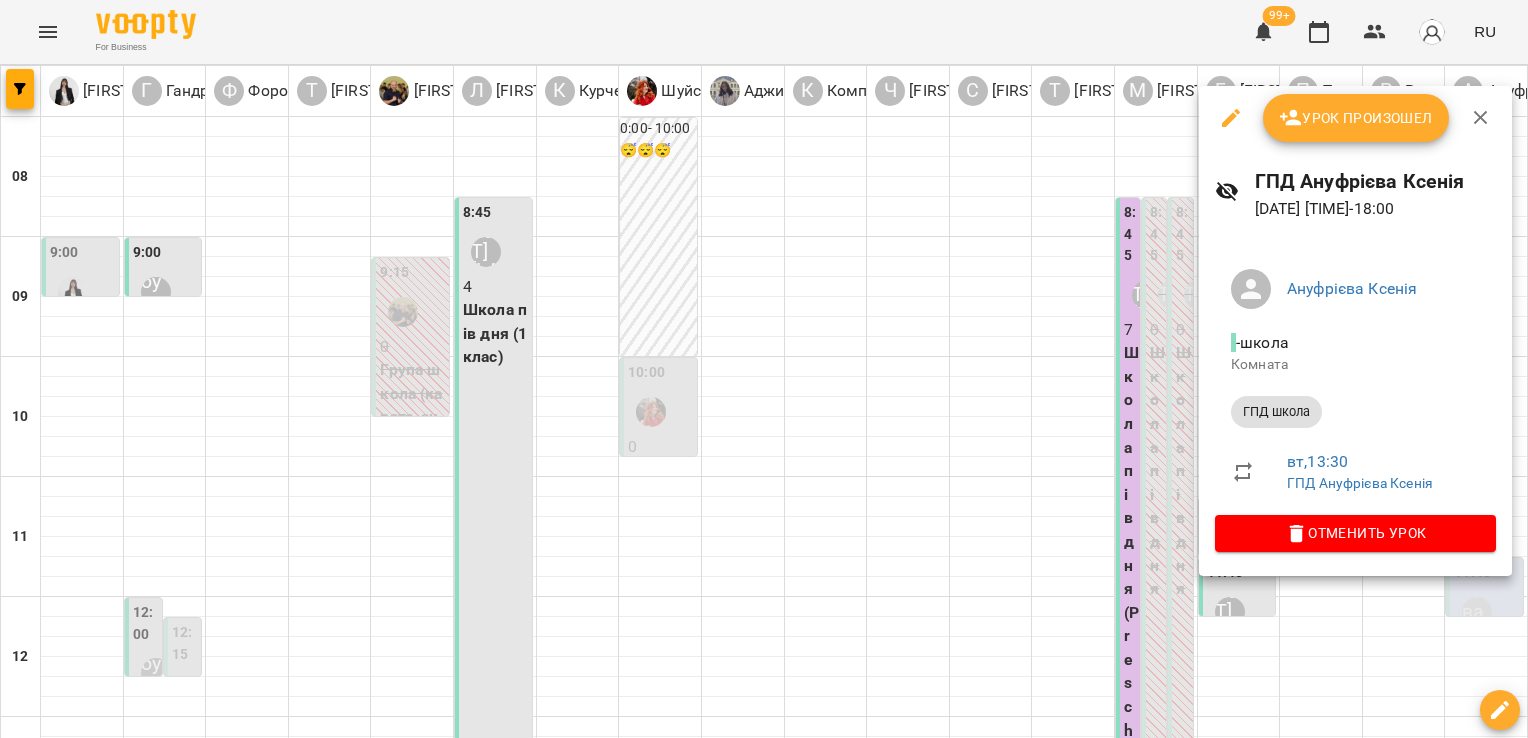 click at bounding box center (764, 369) 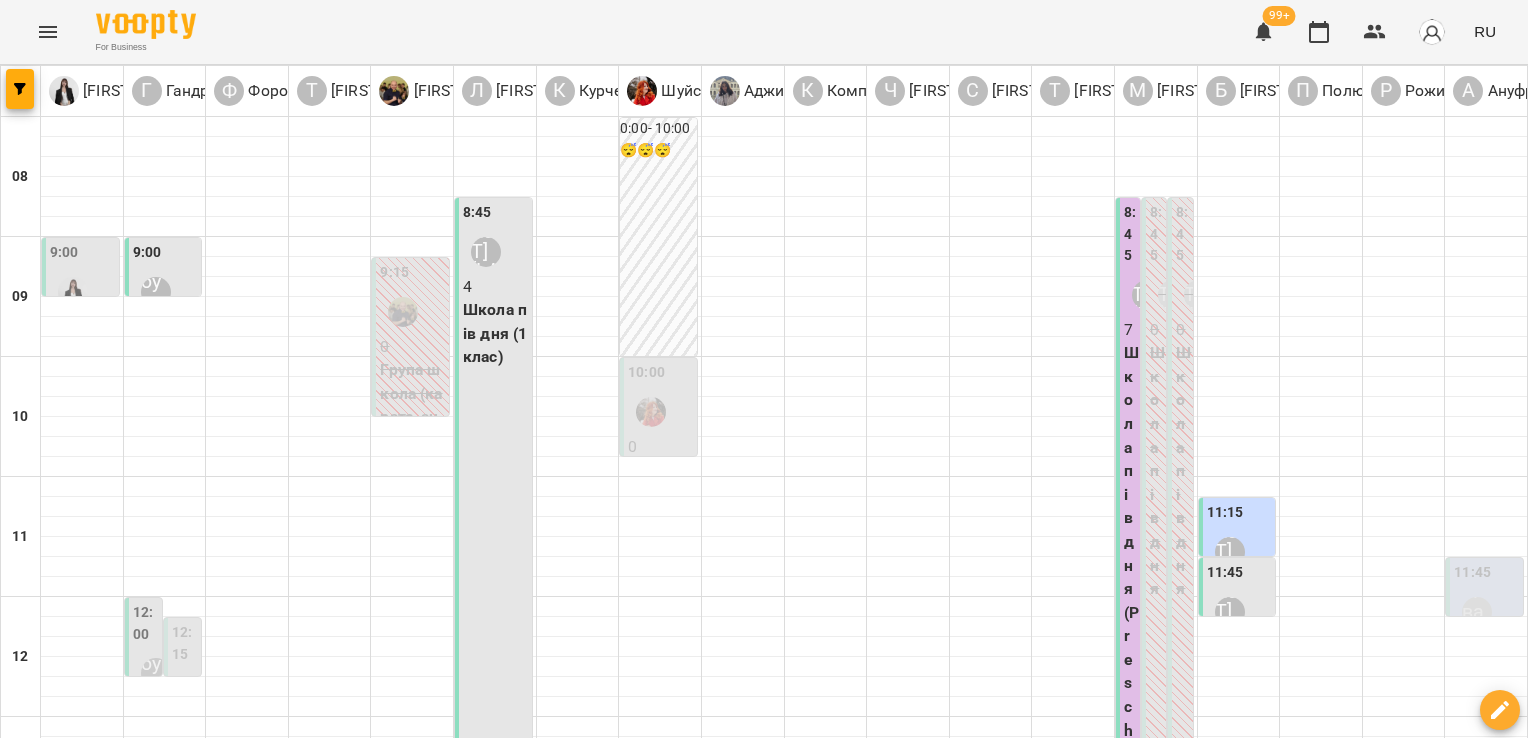 click on "ГПД школа - ГПД Ануфрієва Ксенія" at bounding box center (1486, 914) 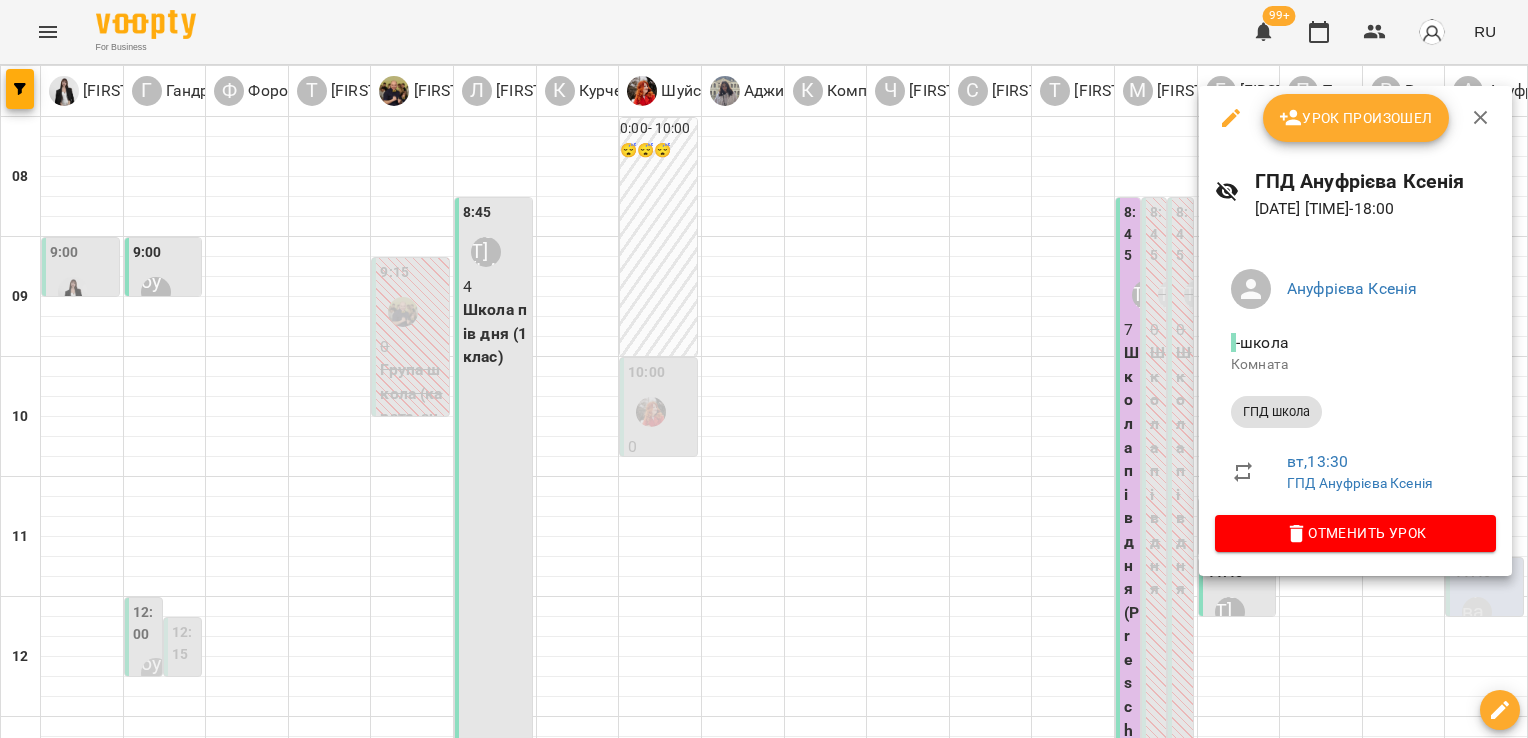 click on "For Business 99+ RU   Коваленко Аміна Г   Гандрабура Наталя Ф   Форофонтова Олена Т   Тополь Юлія   Сушко Олександр Л   Лупир Діана К   Курченко Олександра   Шуйська Ольга   Аджимулаєва Руслана К   Компаніченко Марія Ч   Чирва Юля С   Собченко Катерина Т   Туливітер Надія М   Мінакова Олена Б   Білошицька Діана П   Полюхович Таміла Р   Рожицька А   Ануфрієва Ксенія 08 09 10 11 12 13 14 15 16 17 18 19 9:00 логопед - Смільнянін Мірон 14:30 Сушко Гордій логопед 15:00 Сушко Гордій логопед 9:00 Гандрабура Наталя Мірко Аліса логопед 12:00 Гандрабура Наталя 7 0" at bounding box center (764, 845) 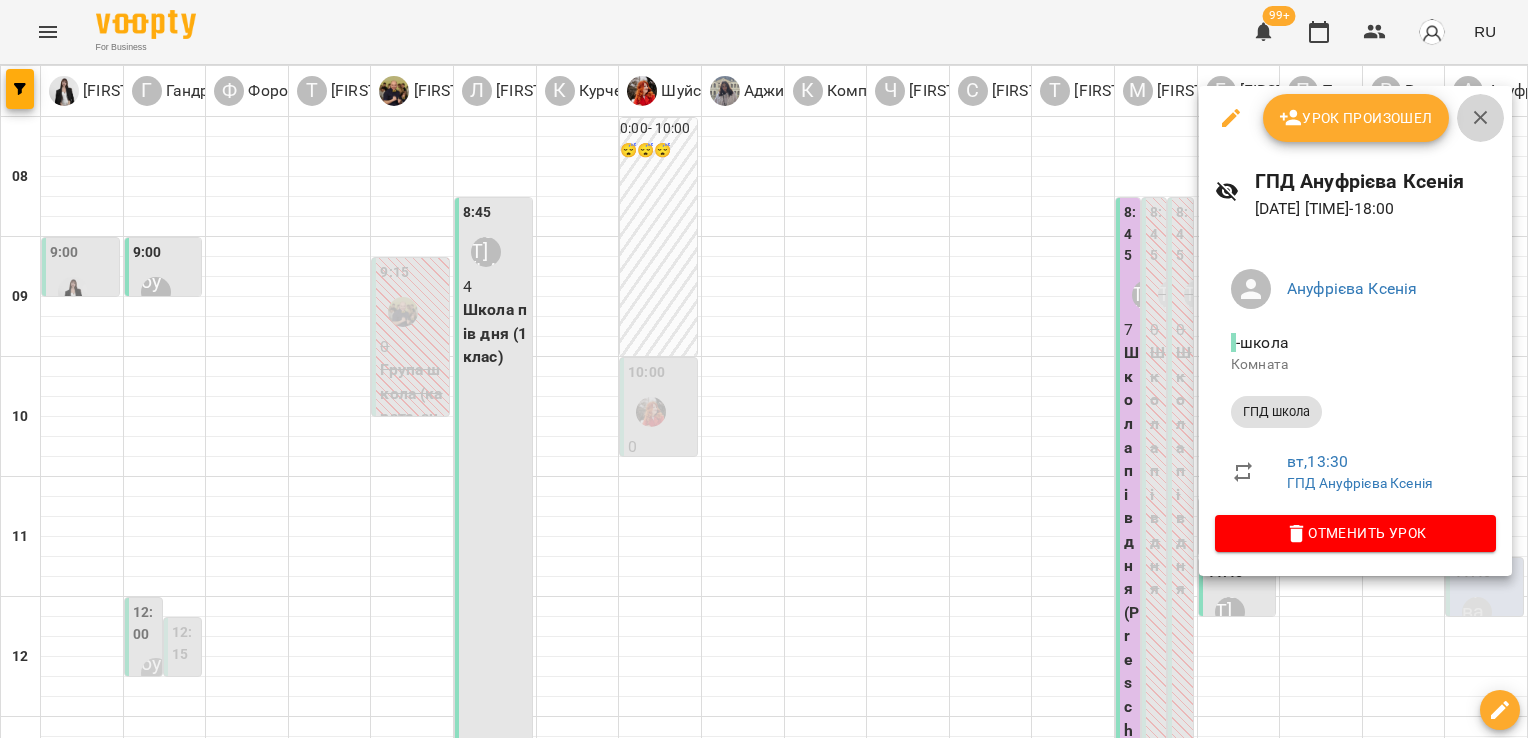 click at bounding box center (1481, 118) 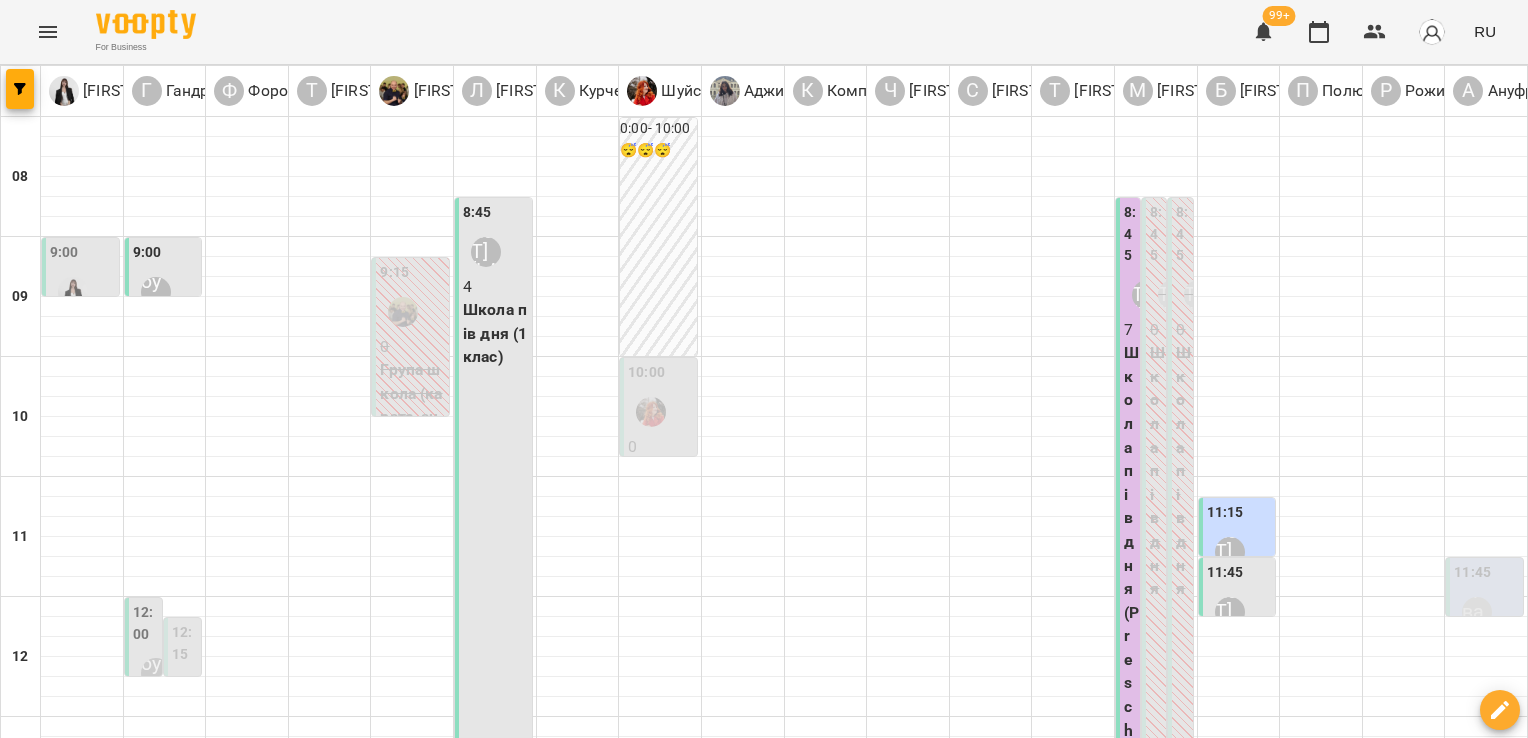 click on "ср" at bounding box center (725, 1583) 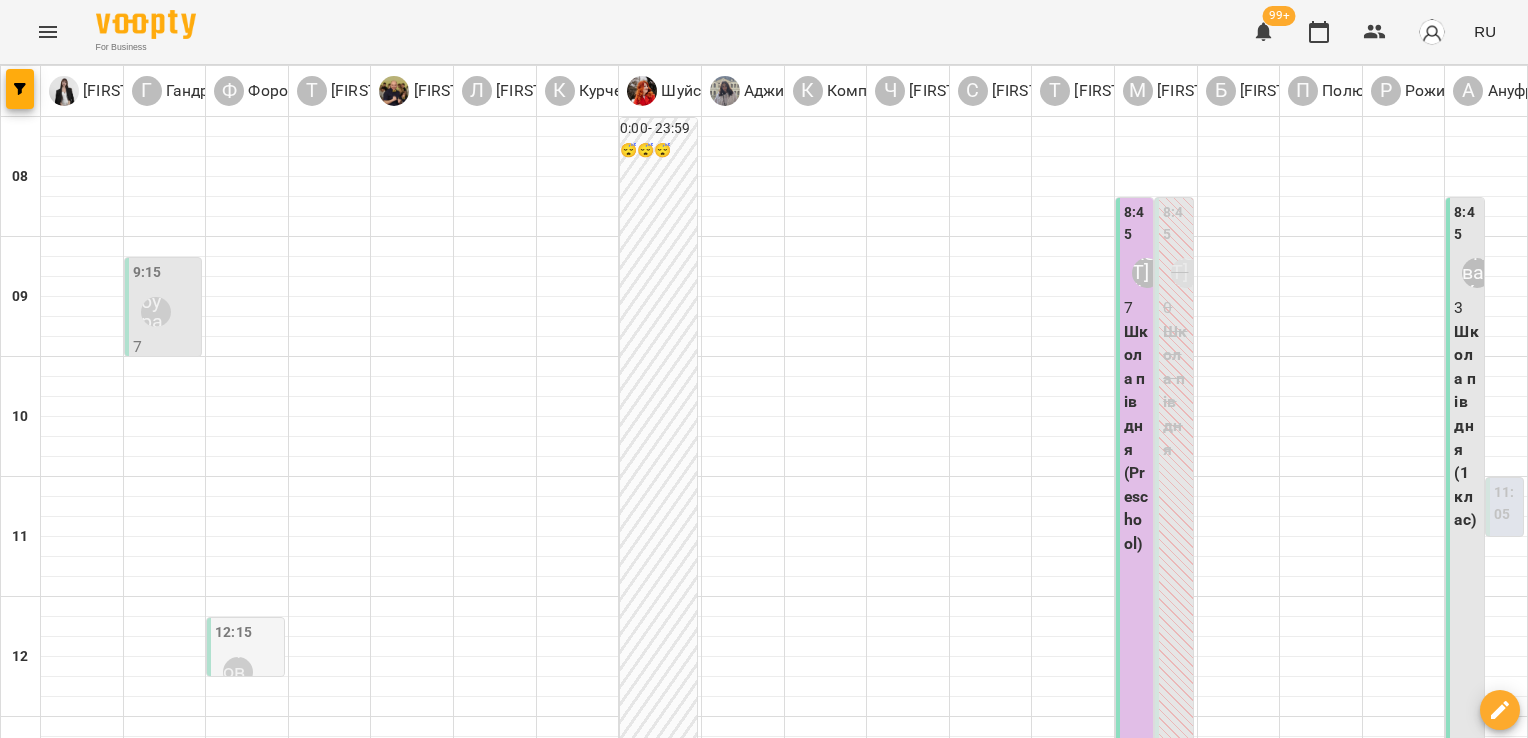 scroll, scrollTop: 472, scrollLeft: 0, axis: vertical 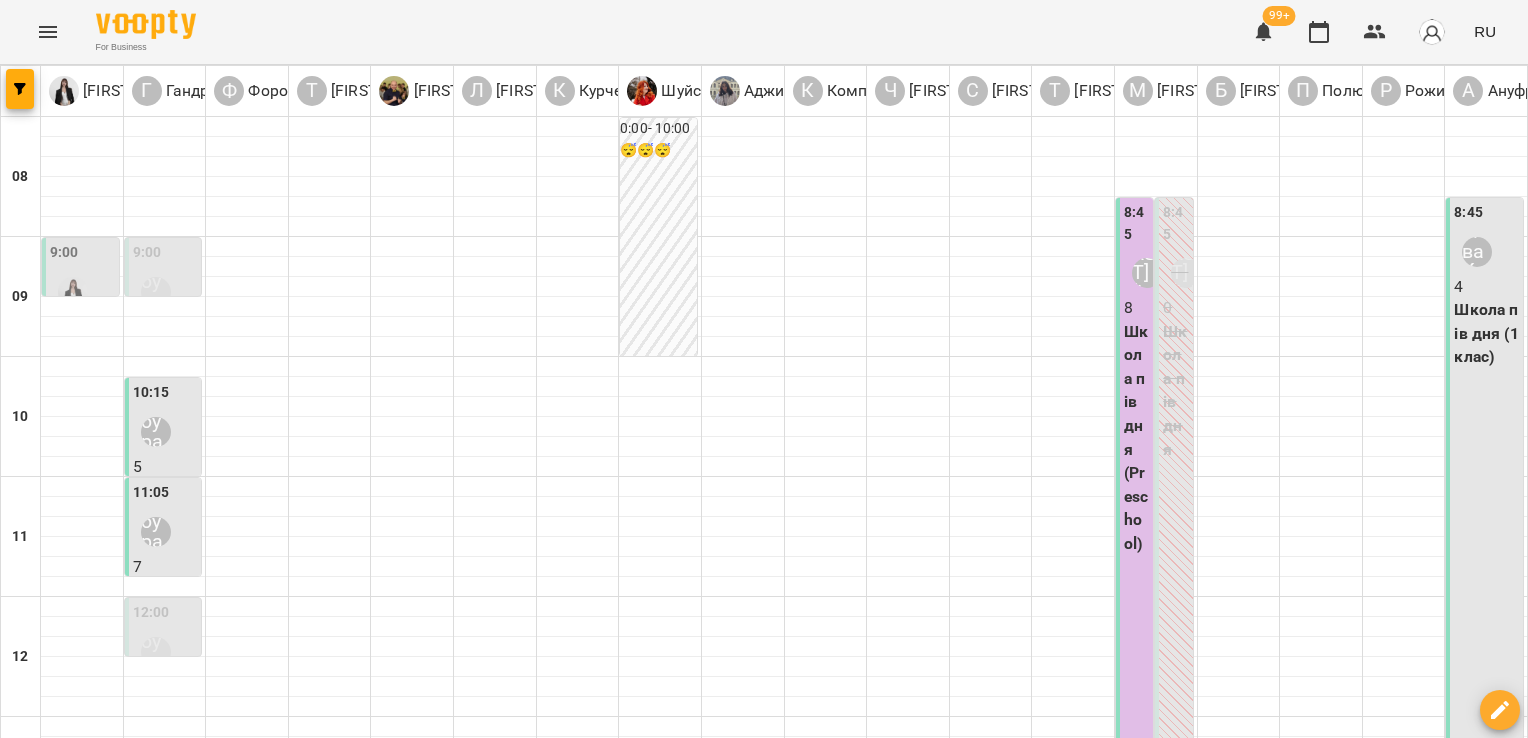click on "пт" at bounding box center (1232, 1583) 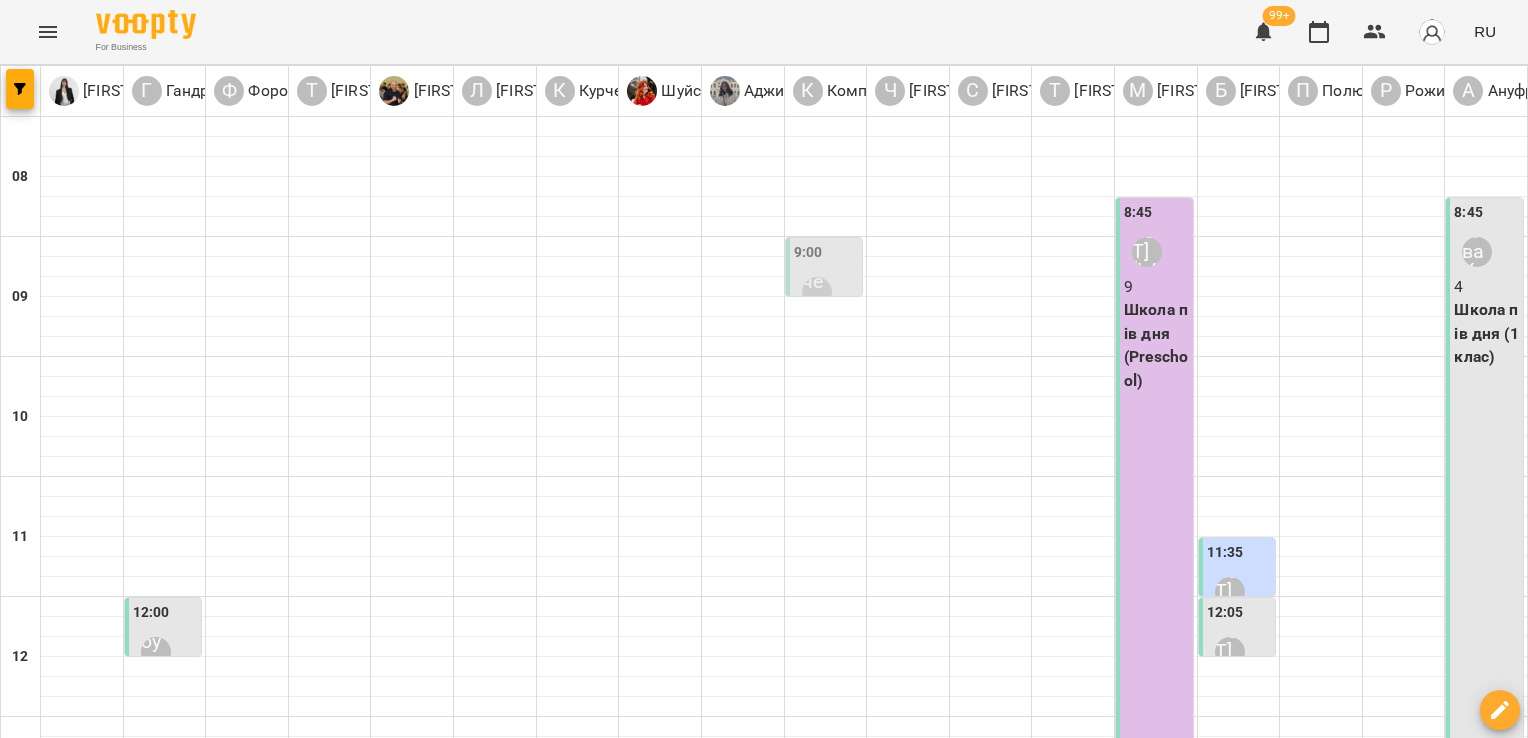 scroll, scrollTop: 472, scrollLeft: 0, axis: vertical 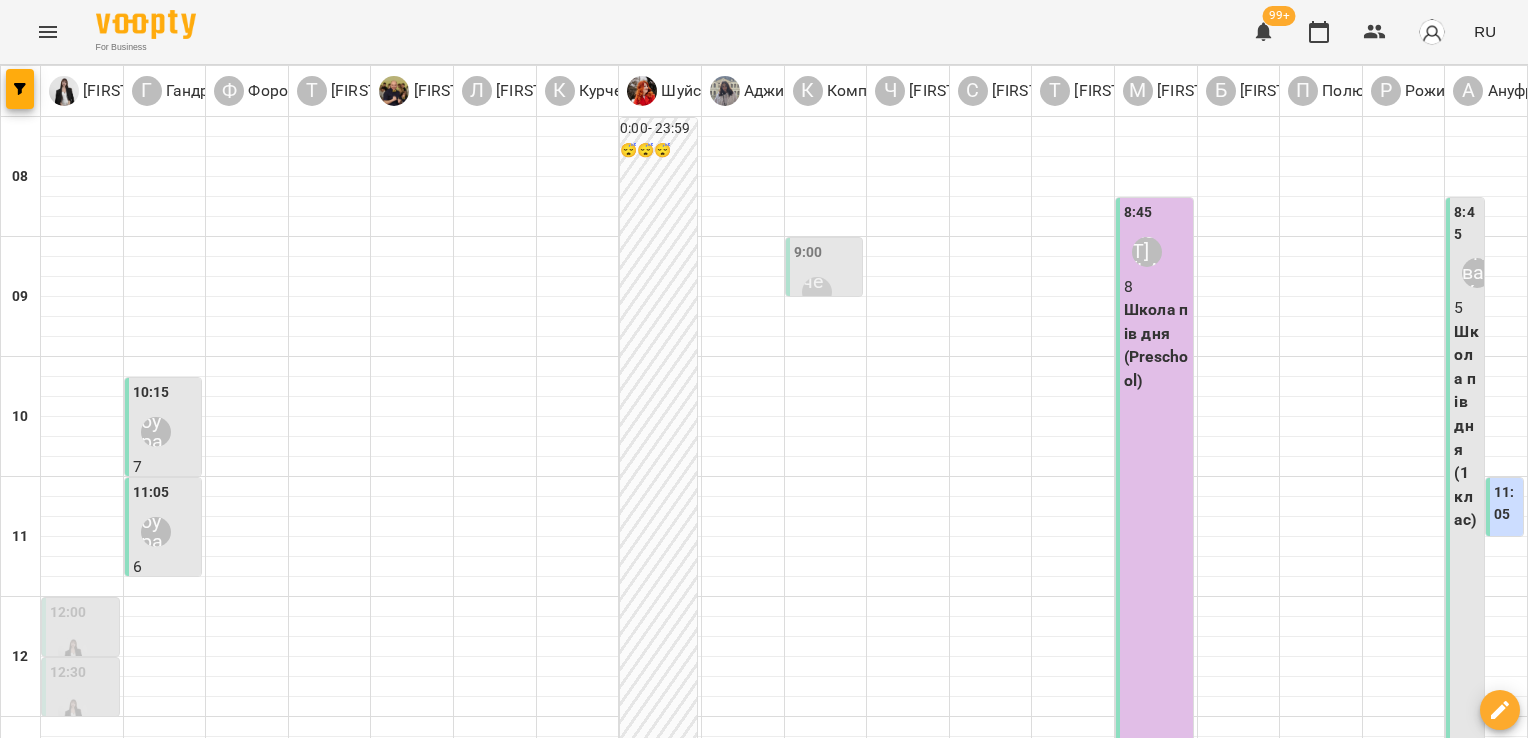 click on "вт" at bounding box center (470, 1583) 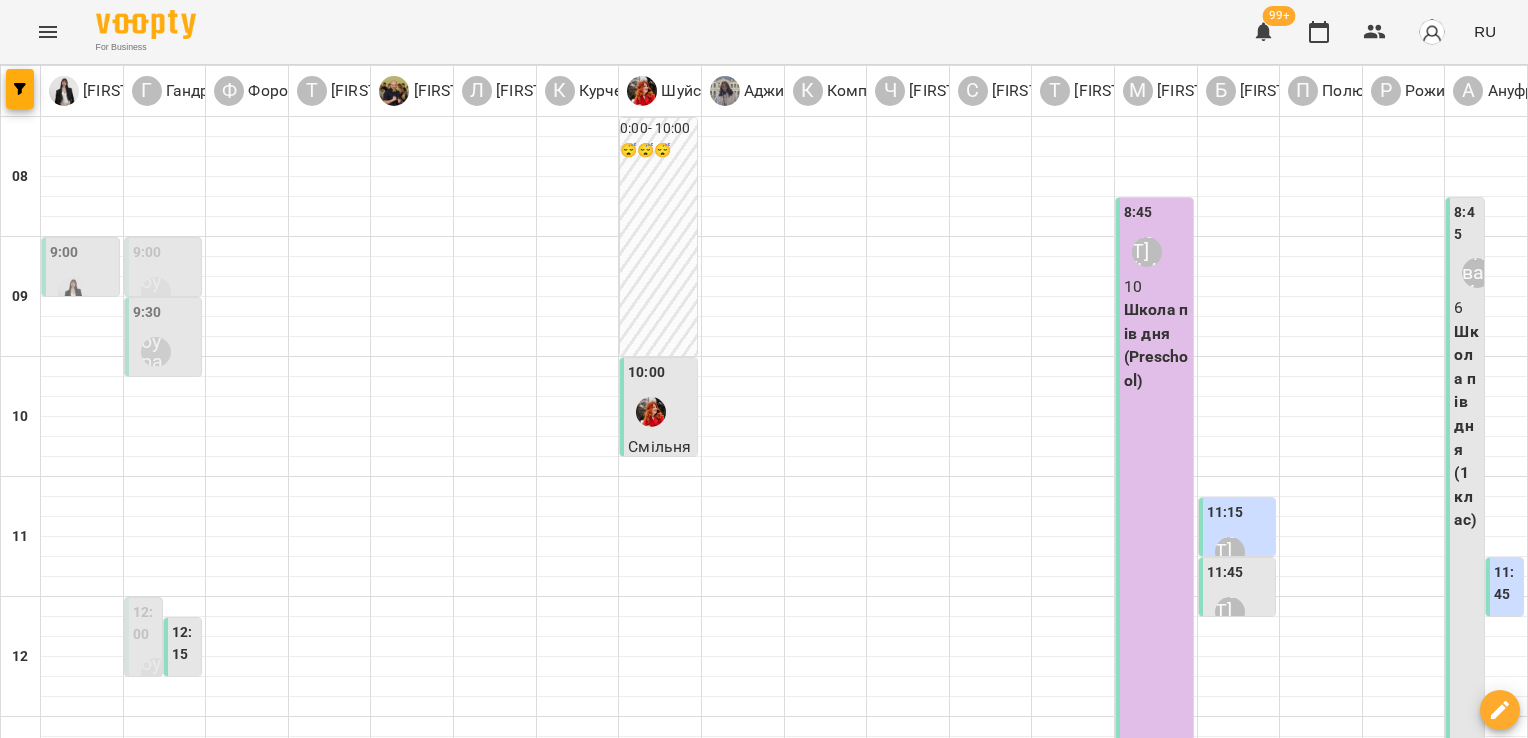 scroll, scrollTop: 472, scrollLeft: 0, axis: vertical 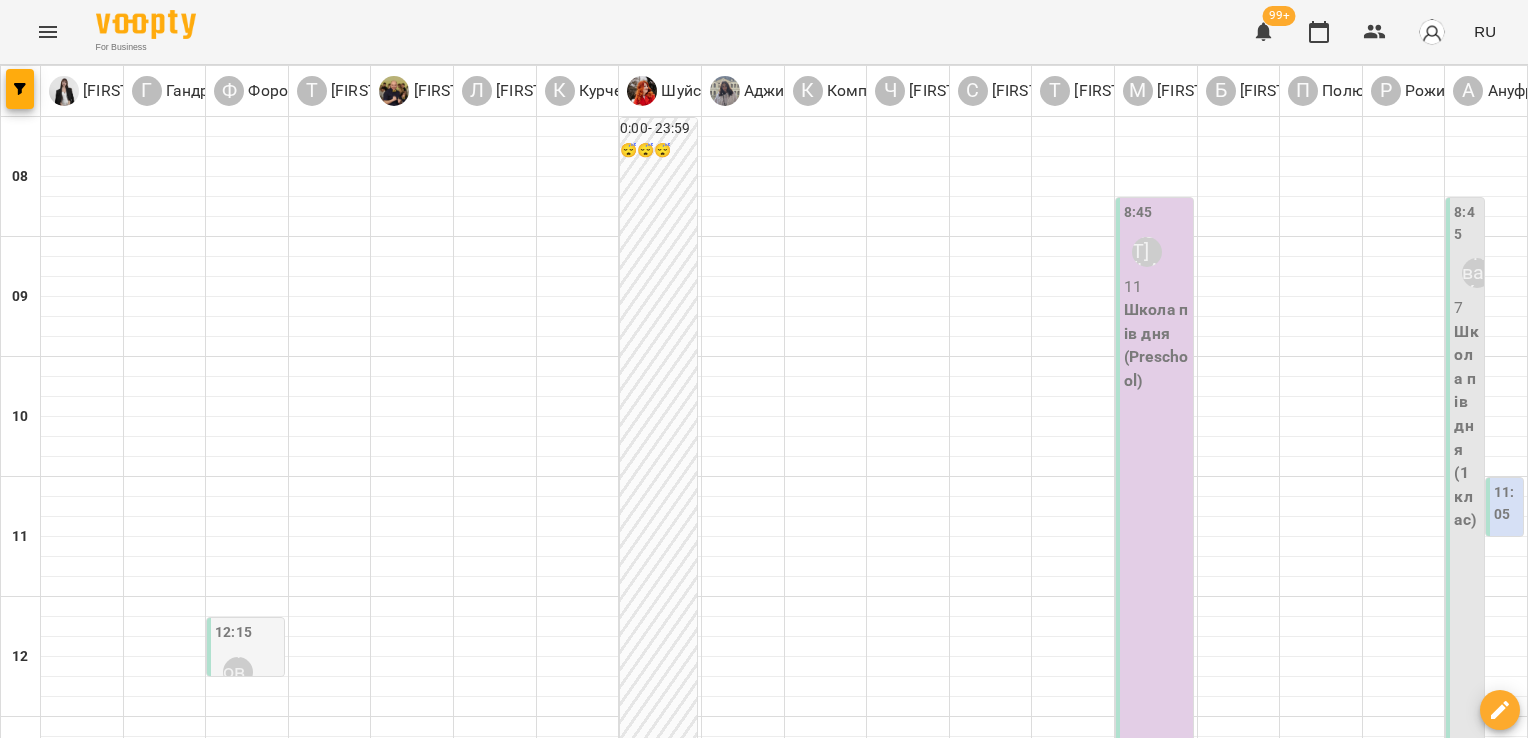 click at bounding box center [664, 1648] 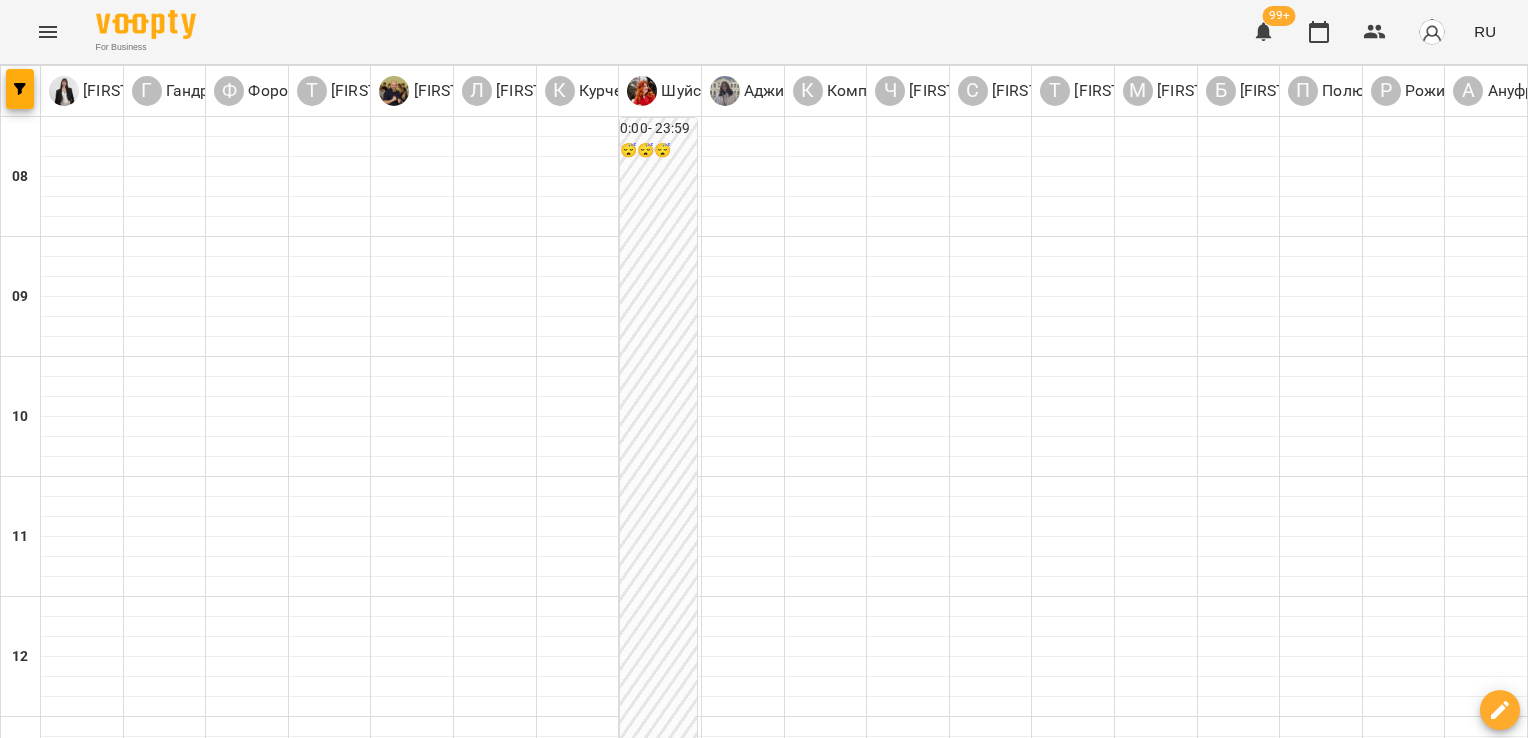 click at bounding box center (664, 1648) 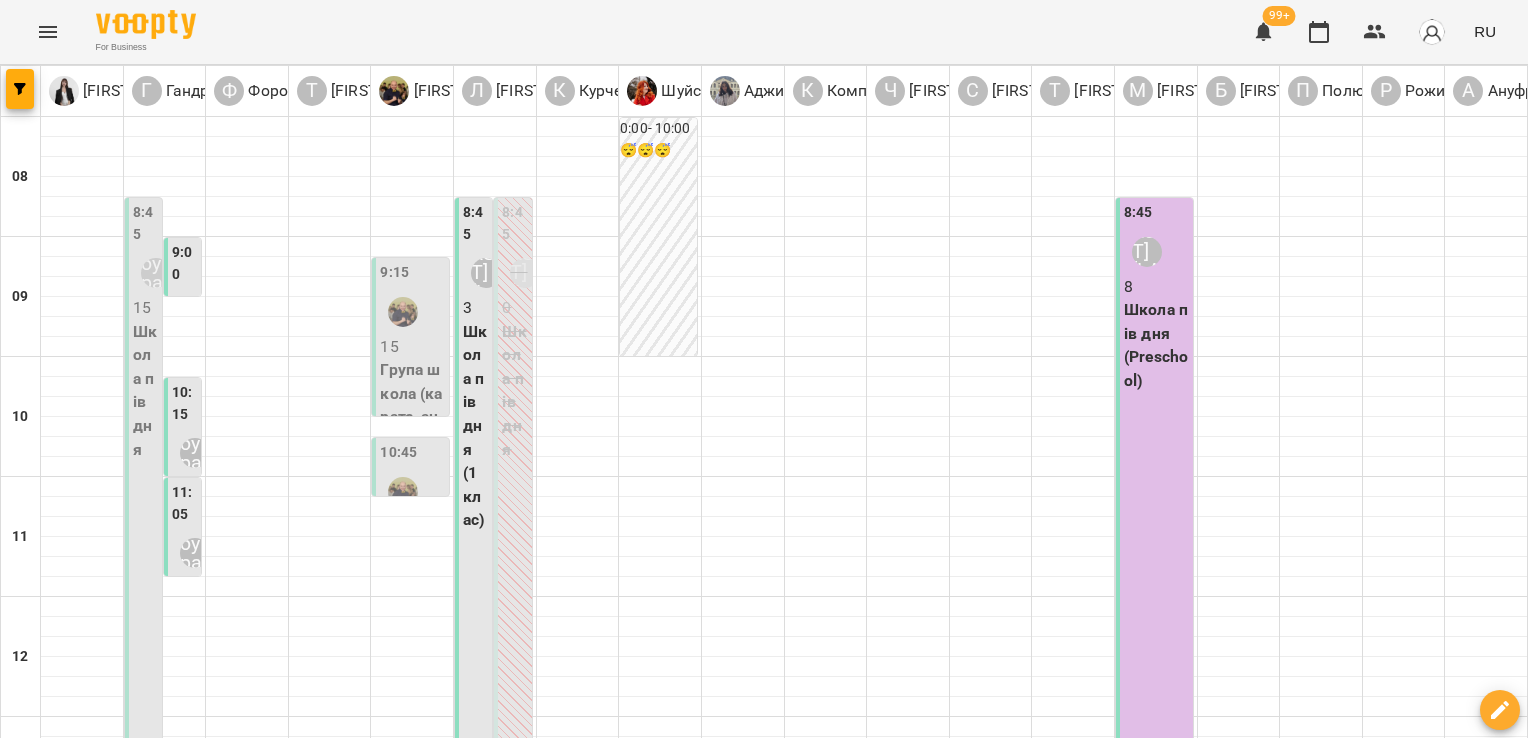 scroll, scrollTop: 472, scrollLeft: 0, axis: vertical 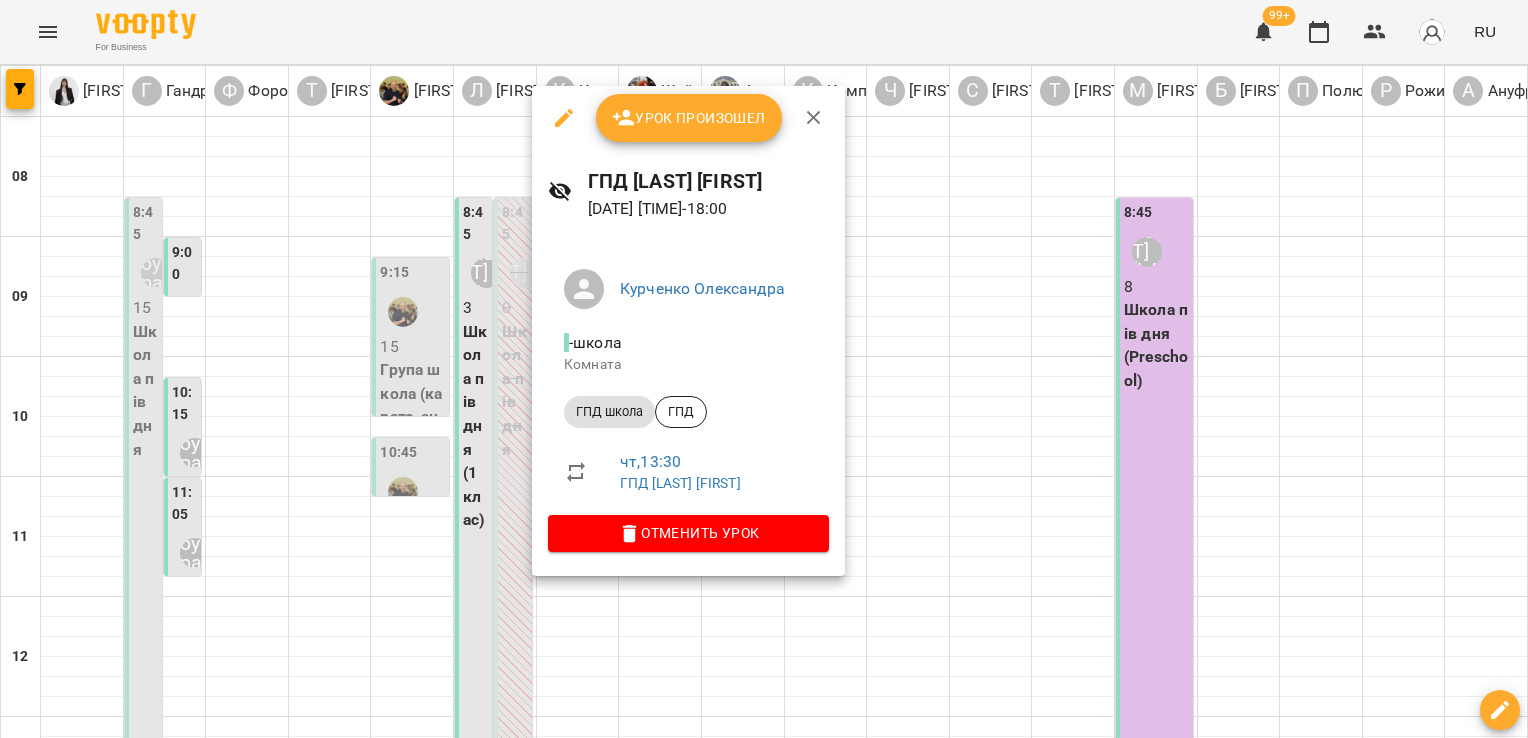 click at bounding box center [764, 369] 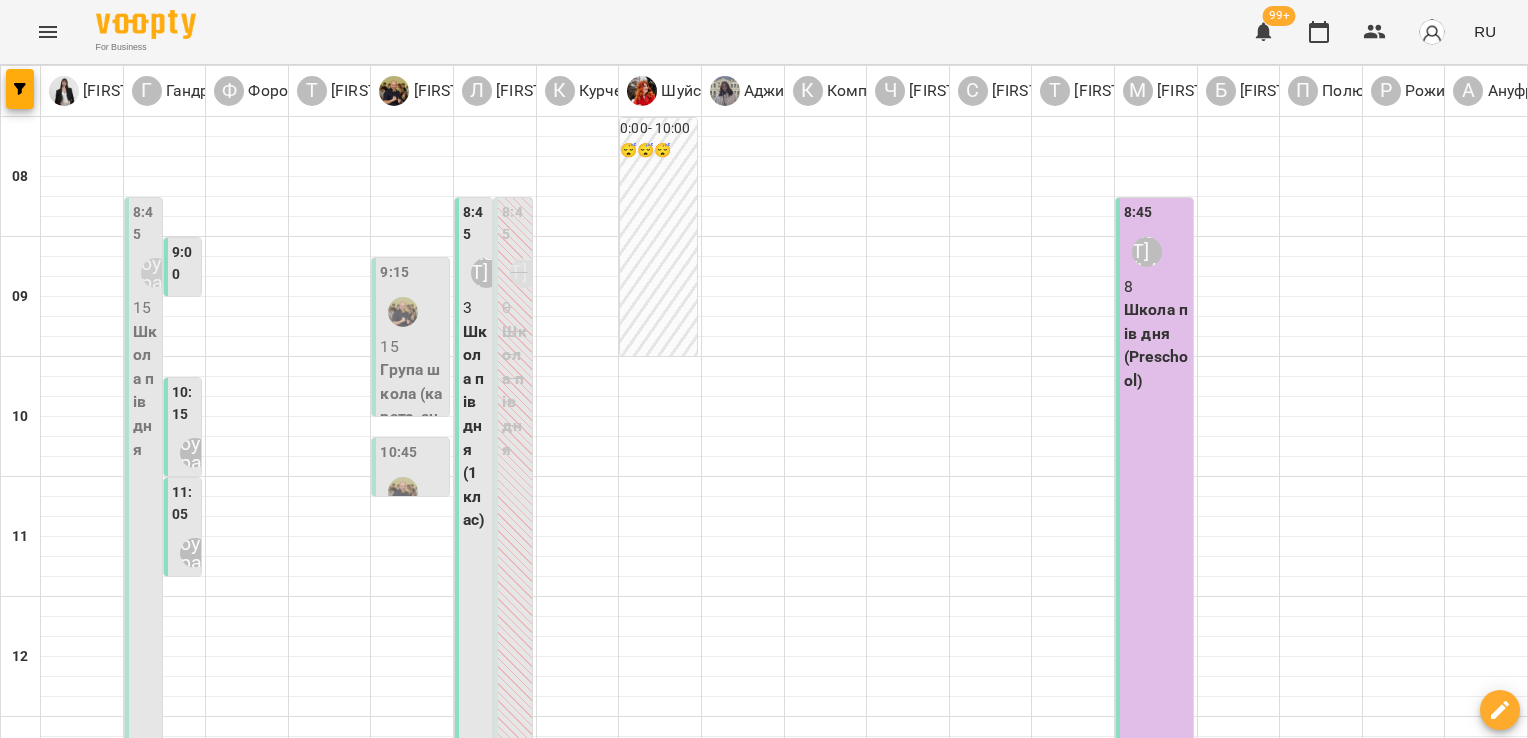 click on "ГПД школа" at bounding box center [1486, 901] 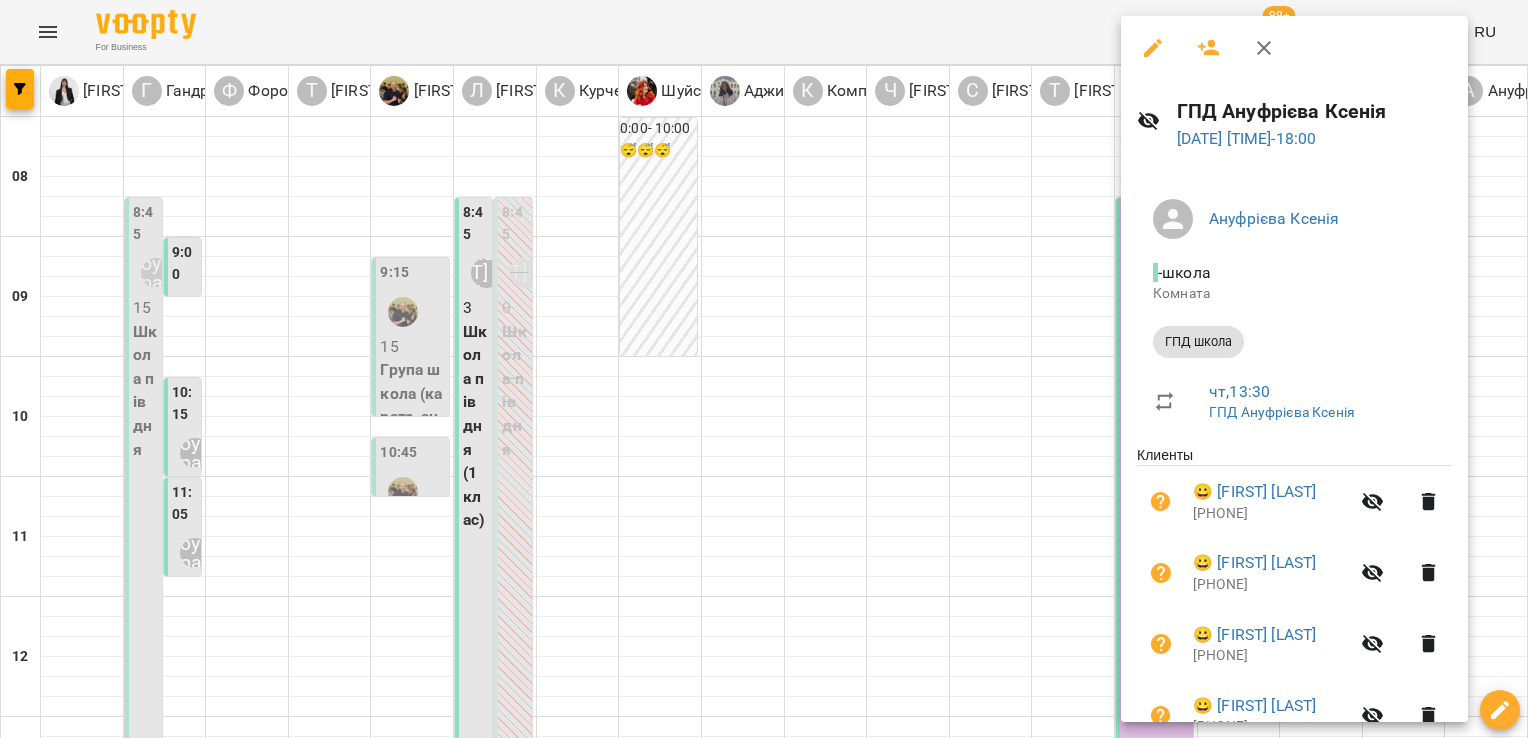 click at bounding box center [764, 369] 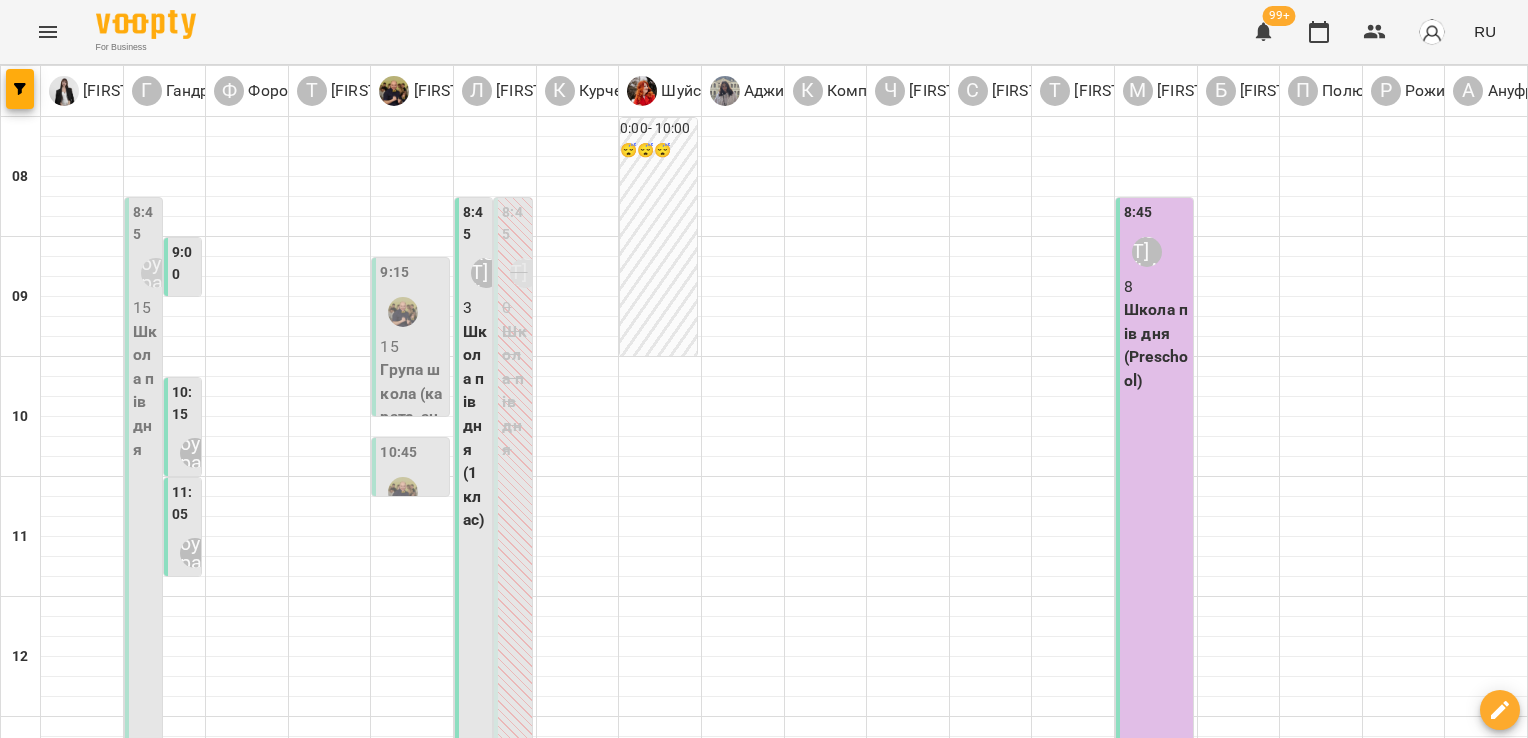 click on "8:45 Лупир Діана 3 Школа пів дня (1 клас)" at bounding box center (473, 487) 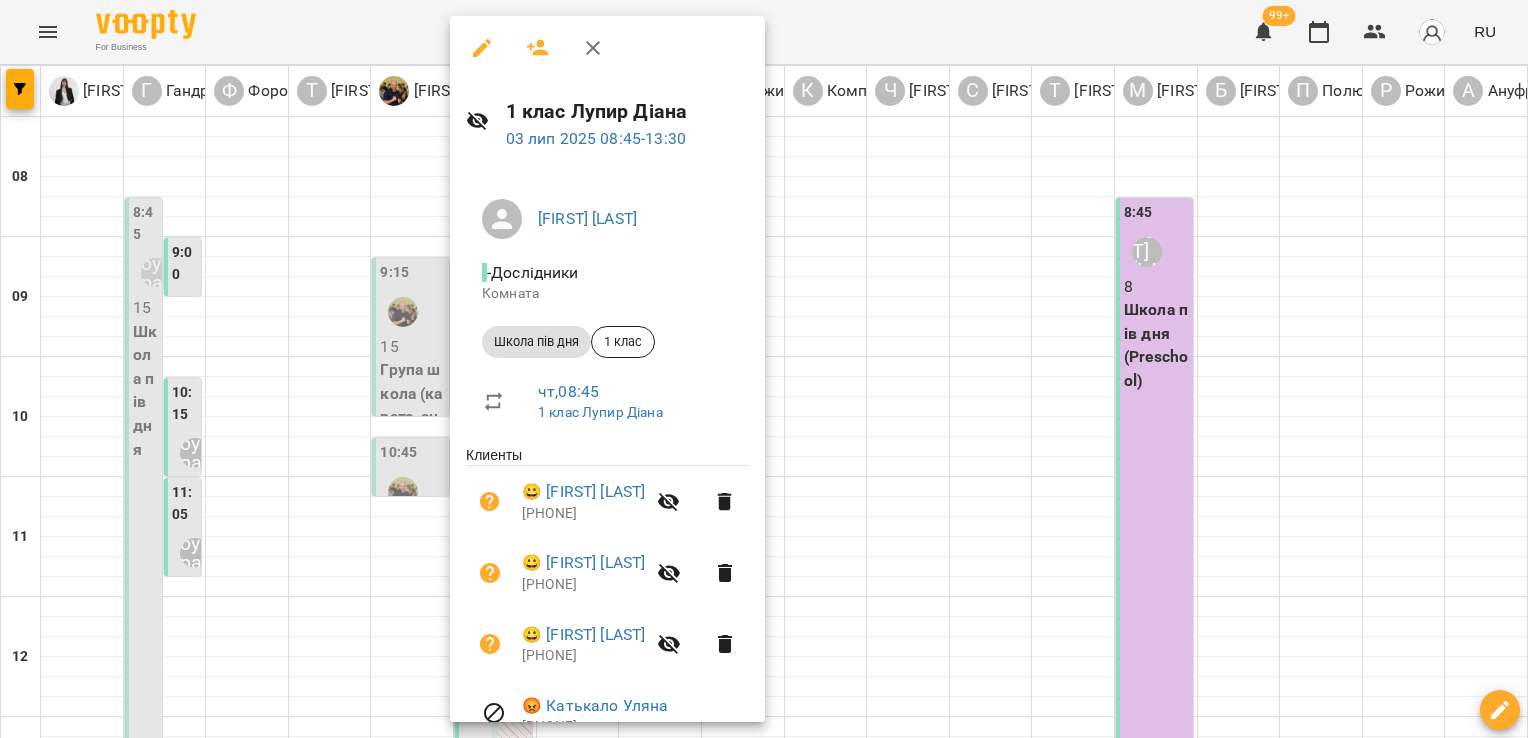 click at bounding box center (764, 369) 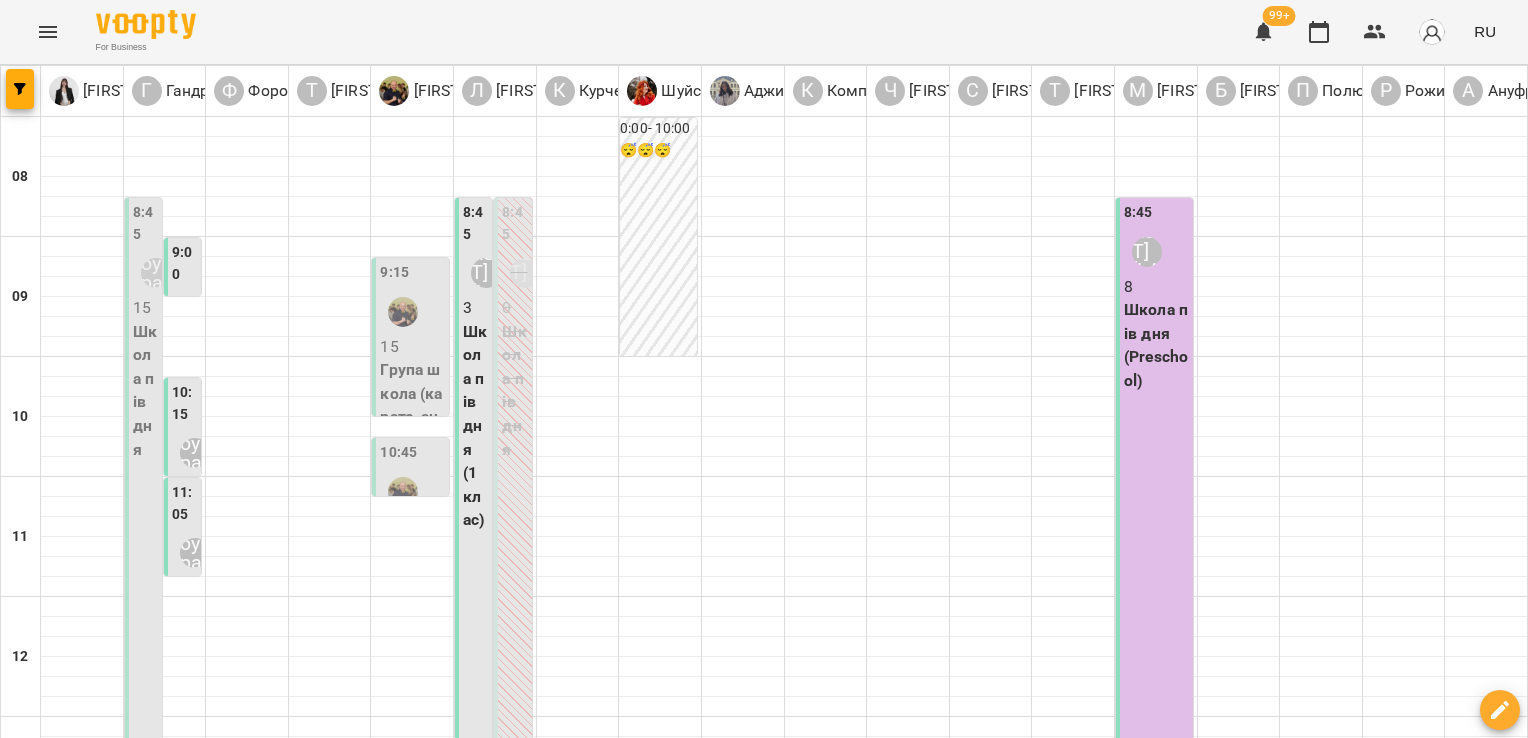scroll, scrollTop: 444, scrollLeft: 0, axis: vertical 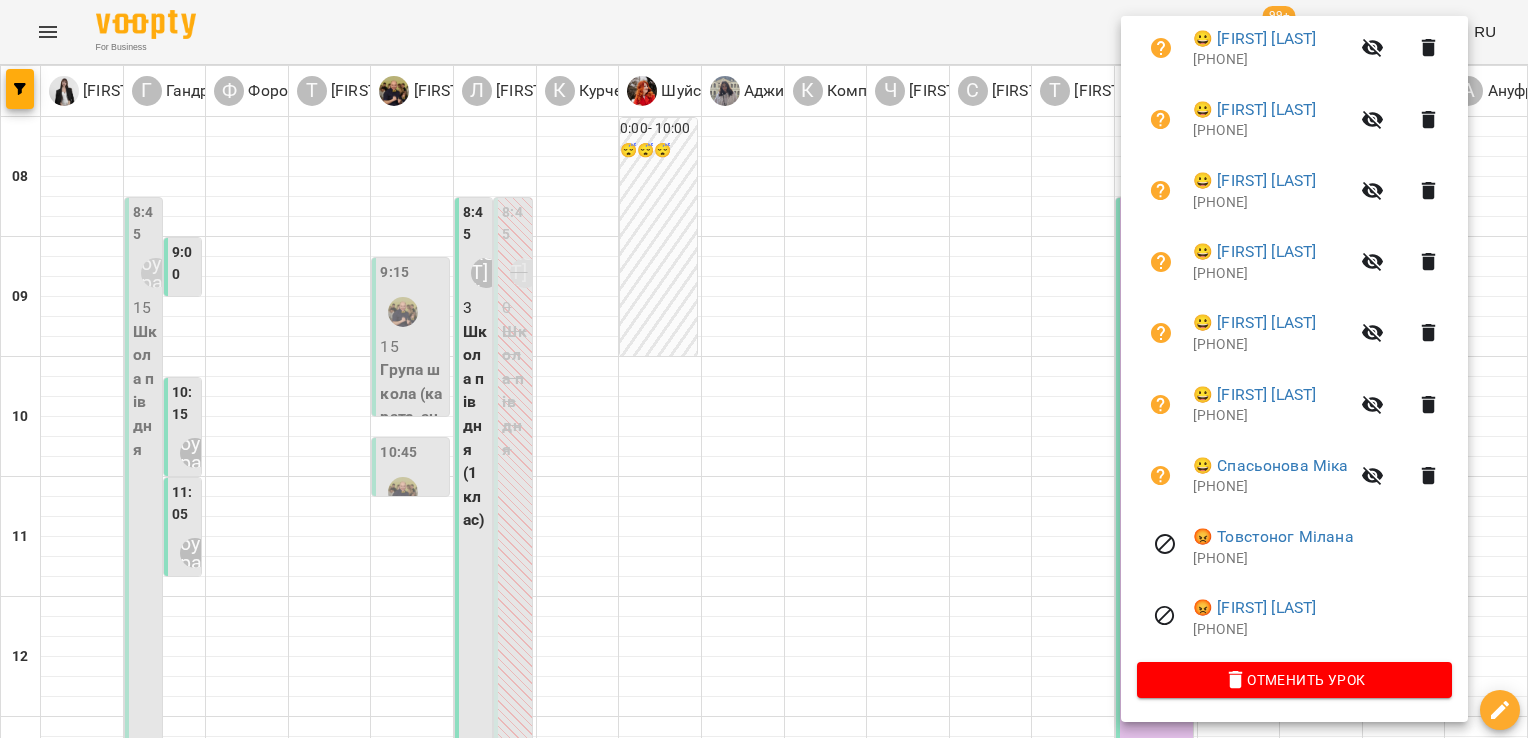 click at bounding box center (764, 369) 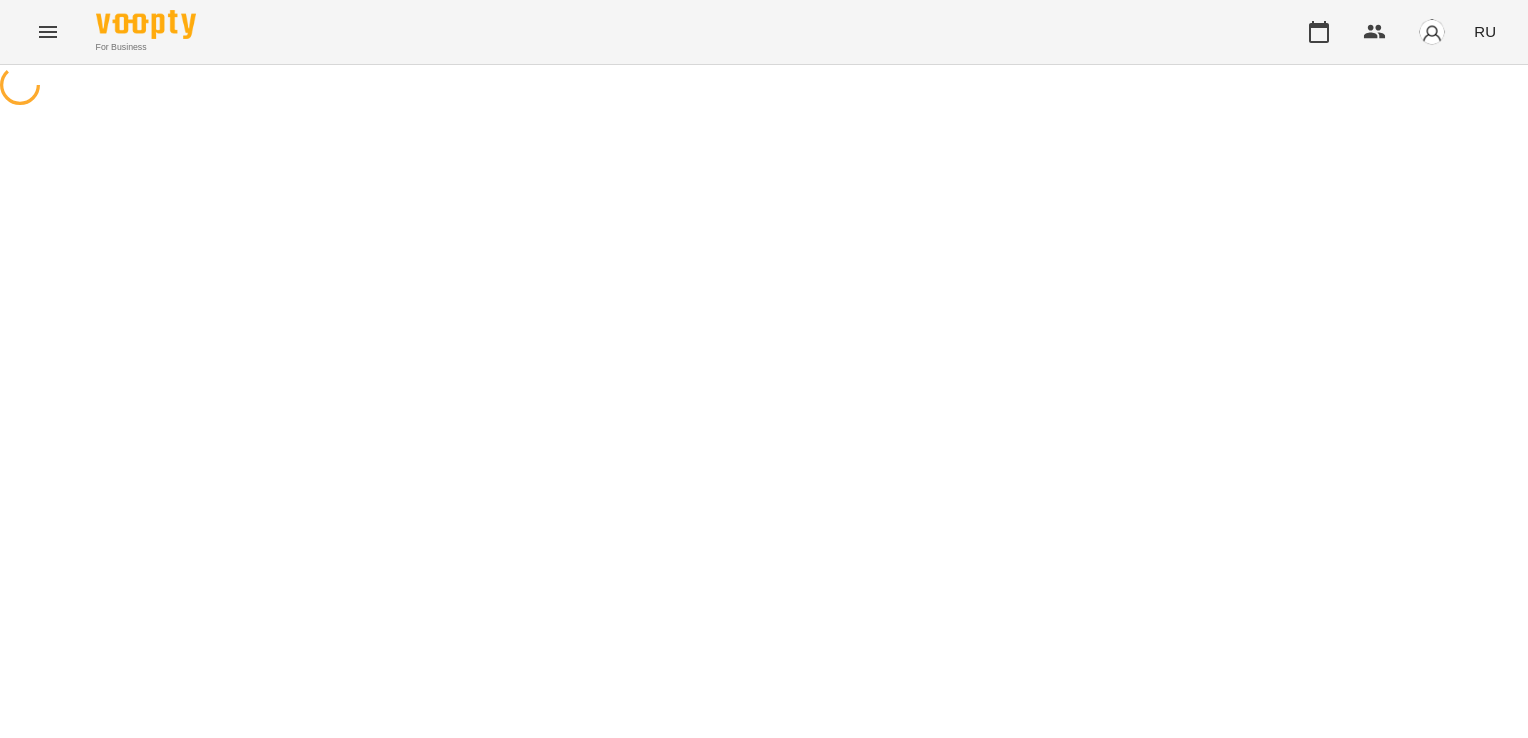 scroll, scrollTop: 0, scrollLeft: 0, axis: both 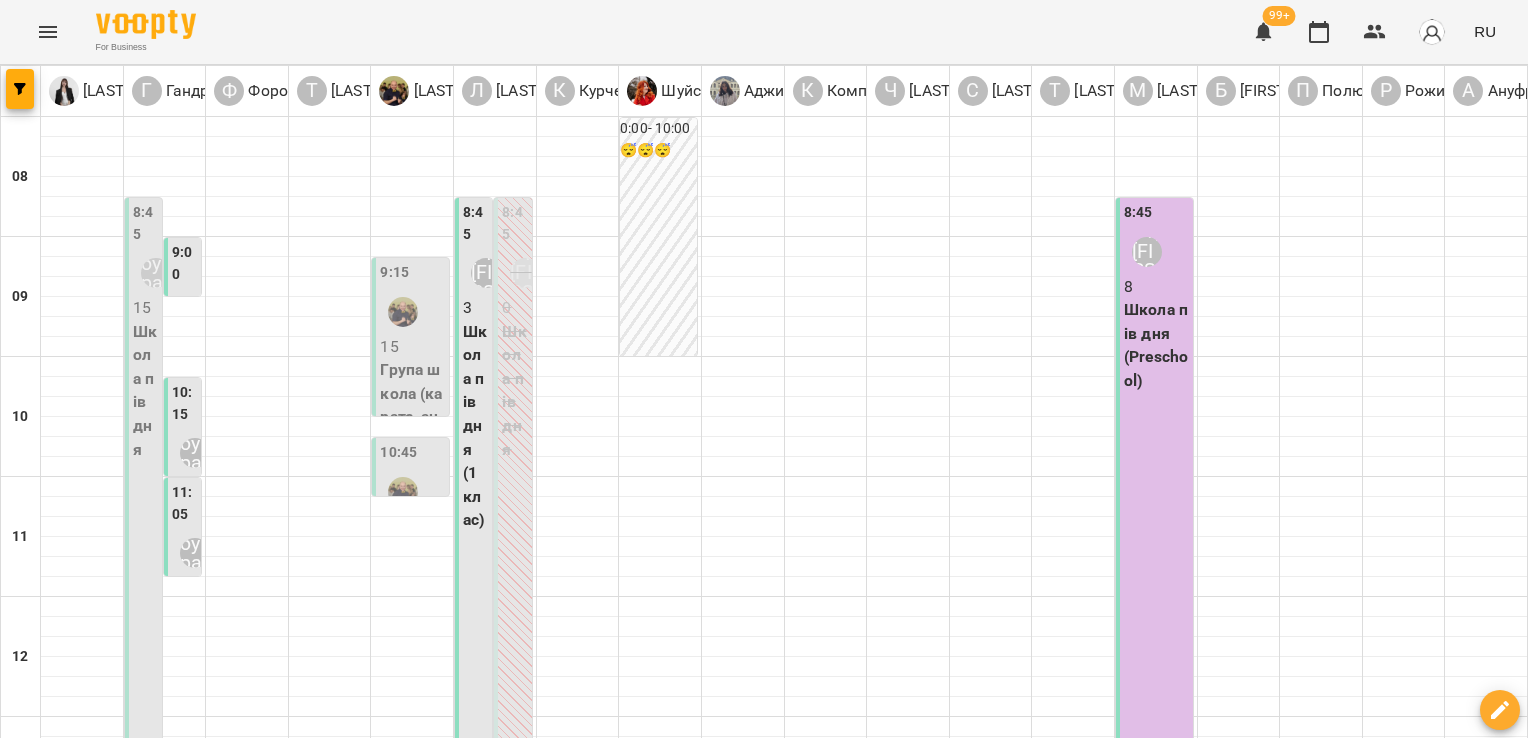 click on "[TIME] [LAST] [FIRST] [NUMBER] ГПД школа" at bounding box center (1484, 1047) 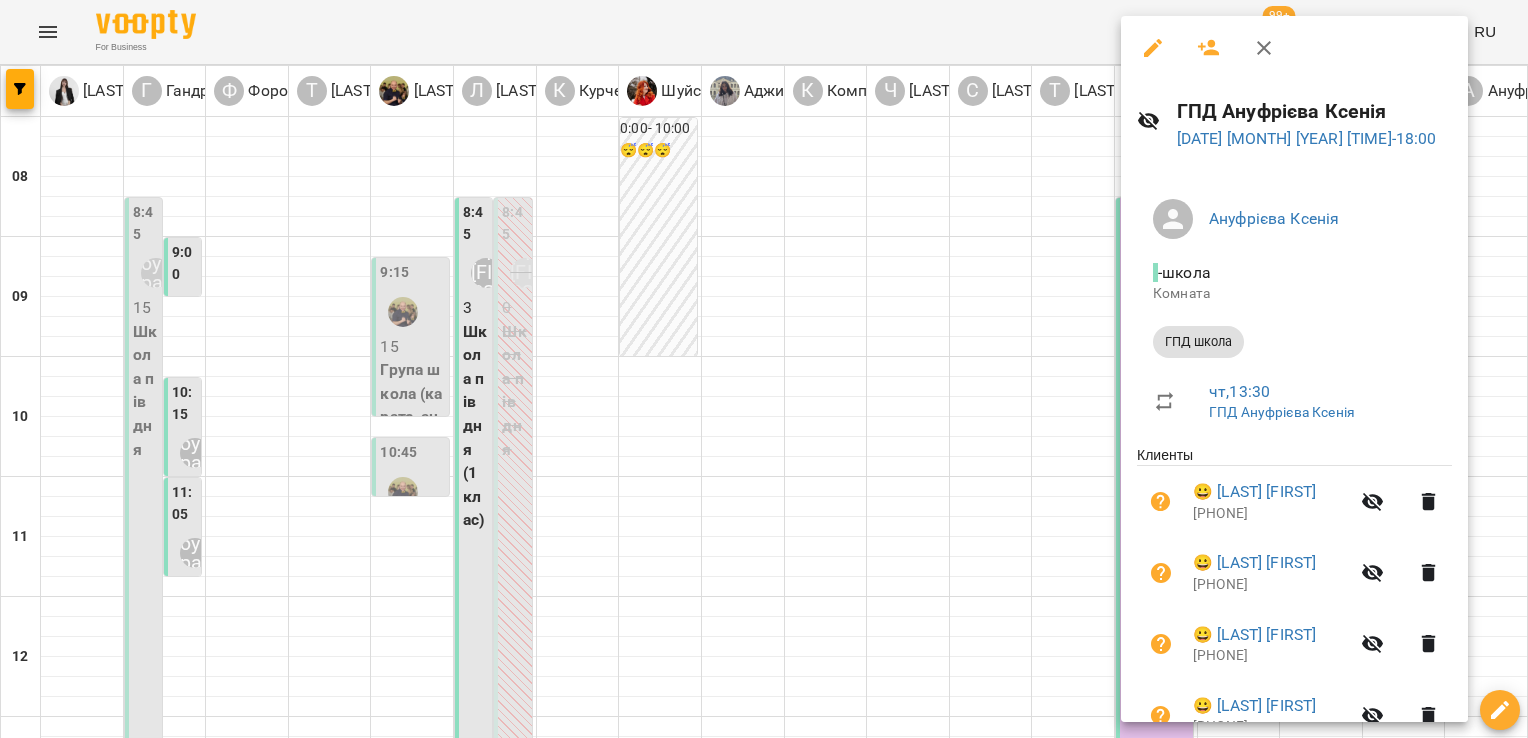 click at bounding box center [764, 369] 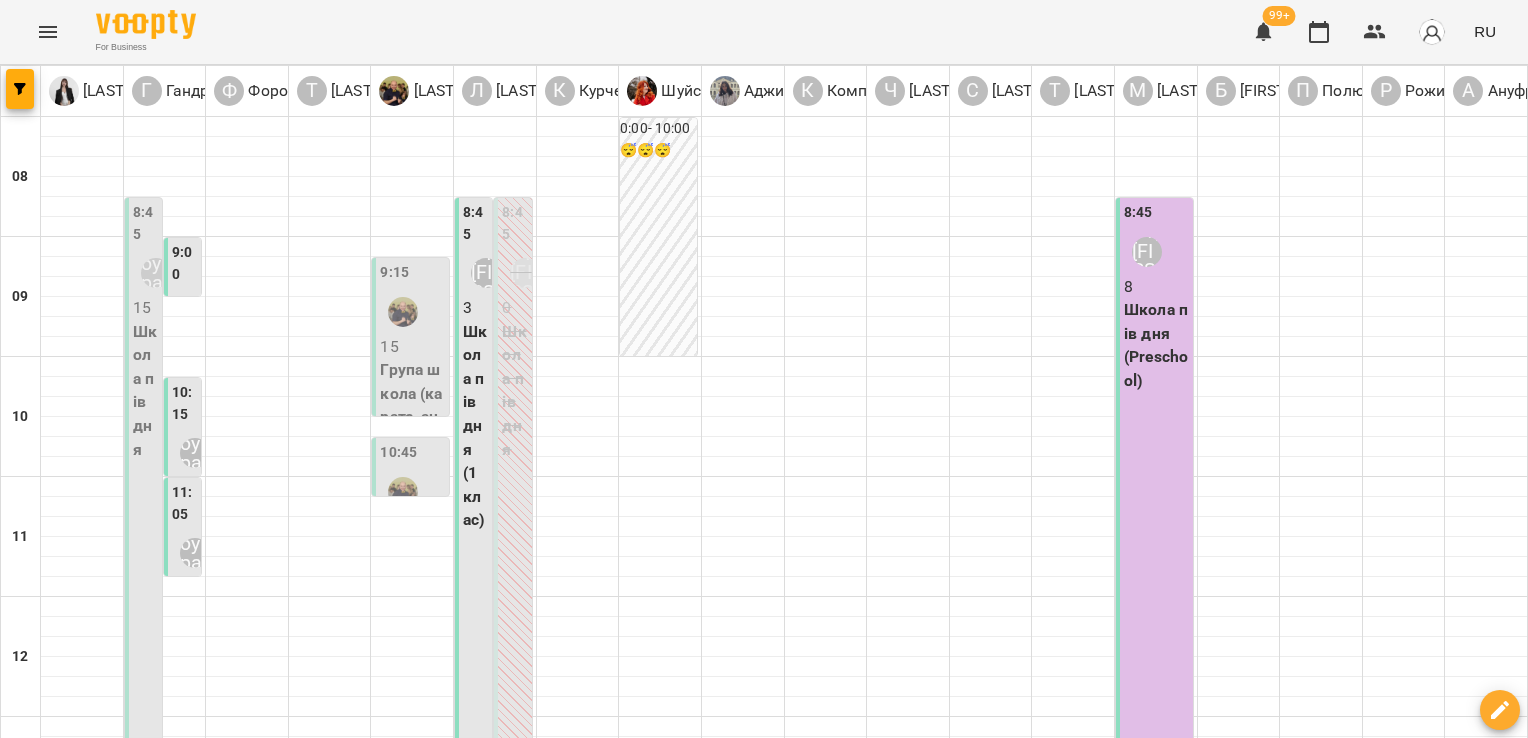 scroll, scrollTop: 0, scrollLeft: 0, axis: both 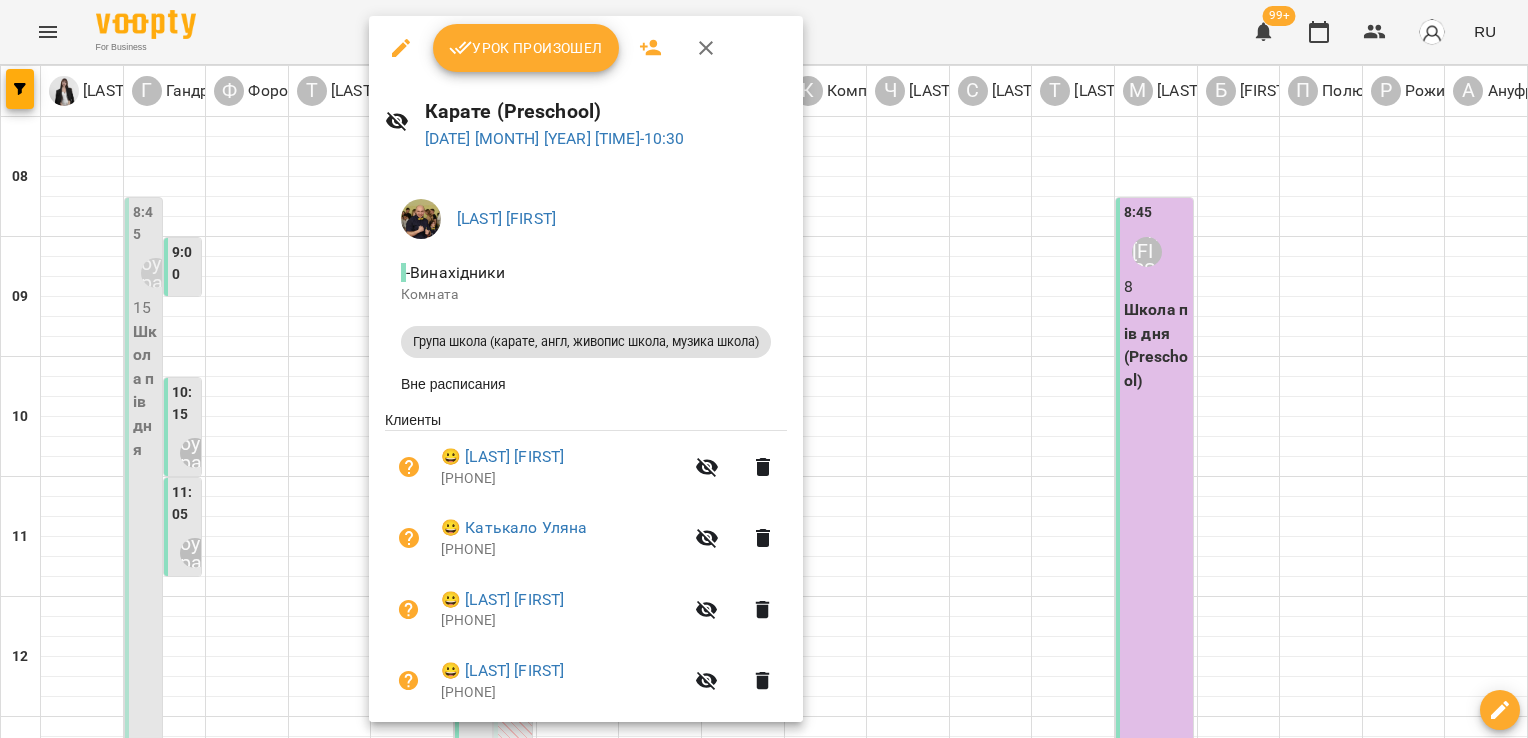 click at bounding box center (764, 369) 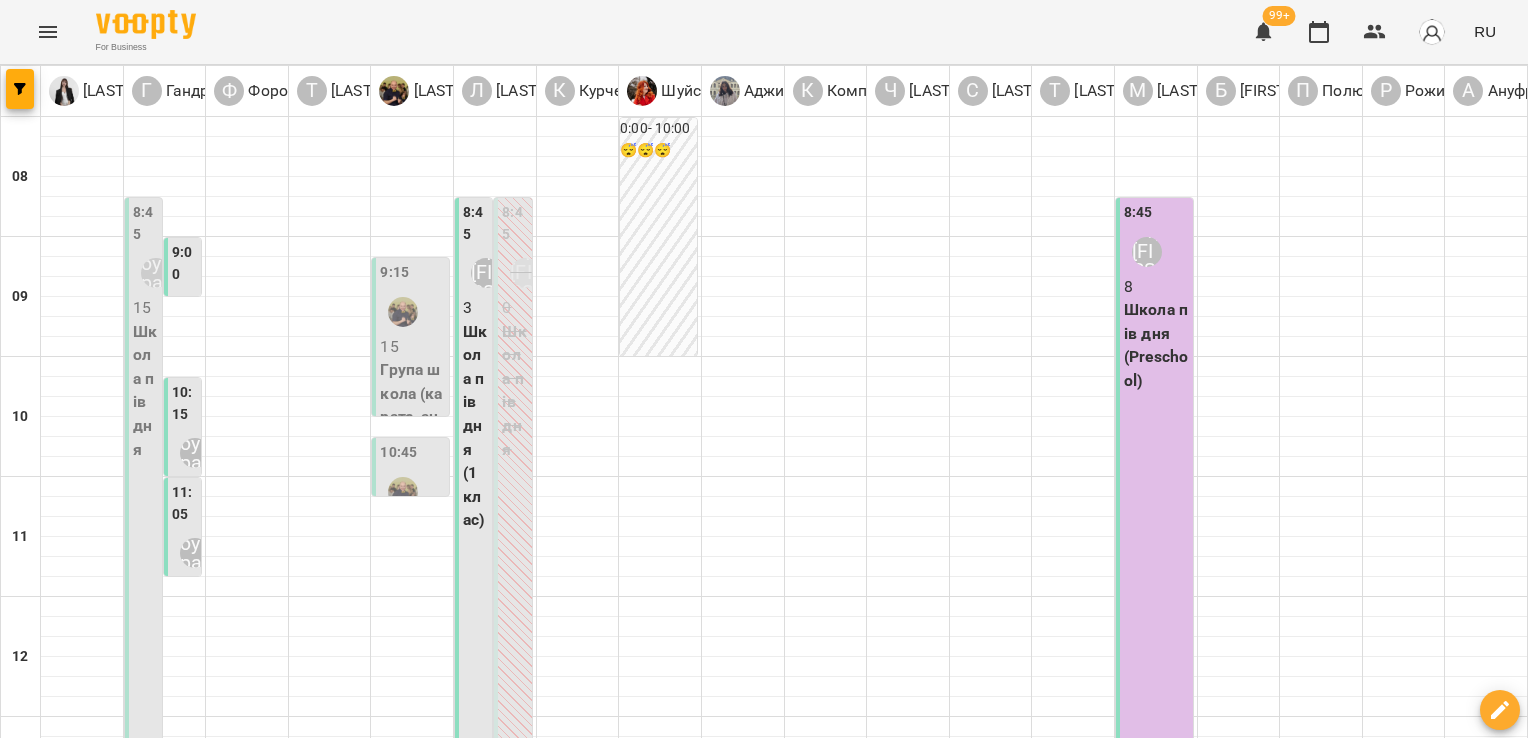 click on "10:15" at bounding box center [184, 403] 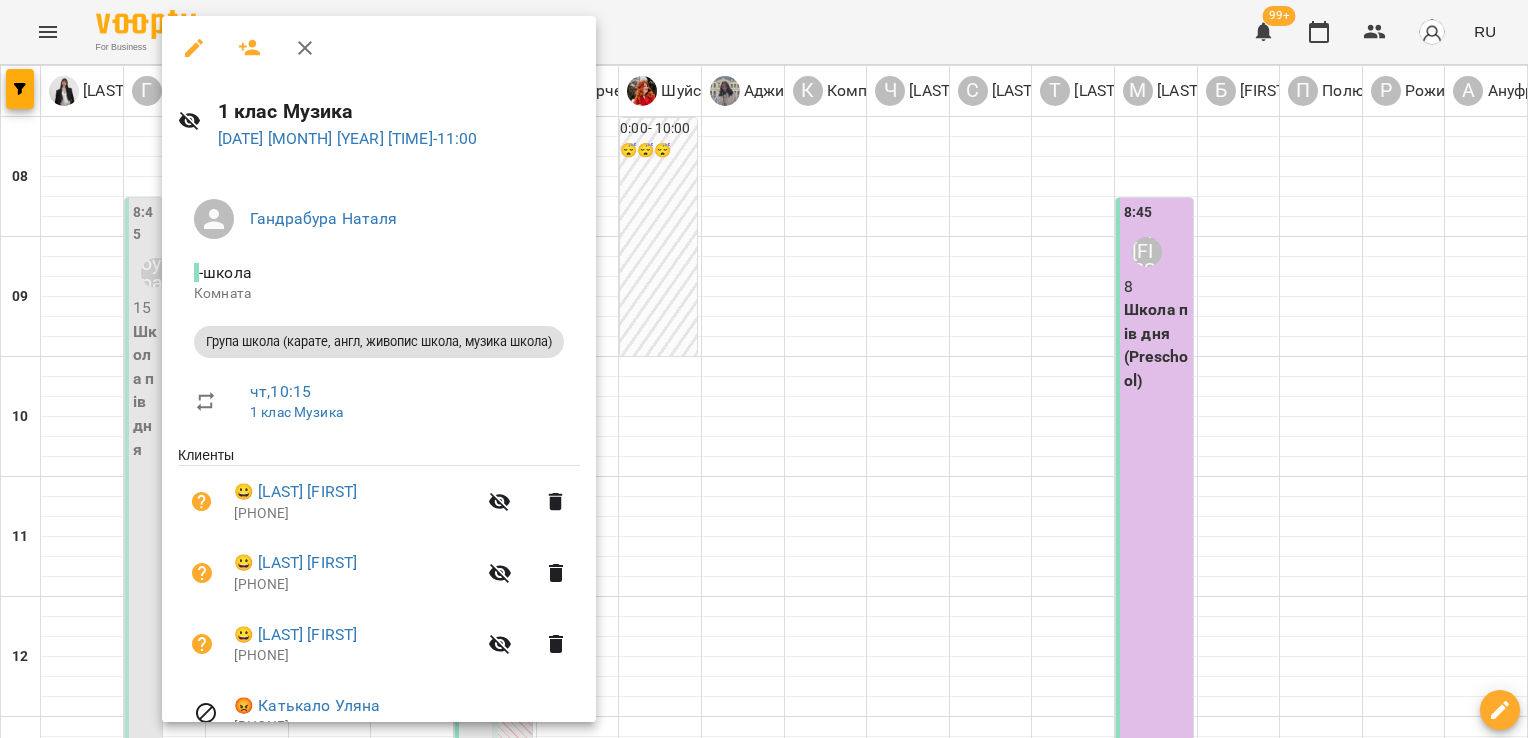 click at bounding box center [764, 369] 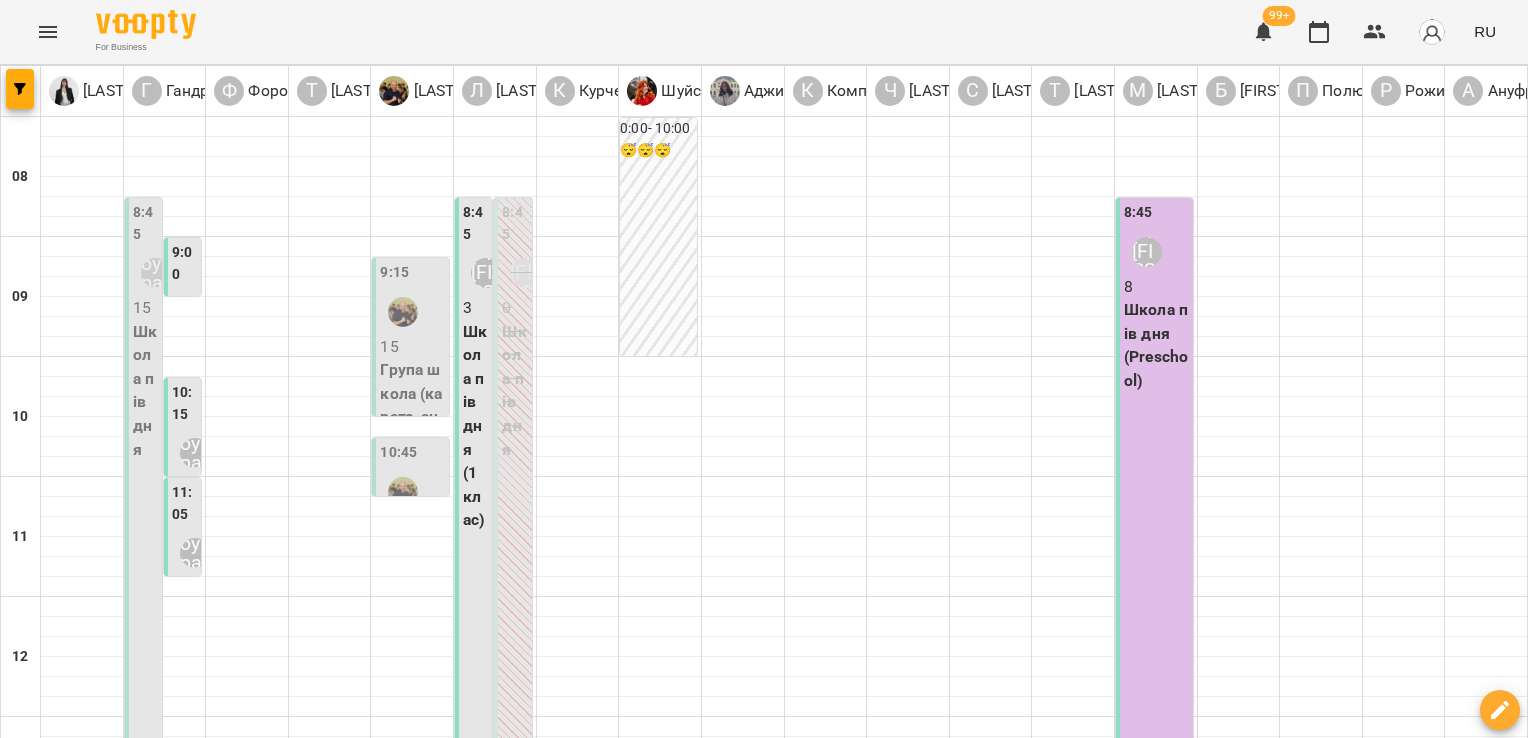 click on "9:00" at bounding box center [184, 263] 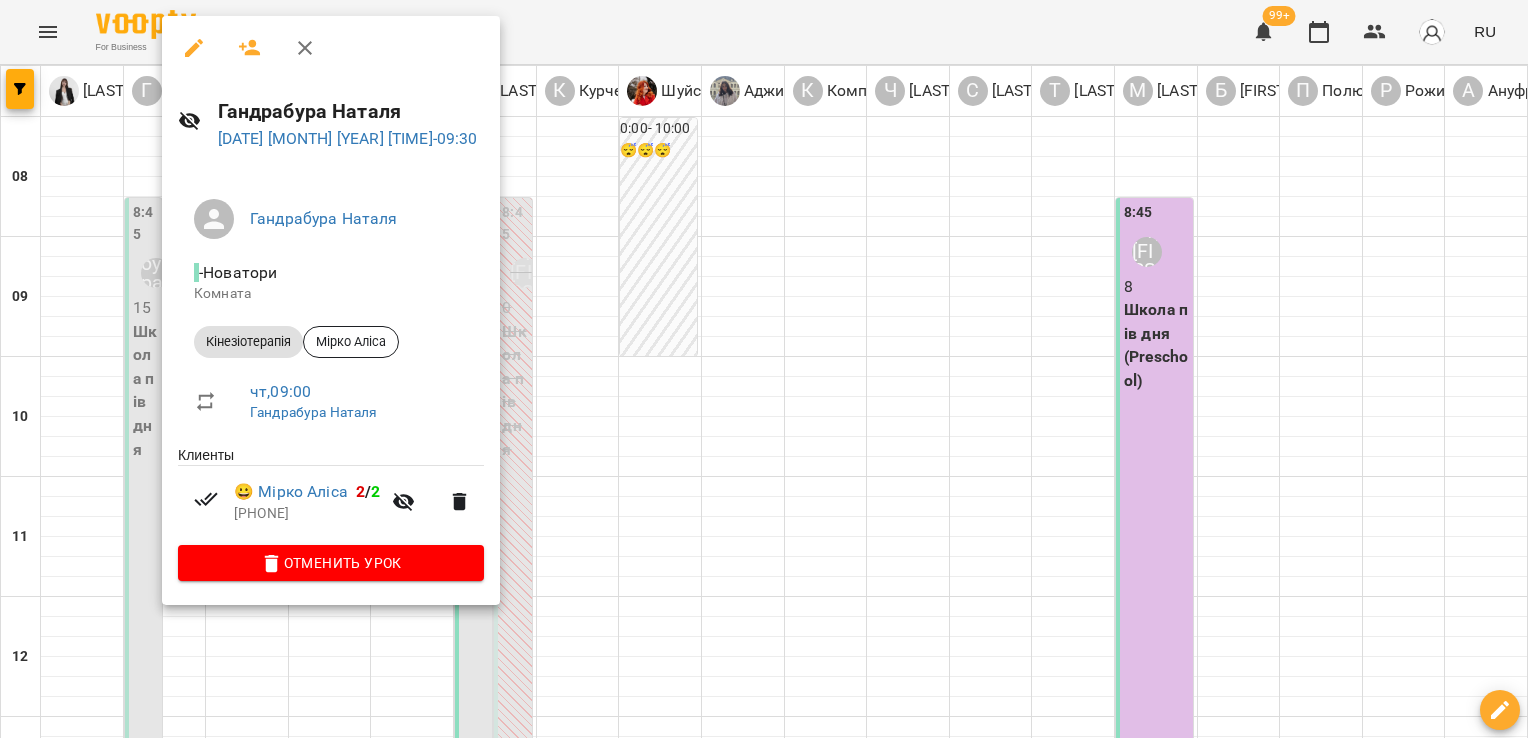 click at bounding box center (764, 369) 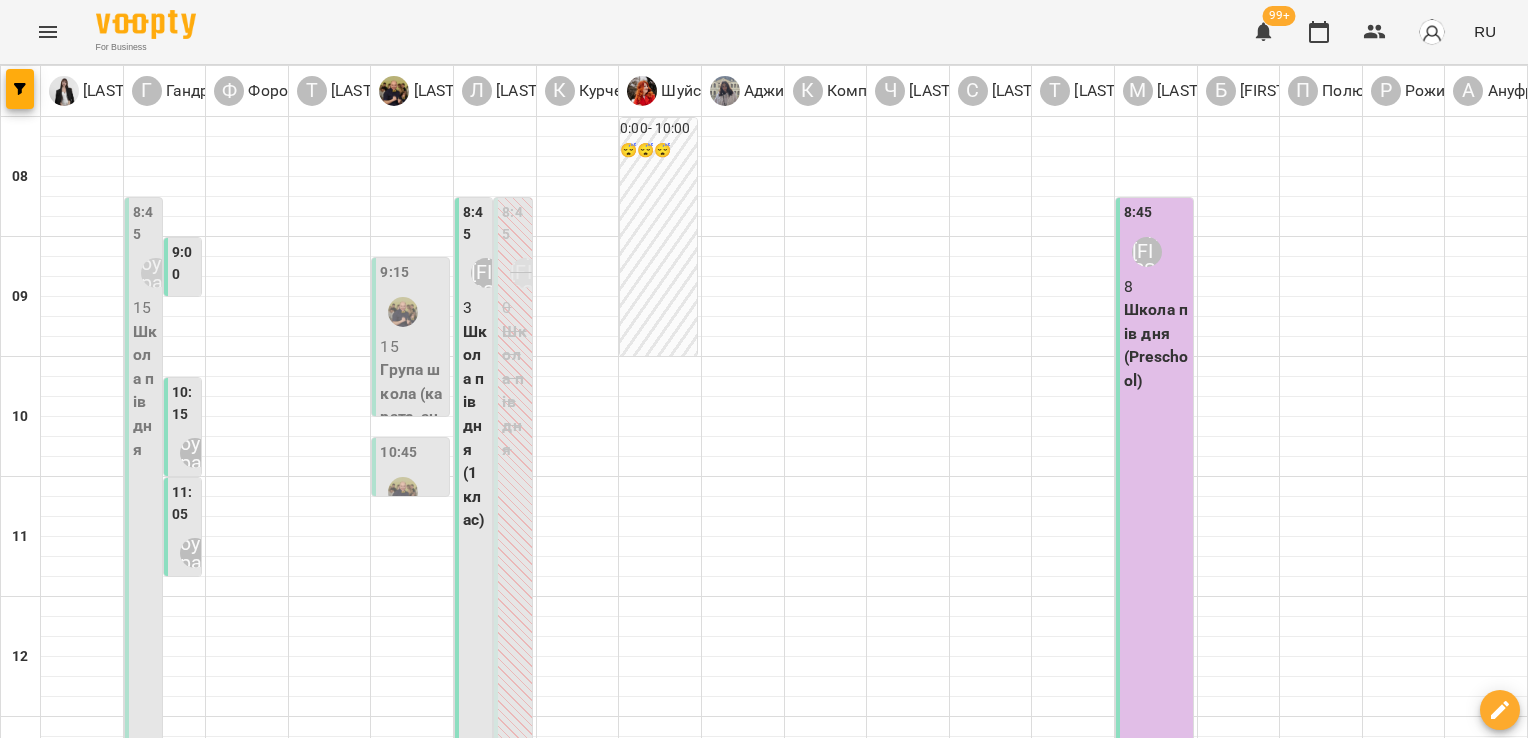 click on "11:05" at bounding box center [184, 503] 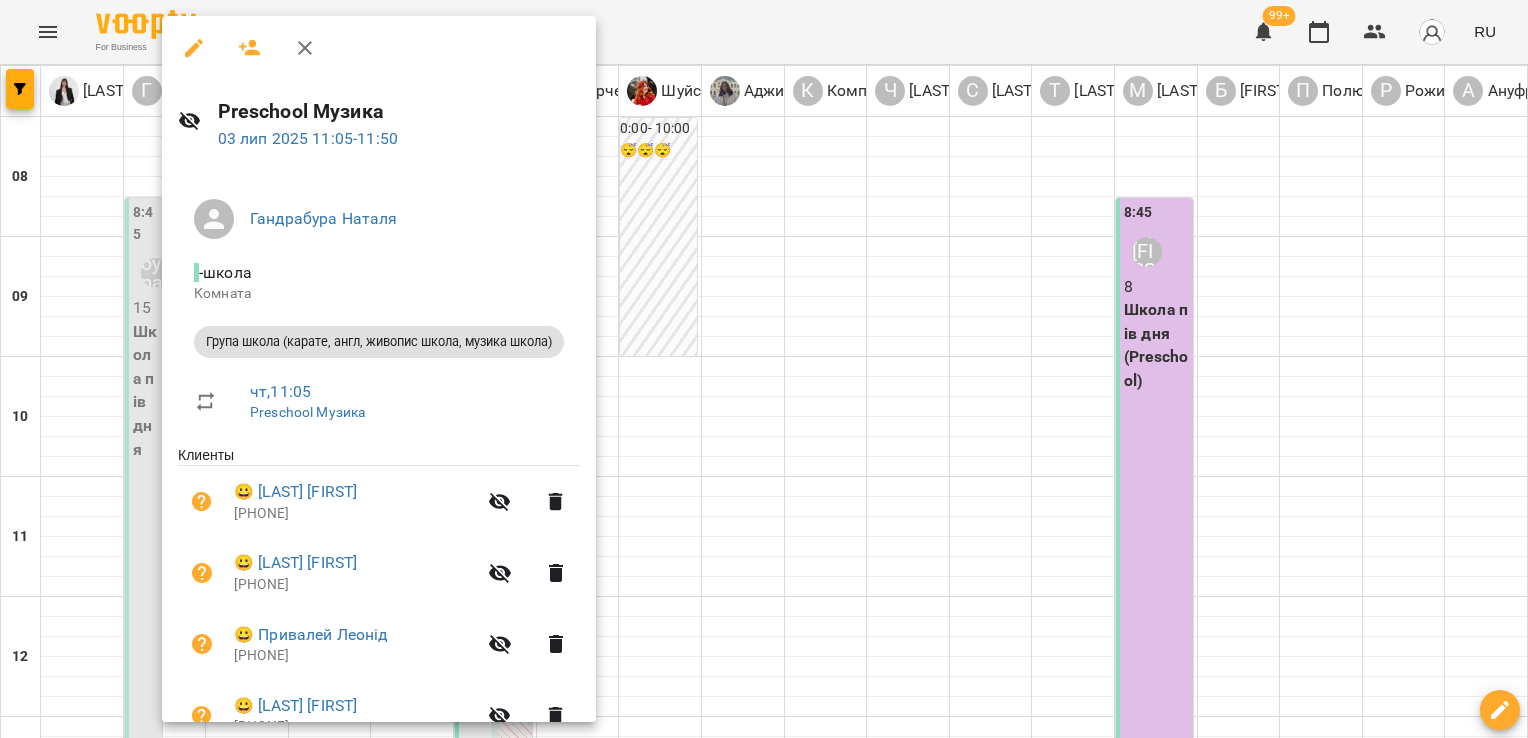 click at bounding box center [764, 369] 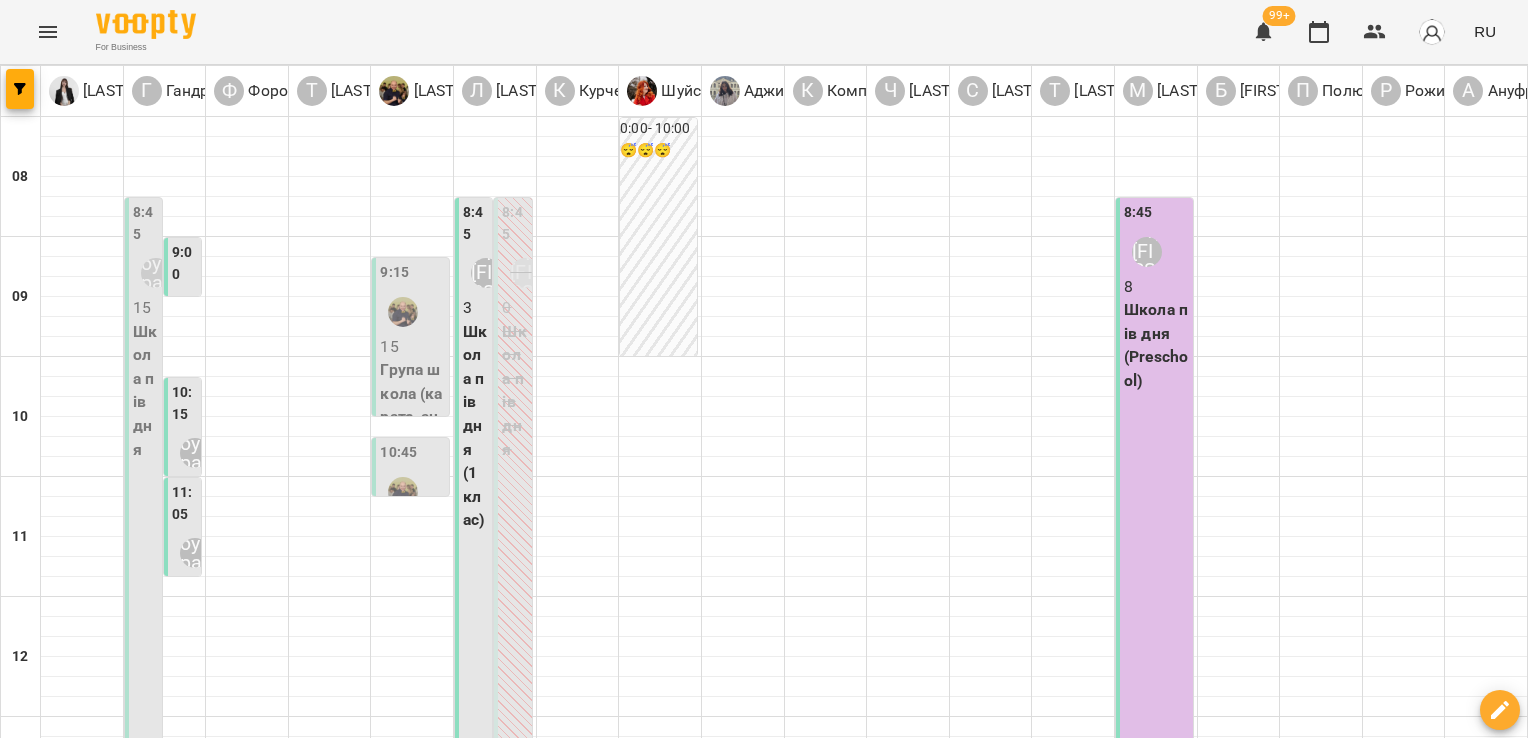 click on "[TIME] [LAST] [FIRST] [NUMBER] Школа пів дня" at bounding box center [143, 487] 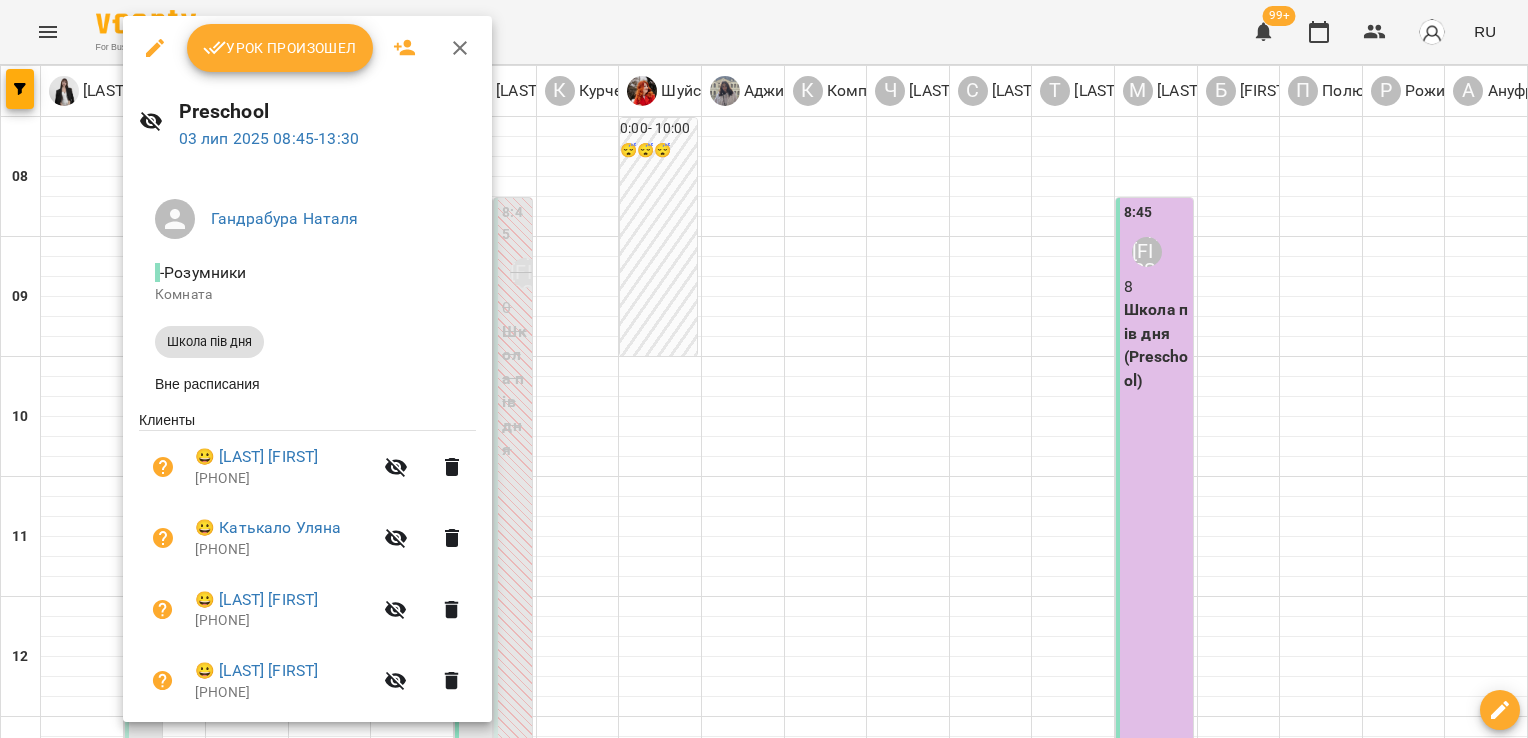 click at bounding box center [764, 369] 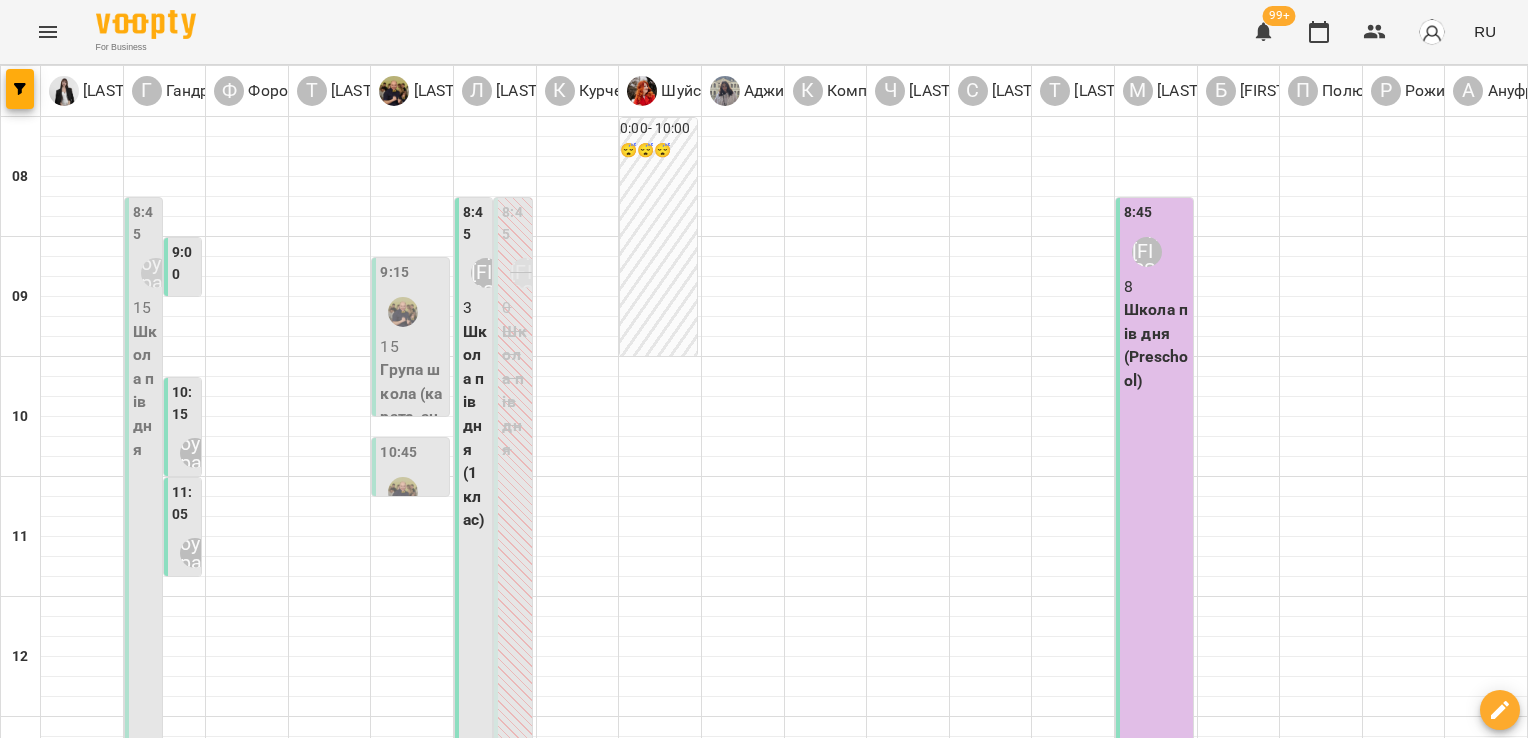 click at bounding box center (863, 1648) 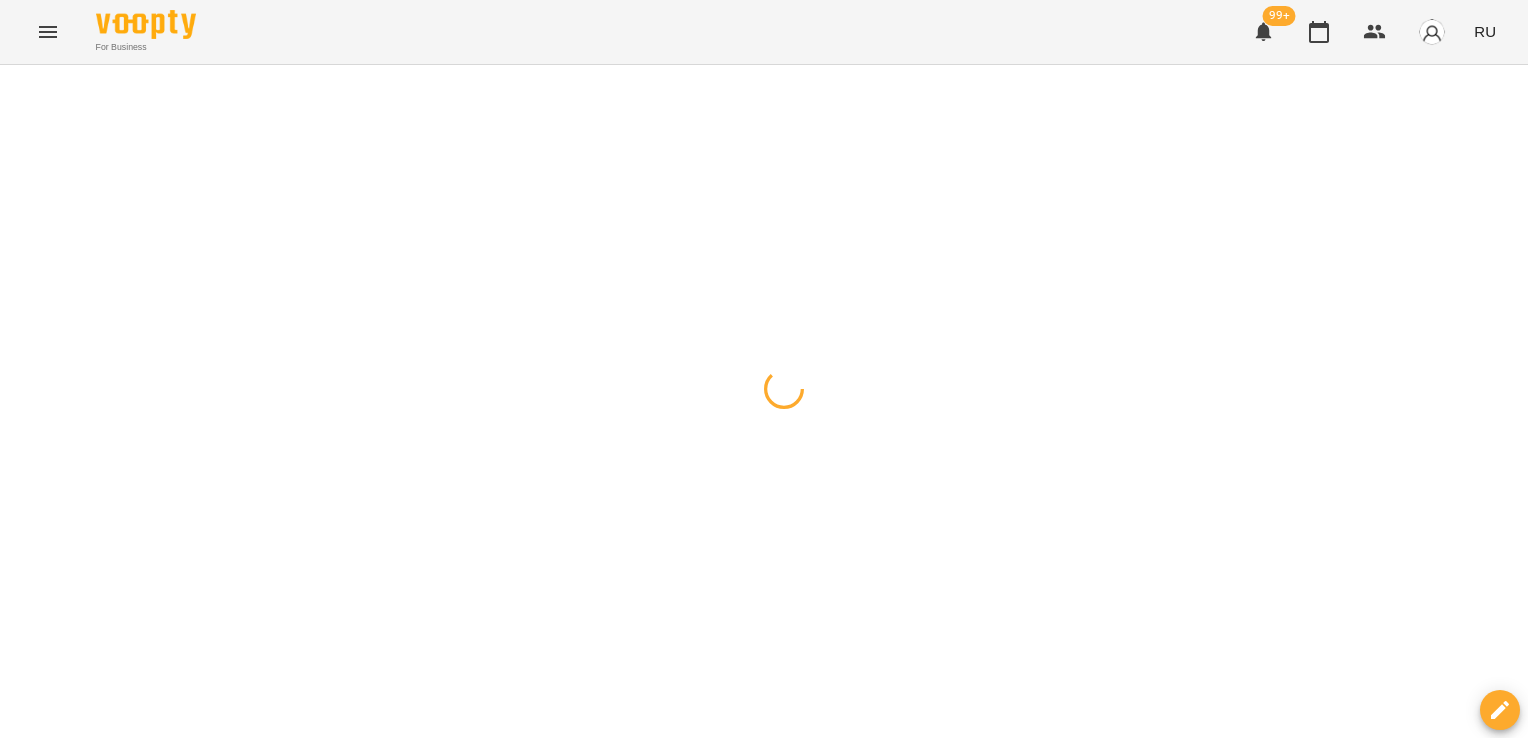 click at bounding box center [764, 65] 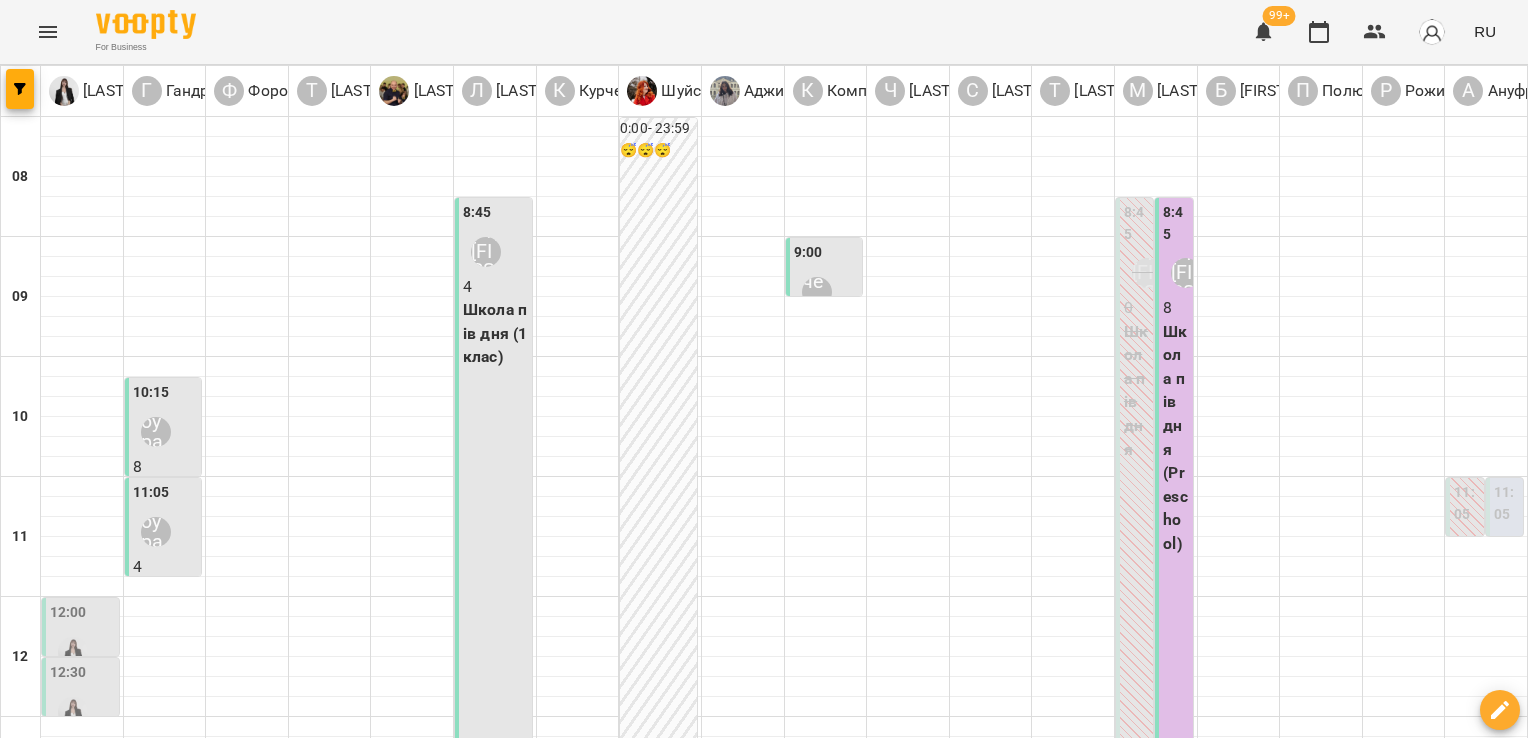 click at bounding box center [863, 1648] 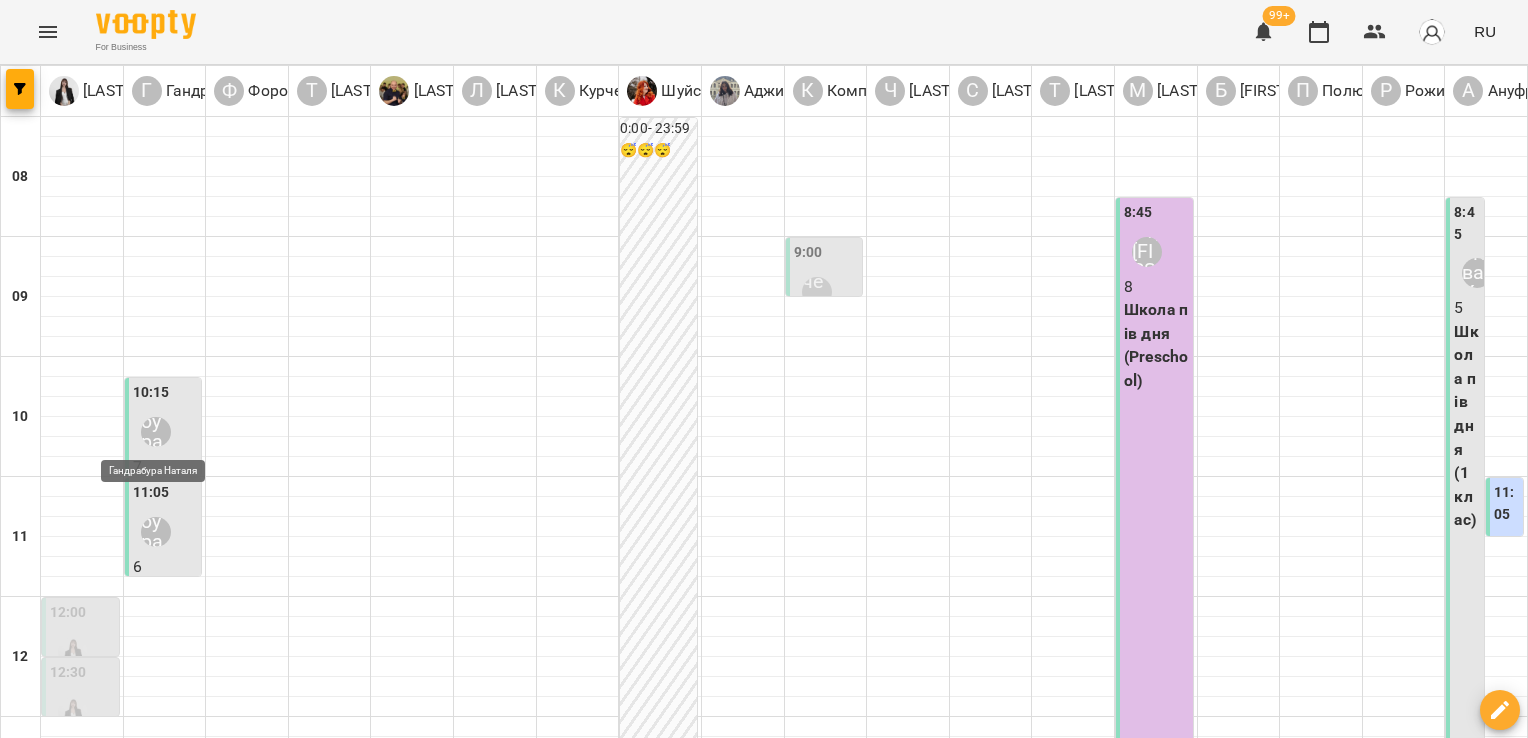 click on "Гандрабура Наталя" at bounding box center [156, 432] 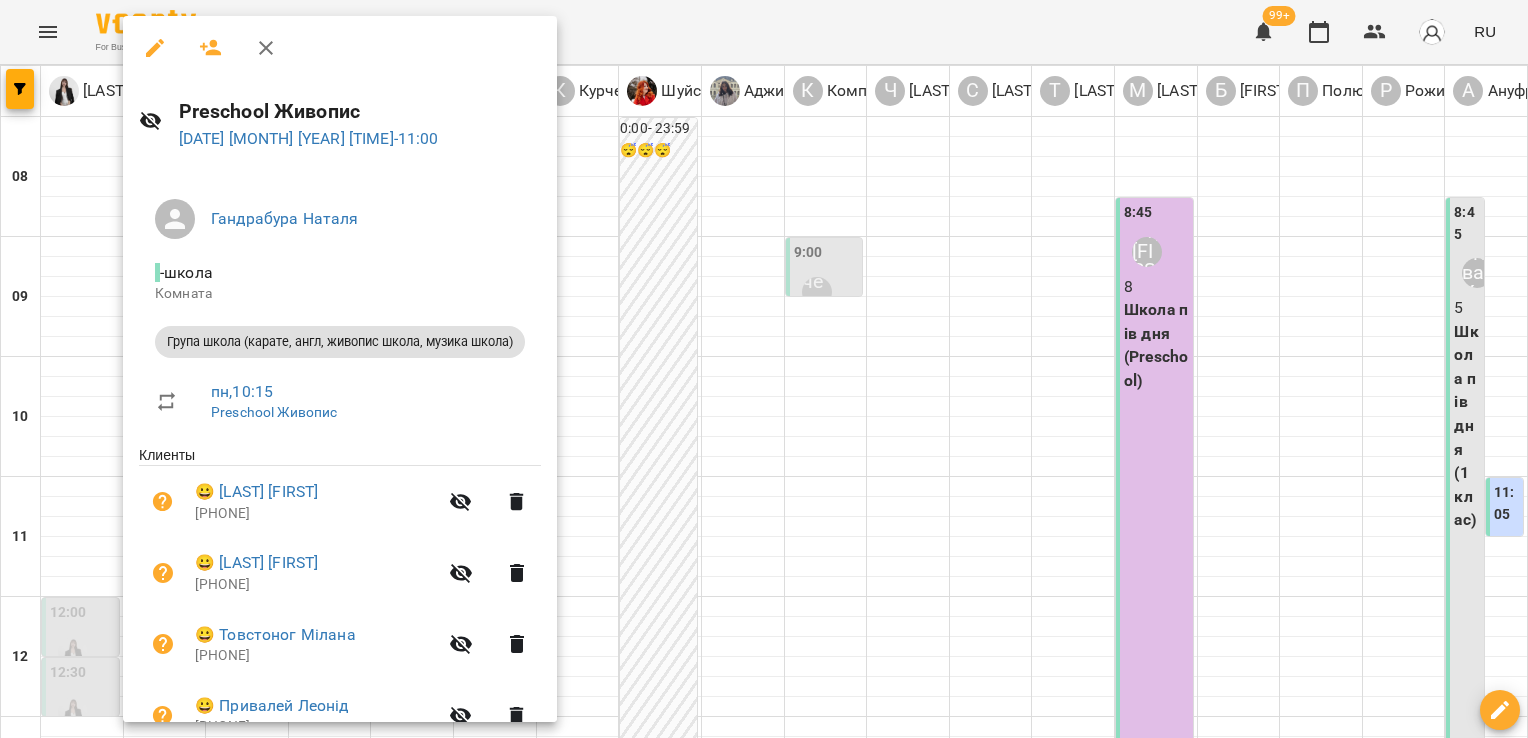 click at bounding box center (764, 369) 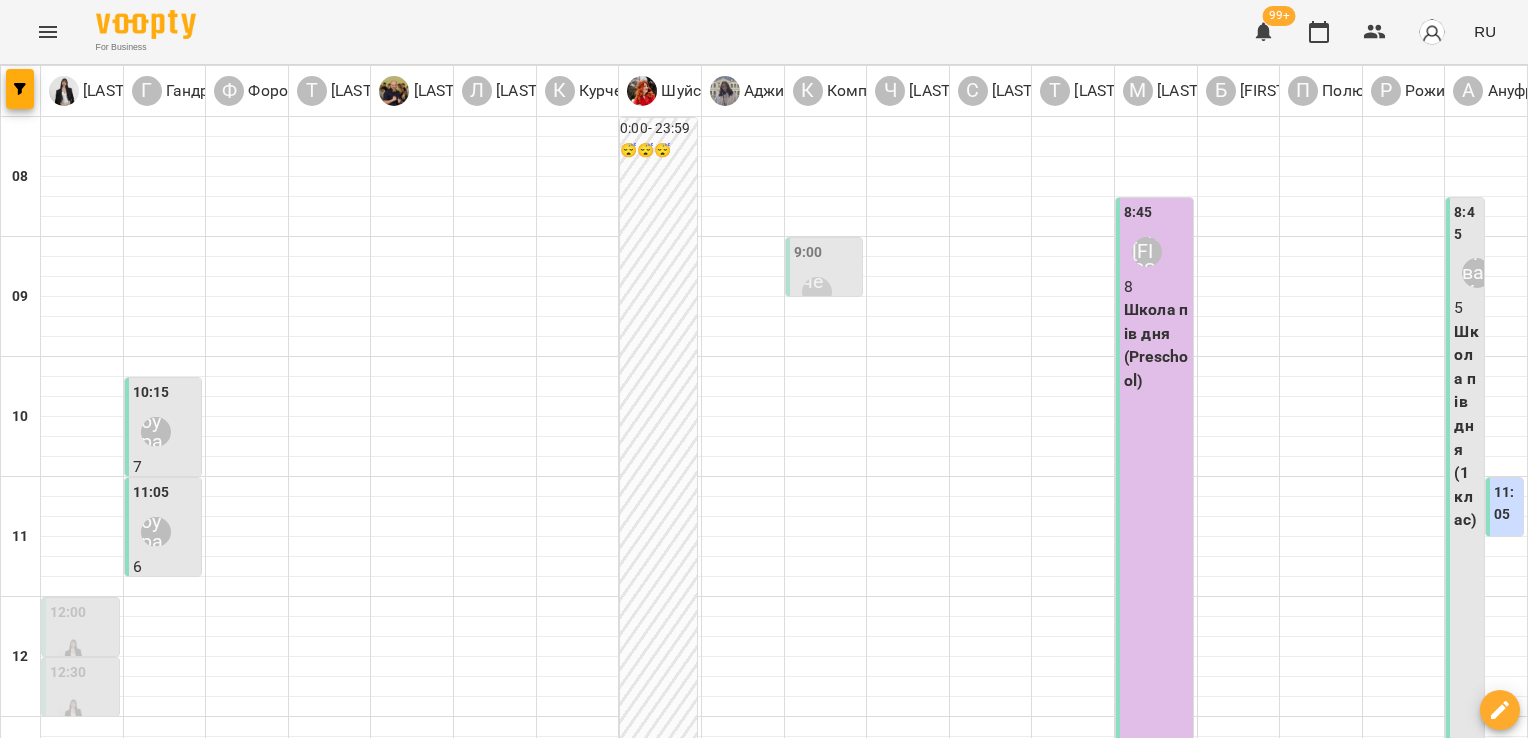 scroll, scrollTop: 240, scrollLeft: 0, axis: vertical 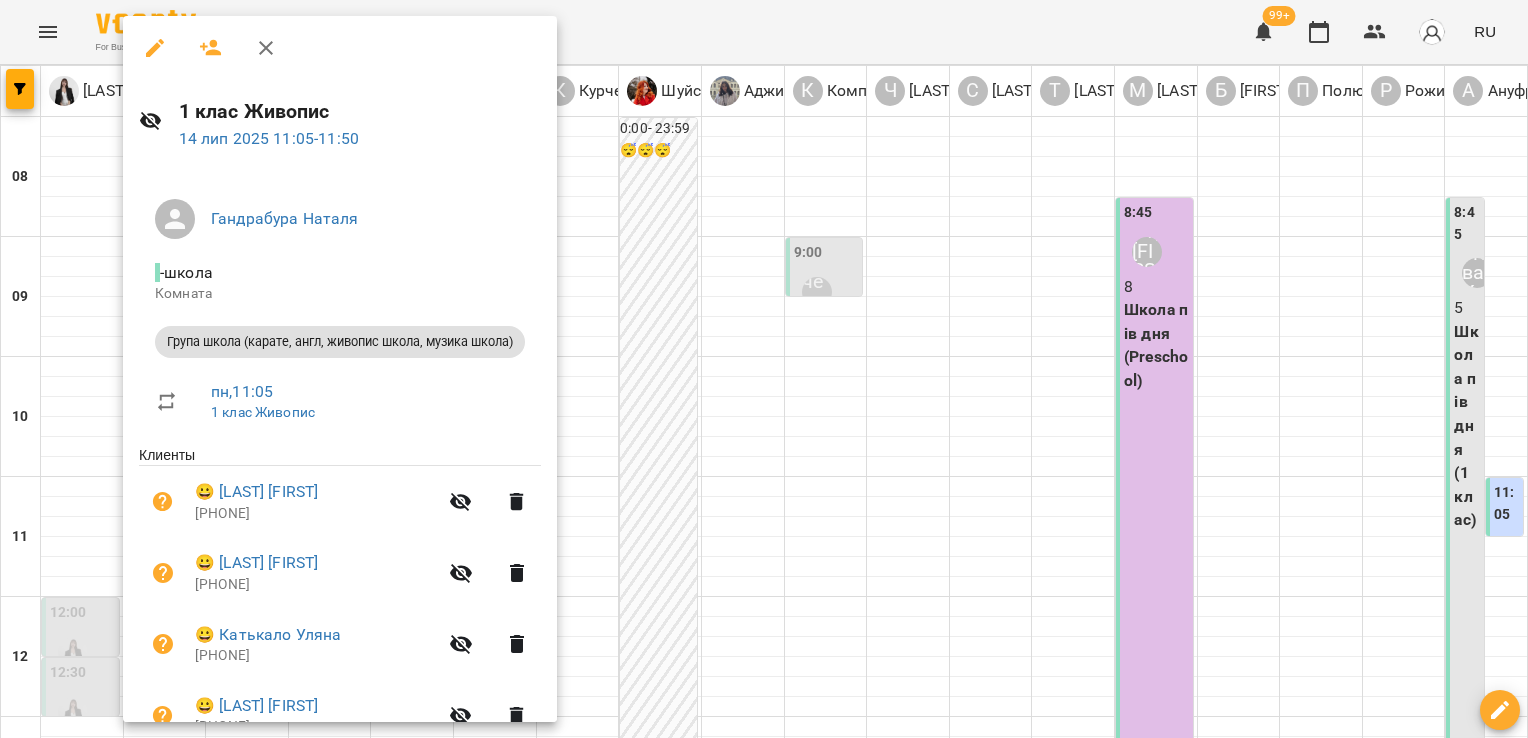 click at bounding box center [764, 369] 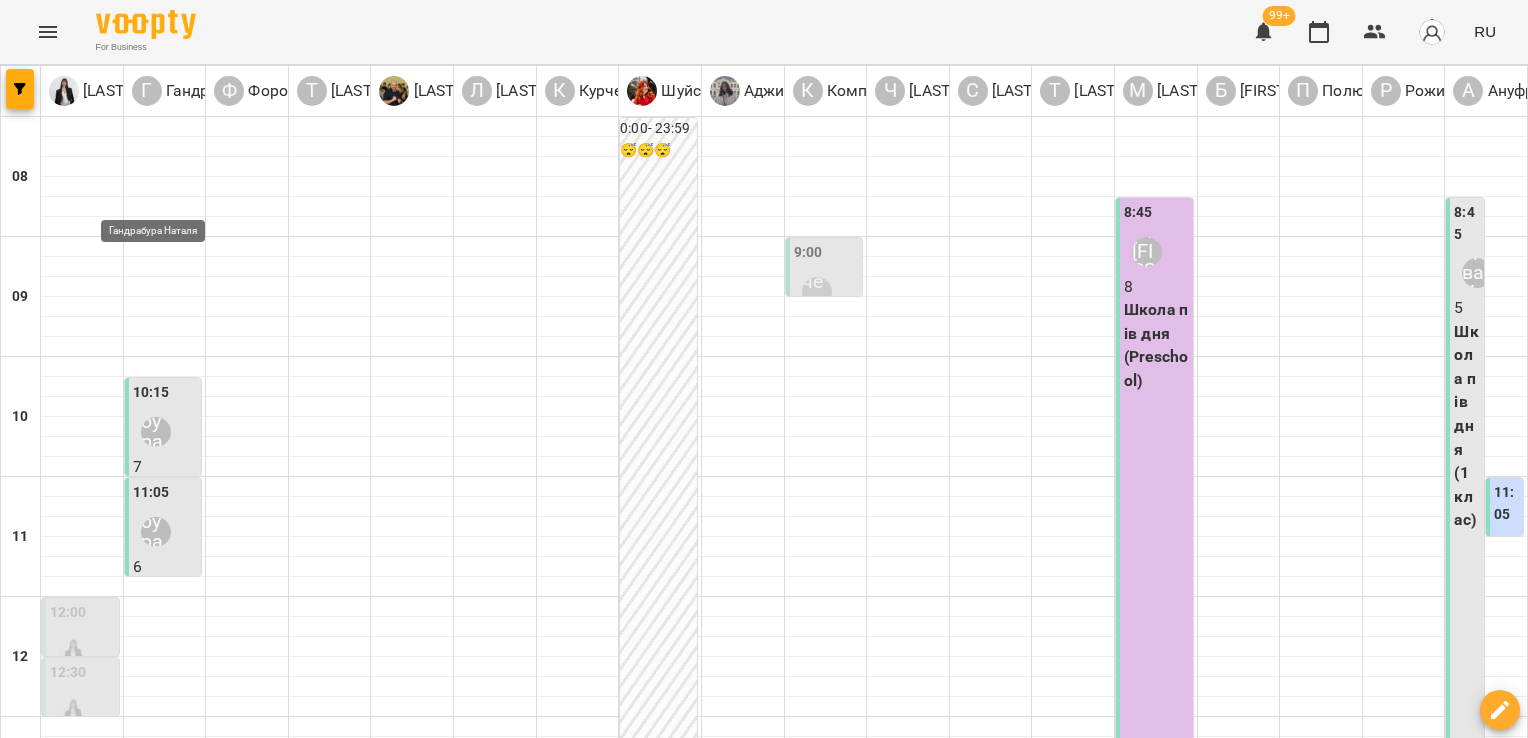 click on "Гандрабура Наталя" at bounding box center (156, 432) 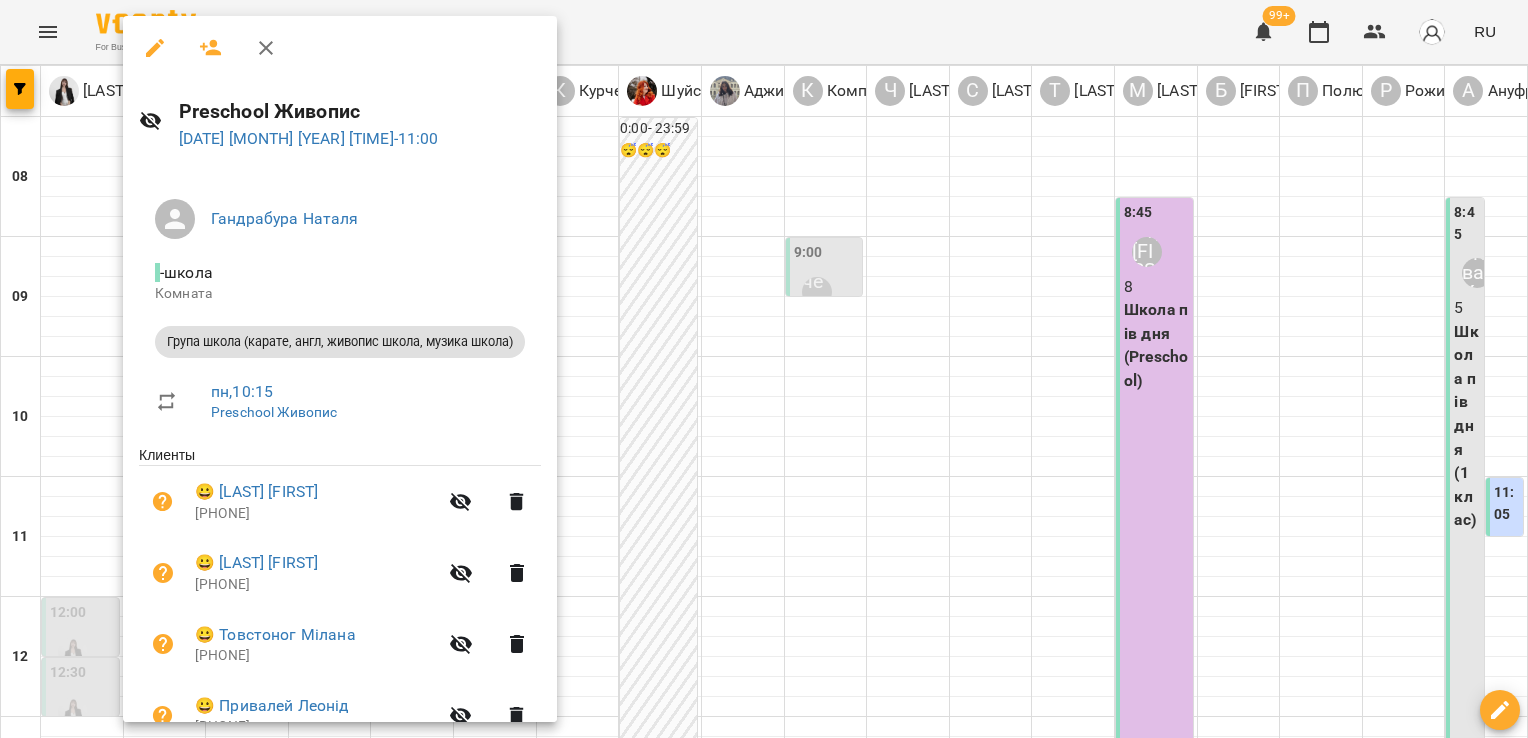 click at bounding box center (764, 369) 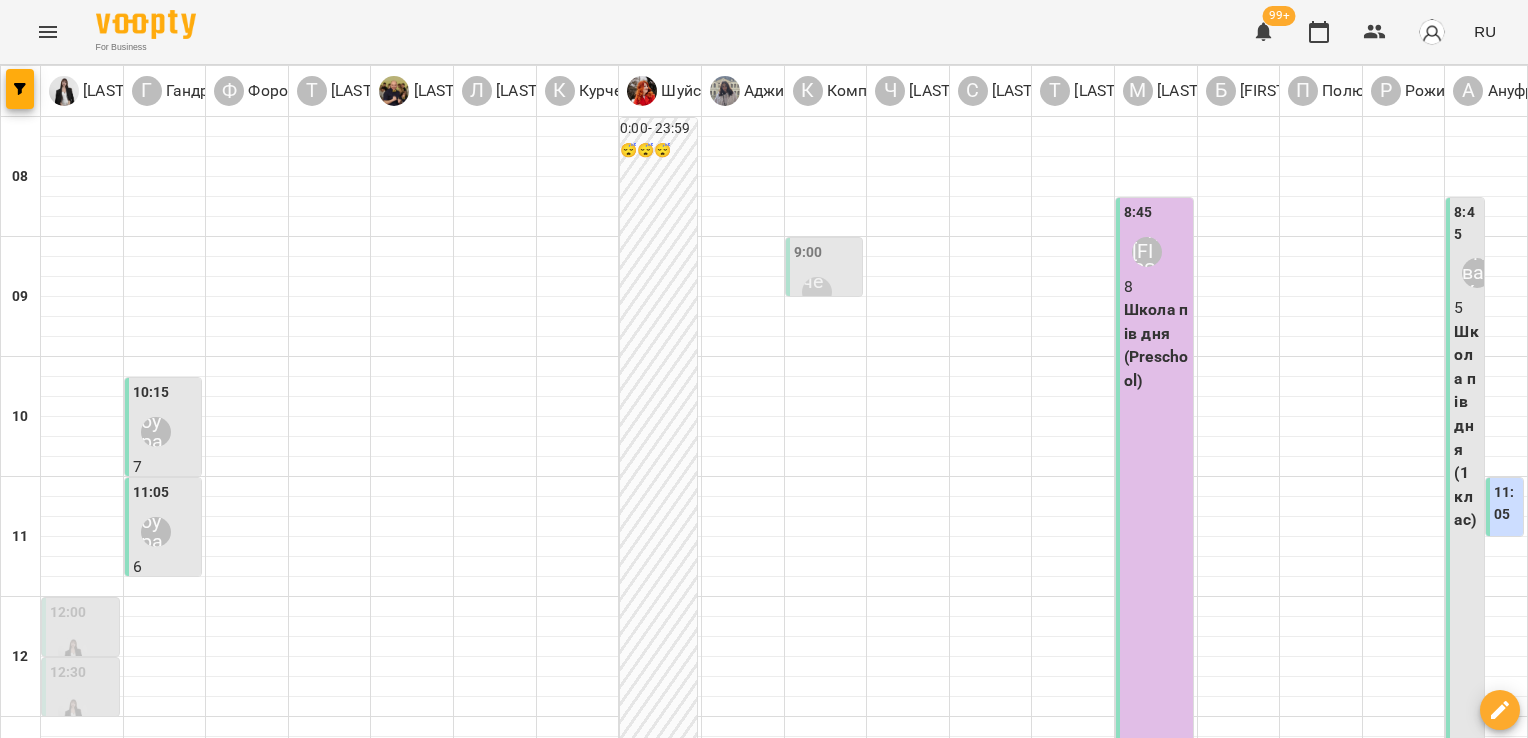 scroll, scrollTop: 120, scrollLeft: 0, axis: vertical 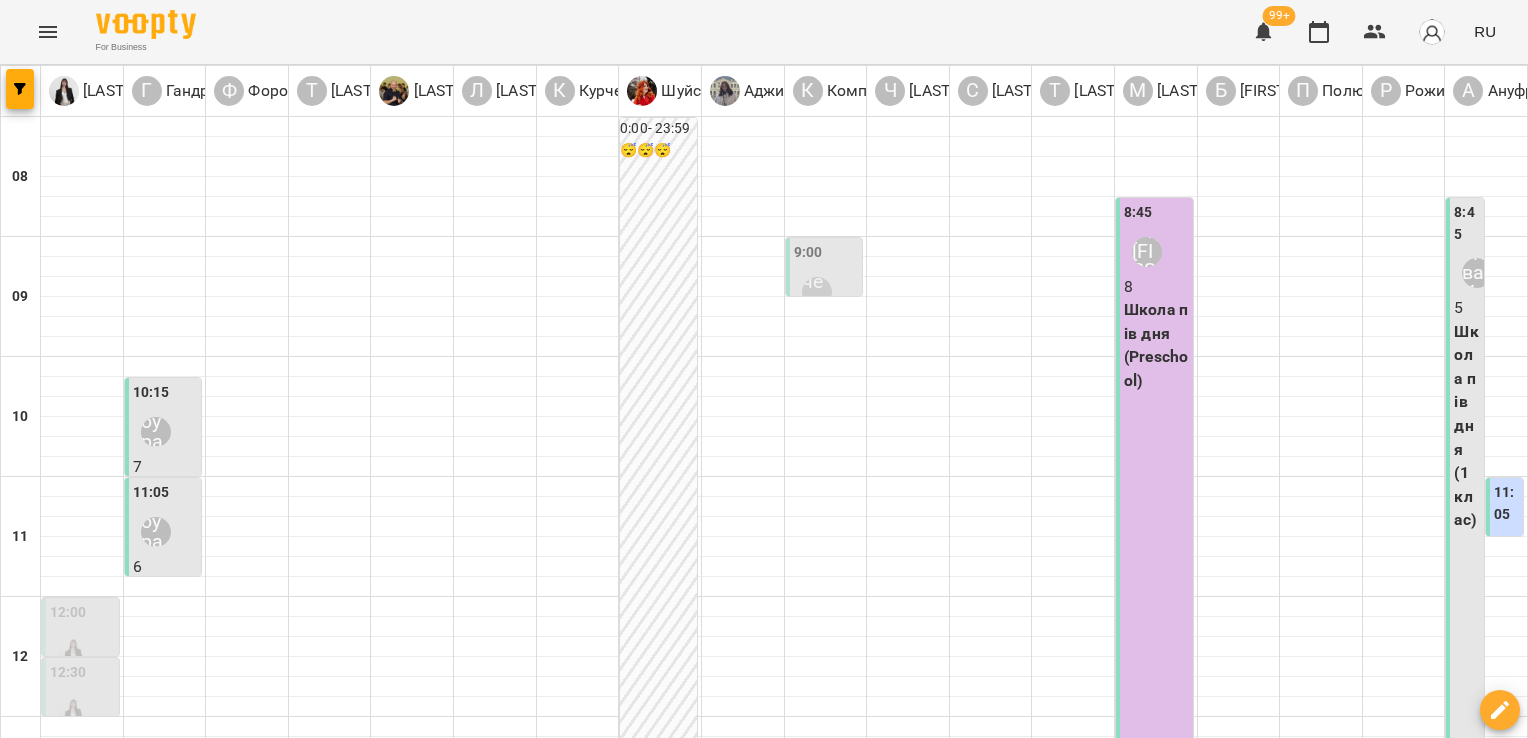 click on "7" at bounding box center [165, 467] 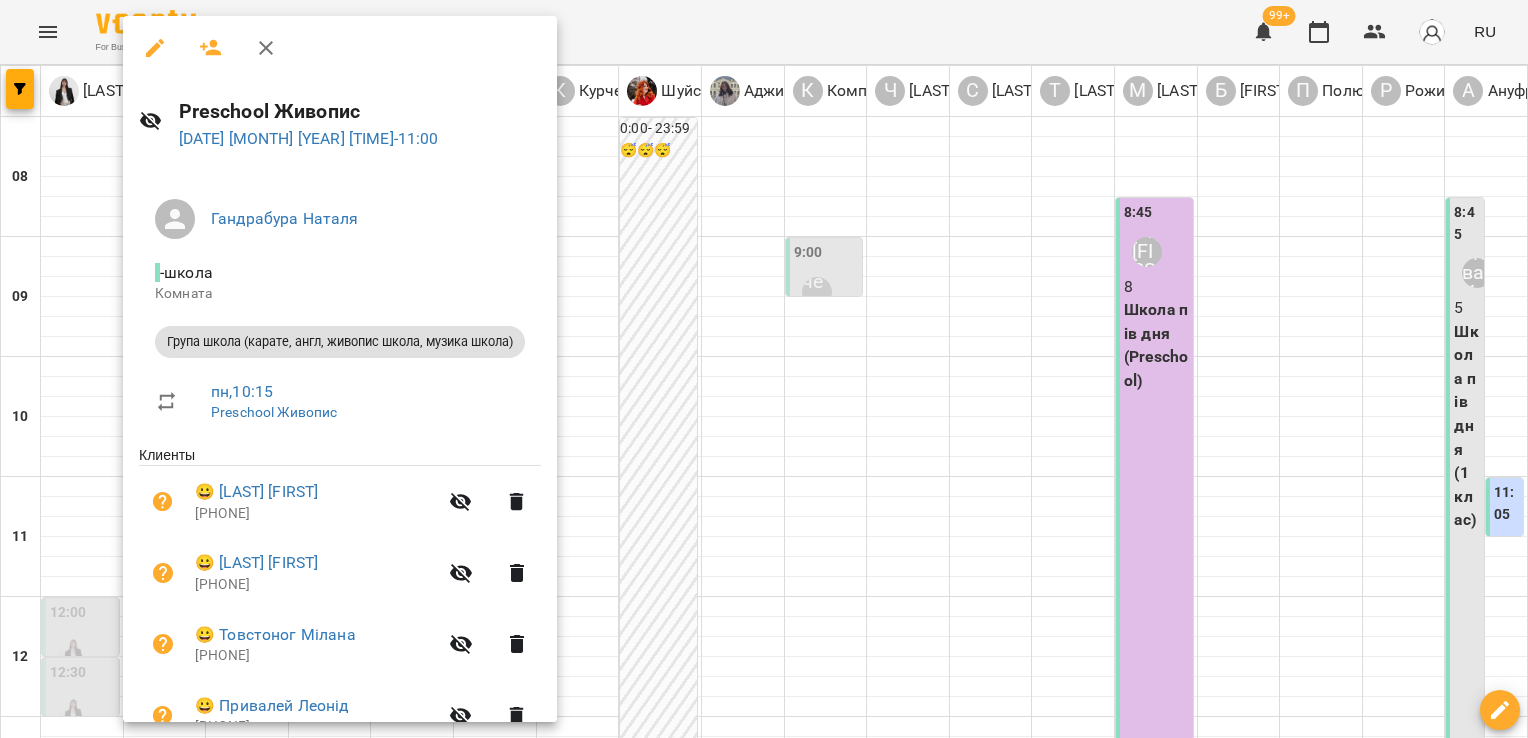 click at bounding box center (764, 369) 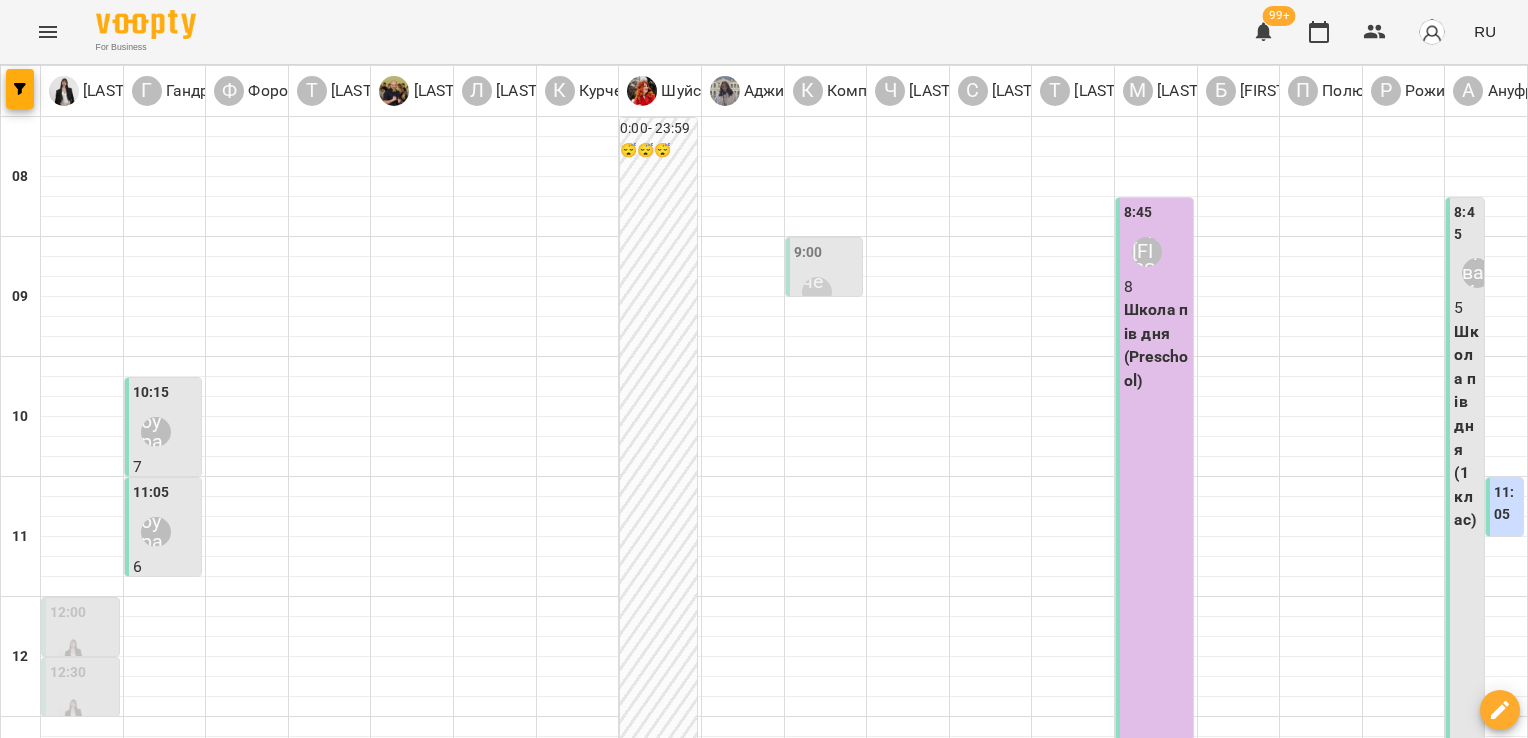 click on "[TIME] [LAST] [FIRST]" at bounding box center [165, 518] 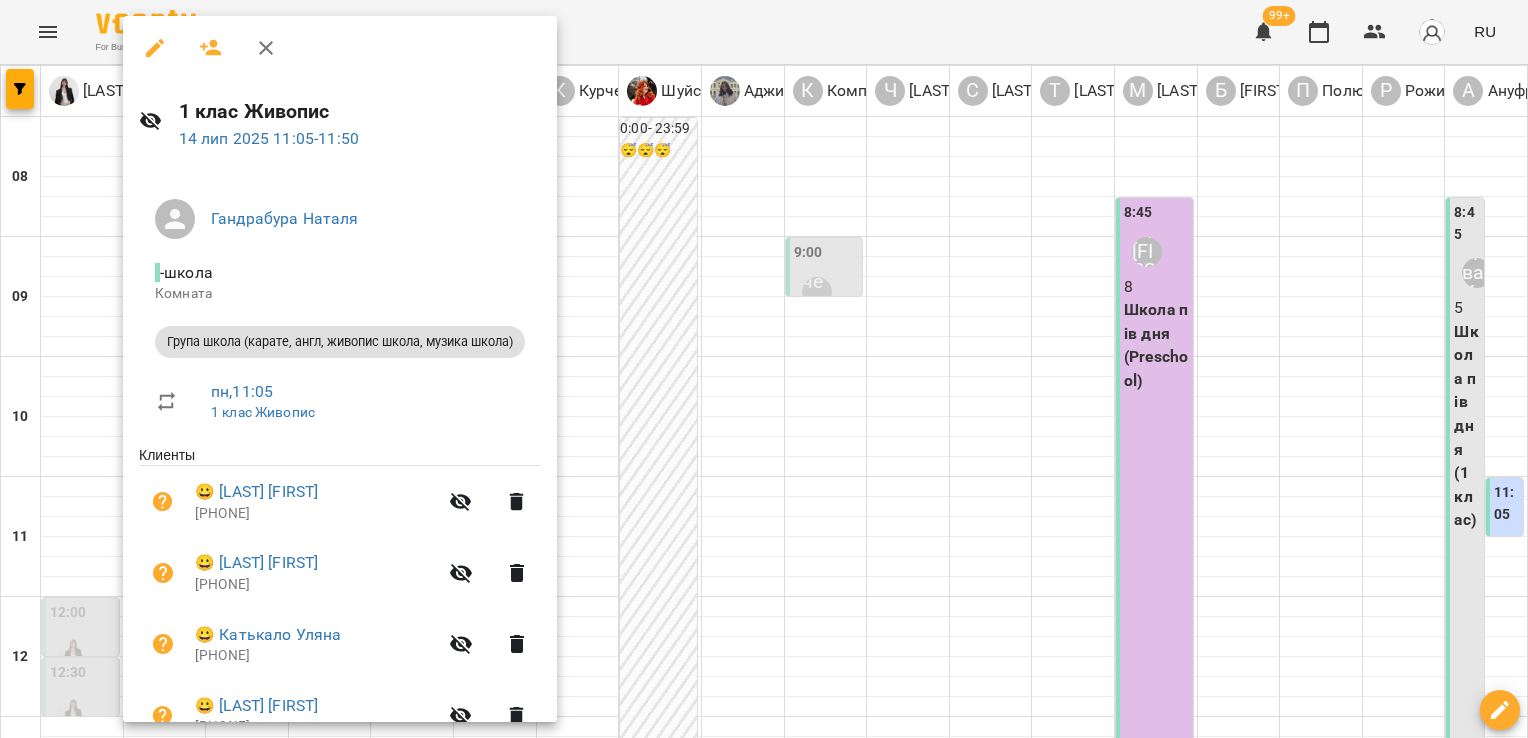 click at bounding box center [764, 369] 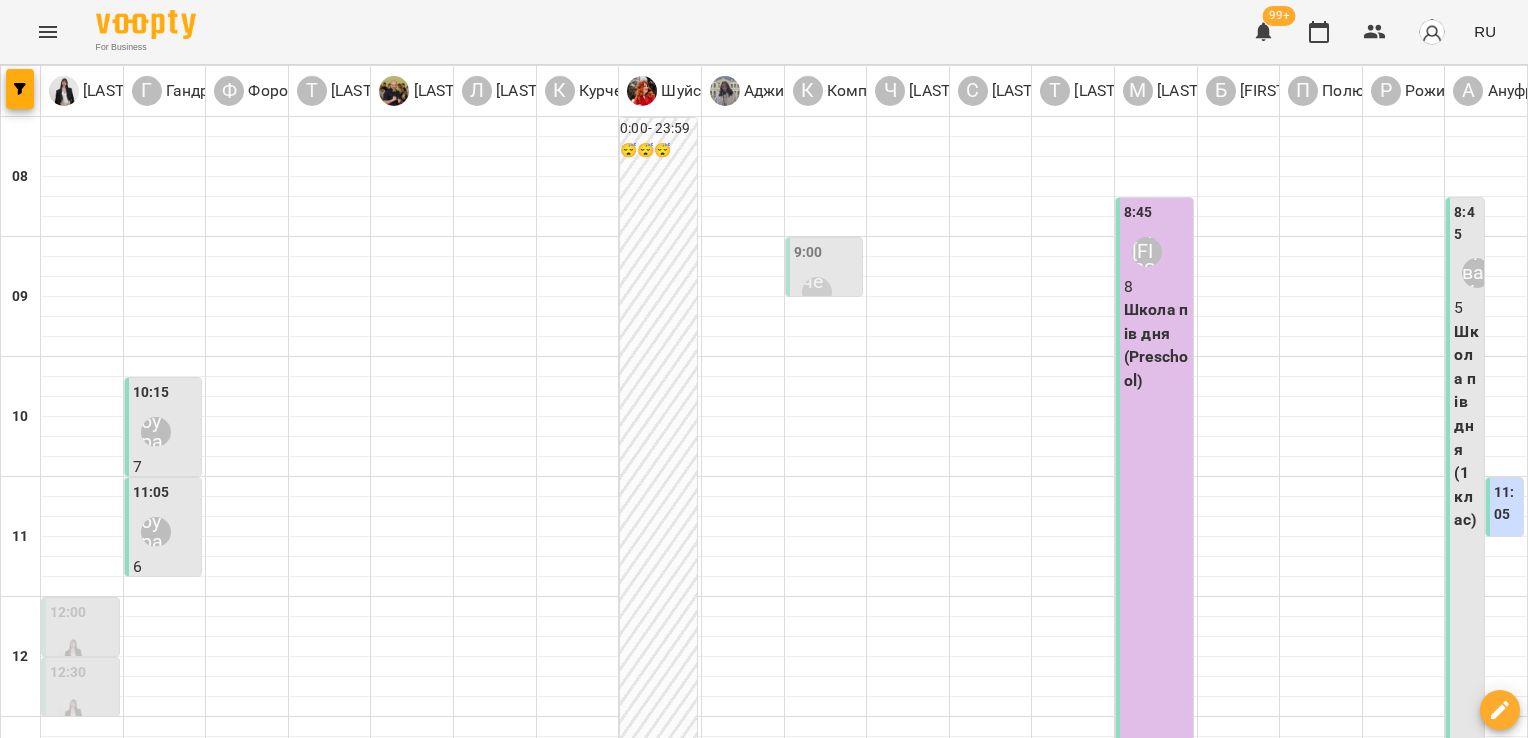 click on "вт" at bounding box center (470, 1583) 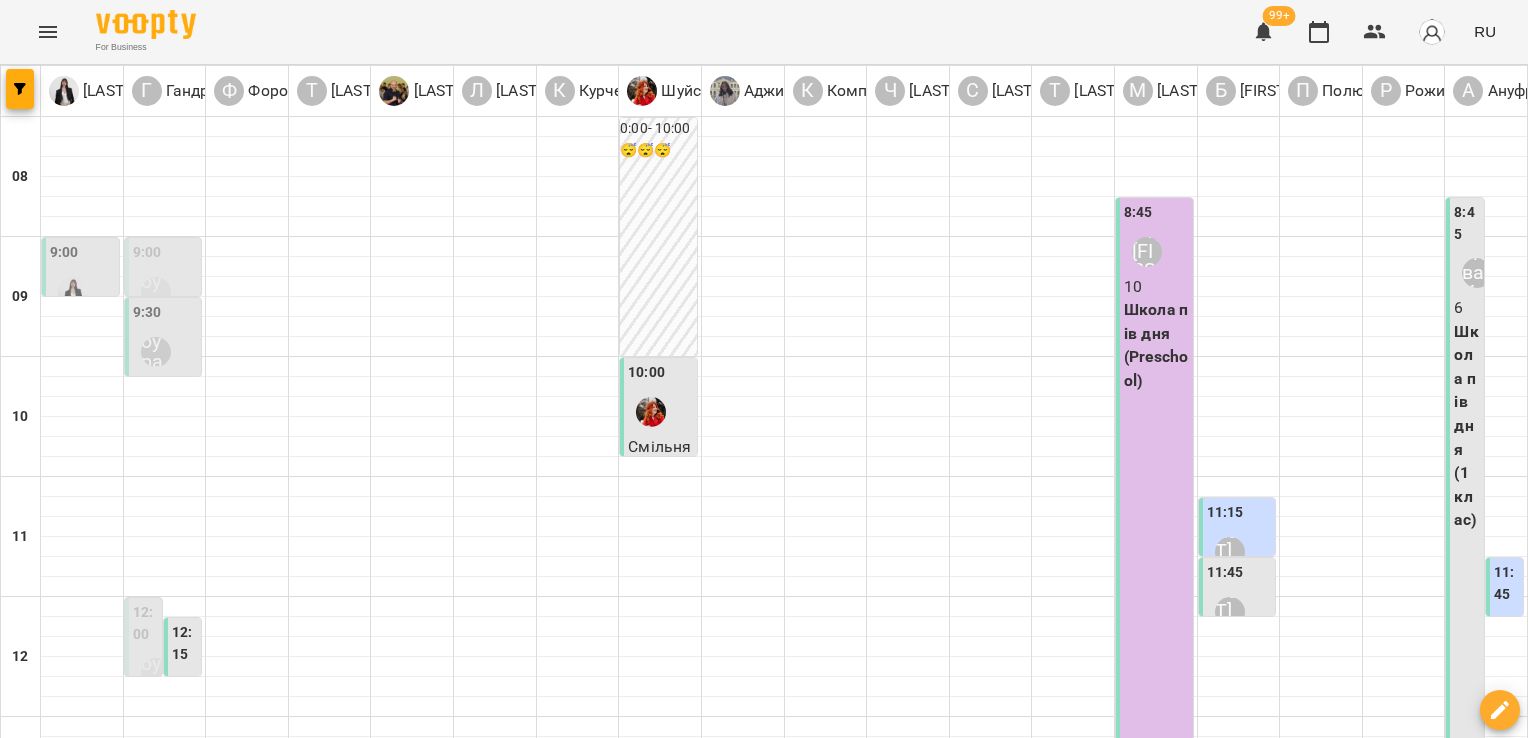 click on "Гандрабура Наталя" at bounding box center [156, 352] 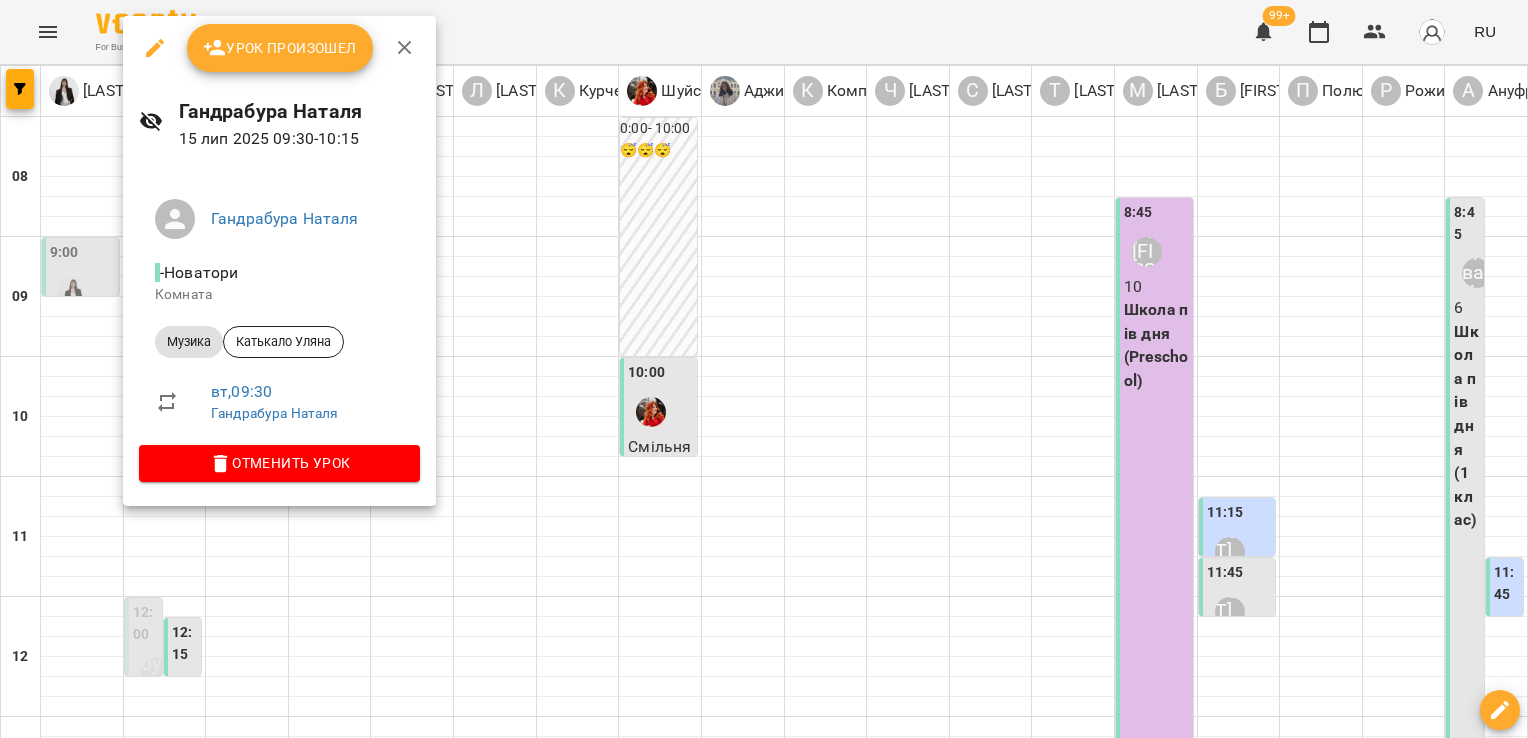 click at bounding box center (764, 369) 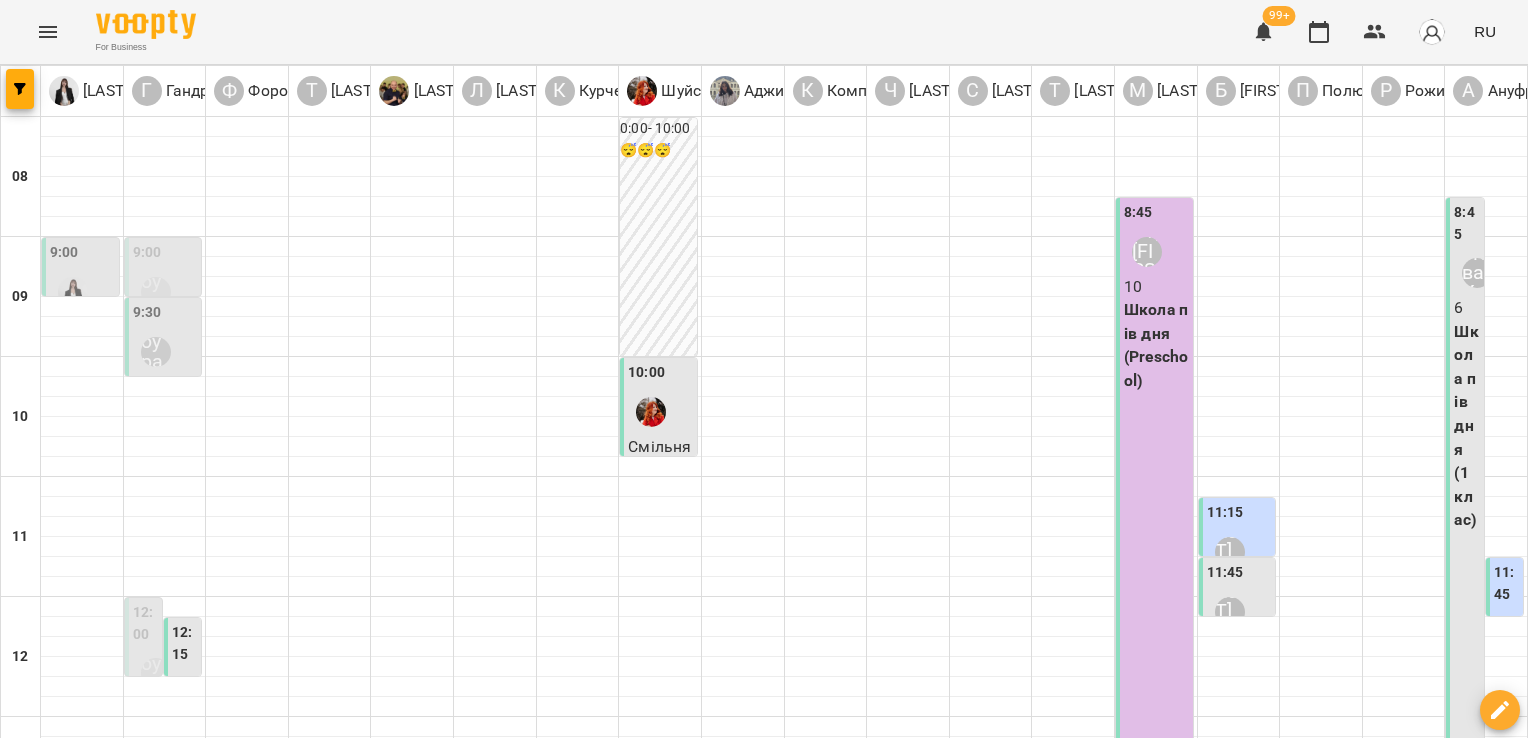 scroll, scrollTop: 472, scrollLeft: 0, axis: vertical 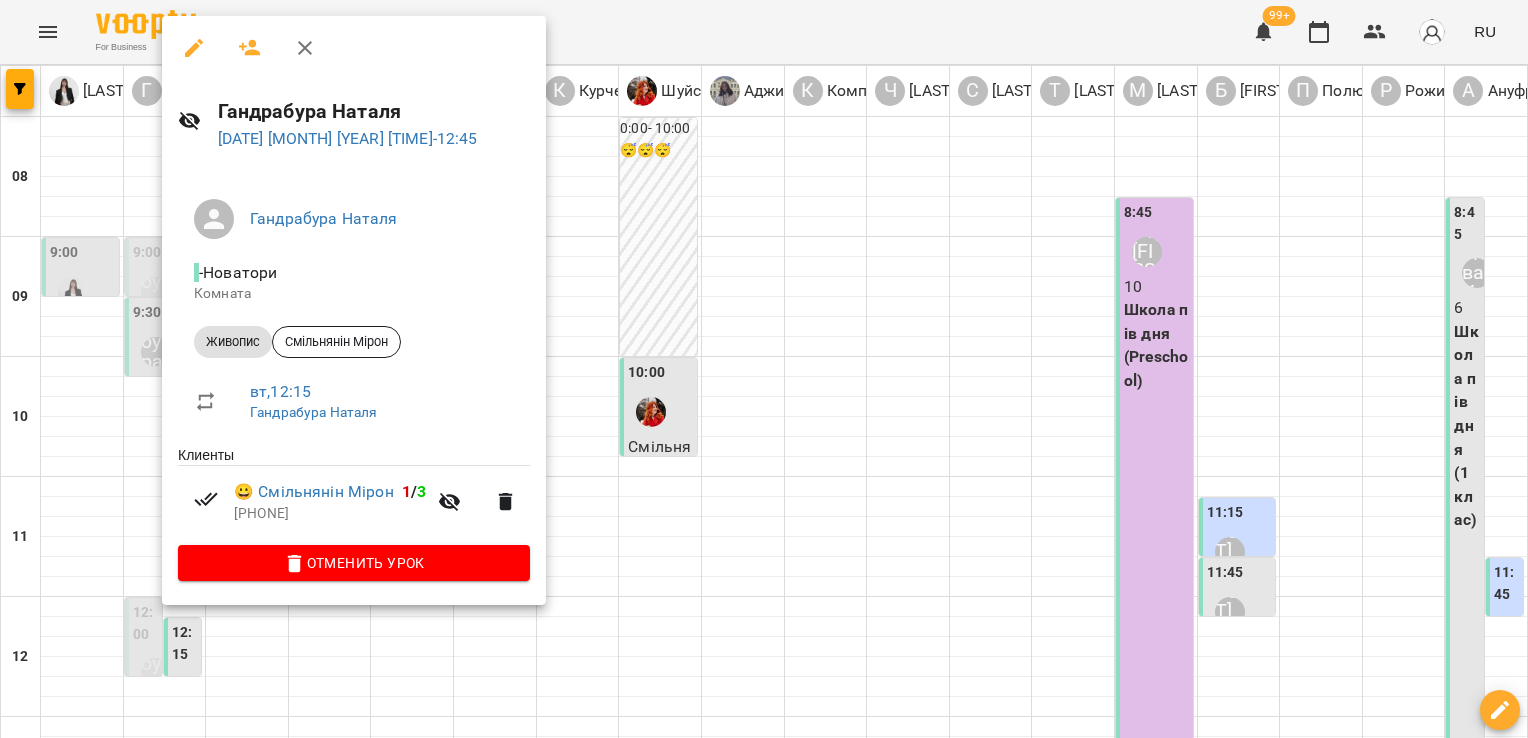 click at bounding box center [764, 369] 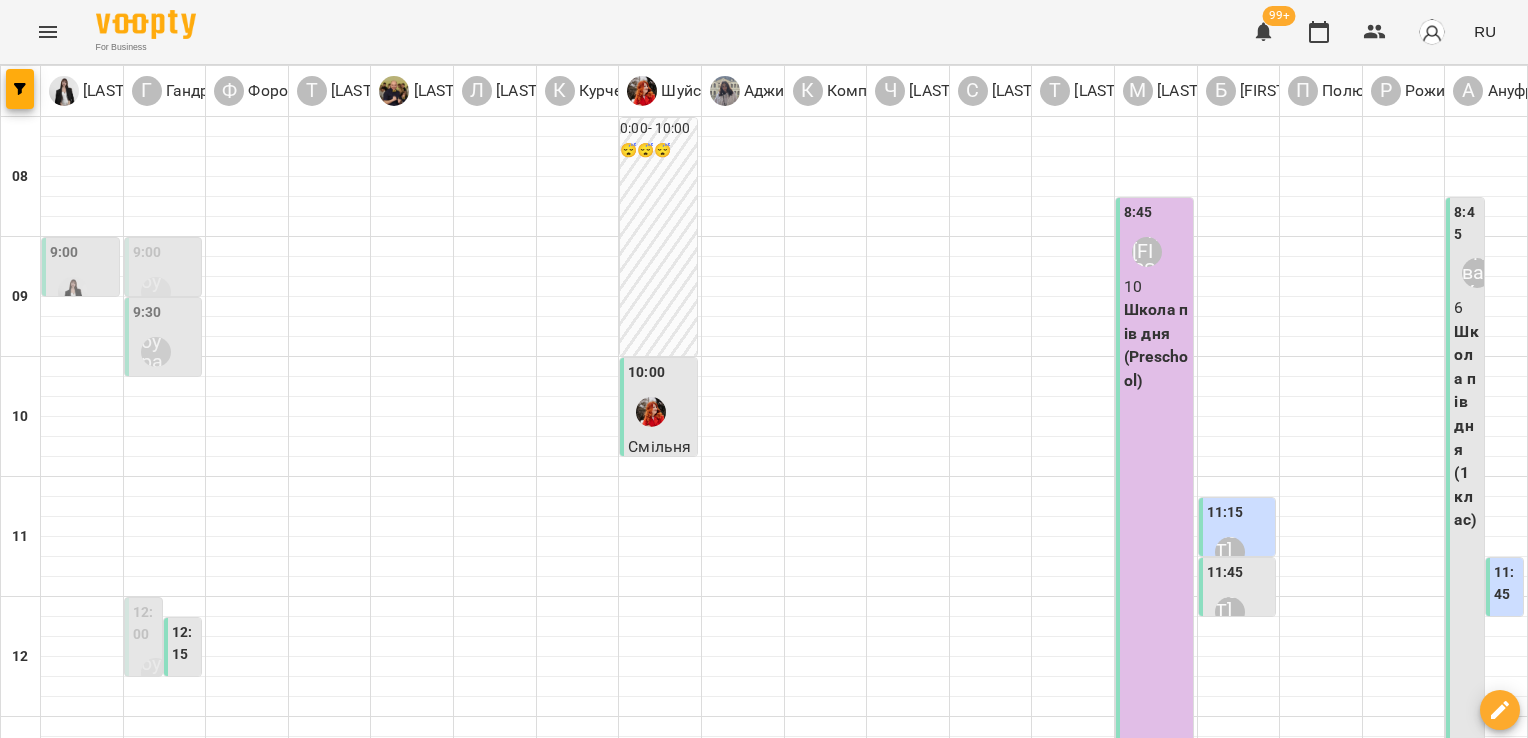 click on "12:00" at bounding box center (145, 623) 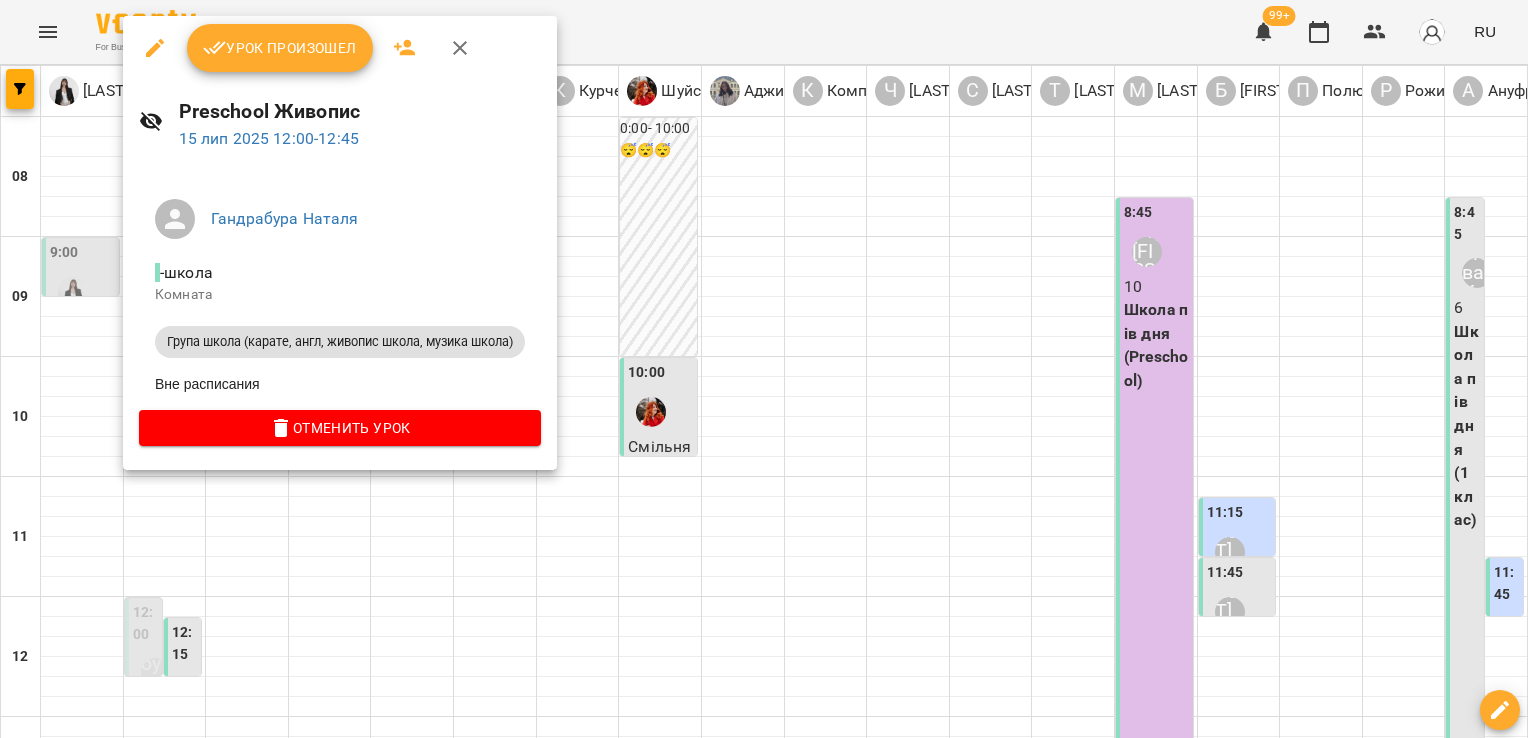click at bounding box center (764, 369) 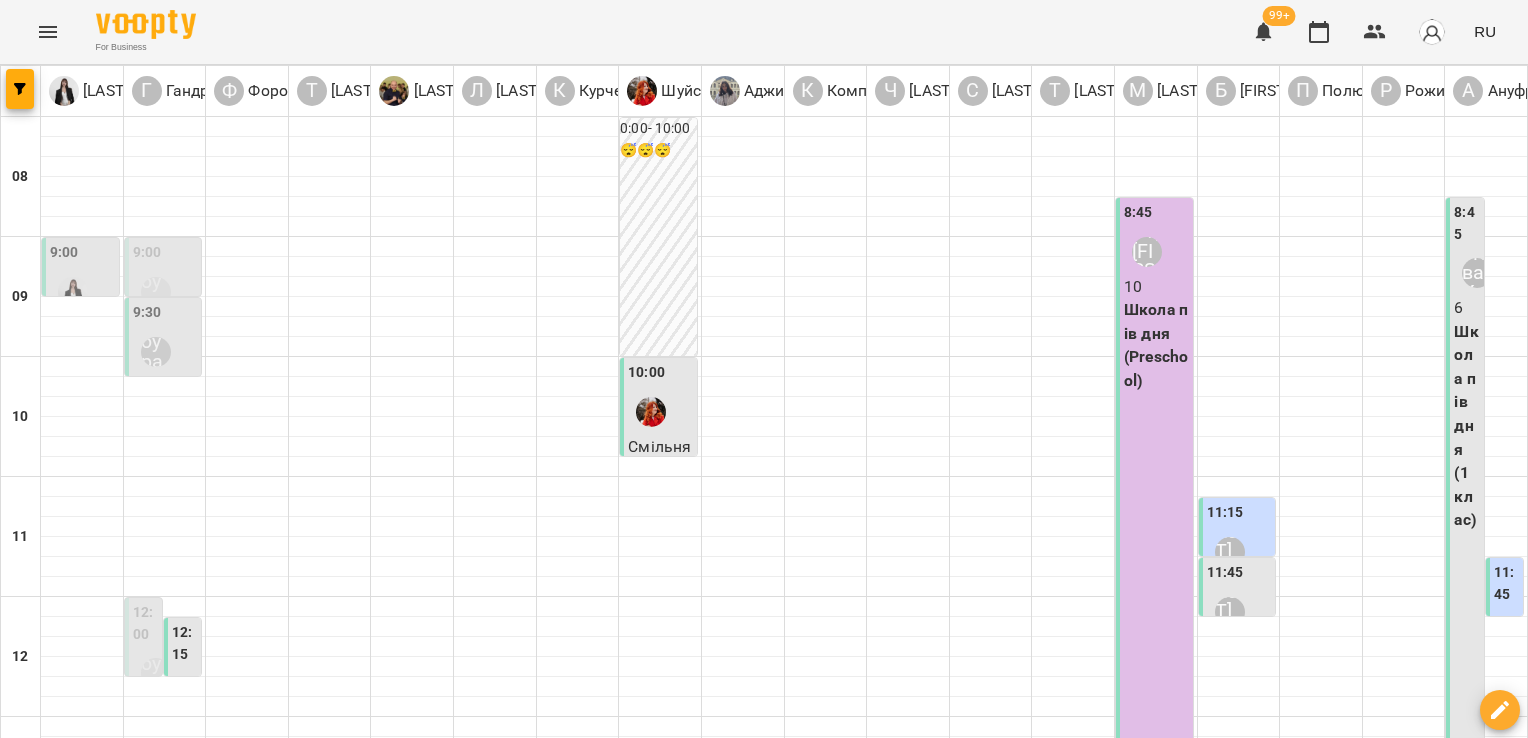 click on "16 июля" at bounding box center (725, 1602) 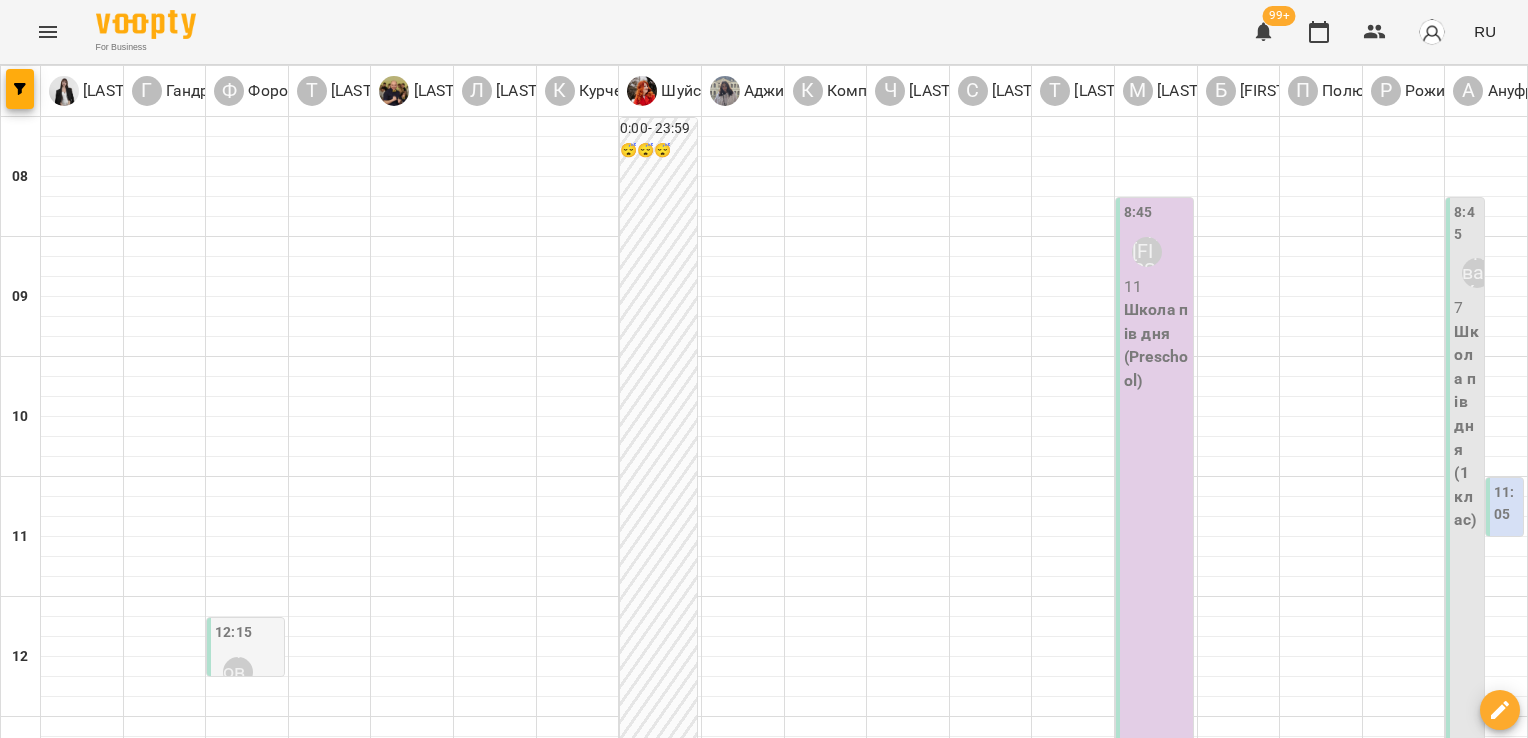 click at bounding box center (664, 1648) 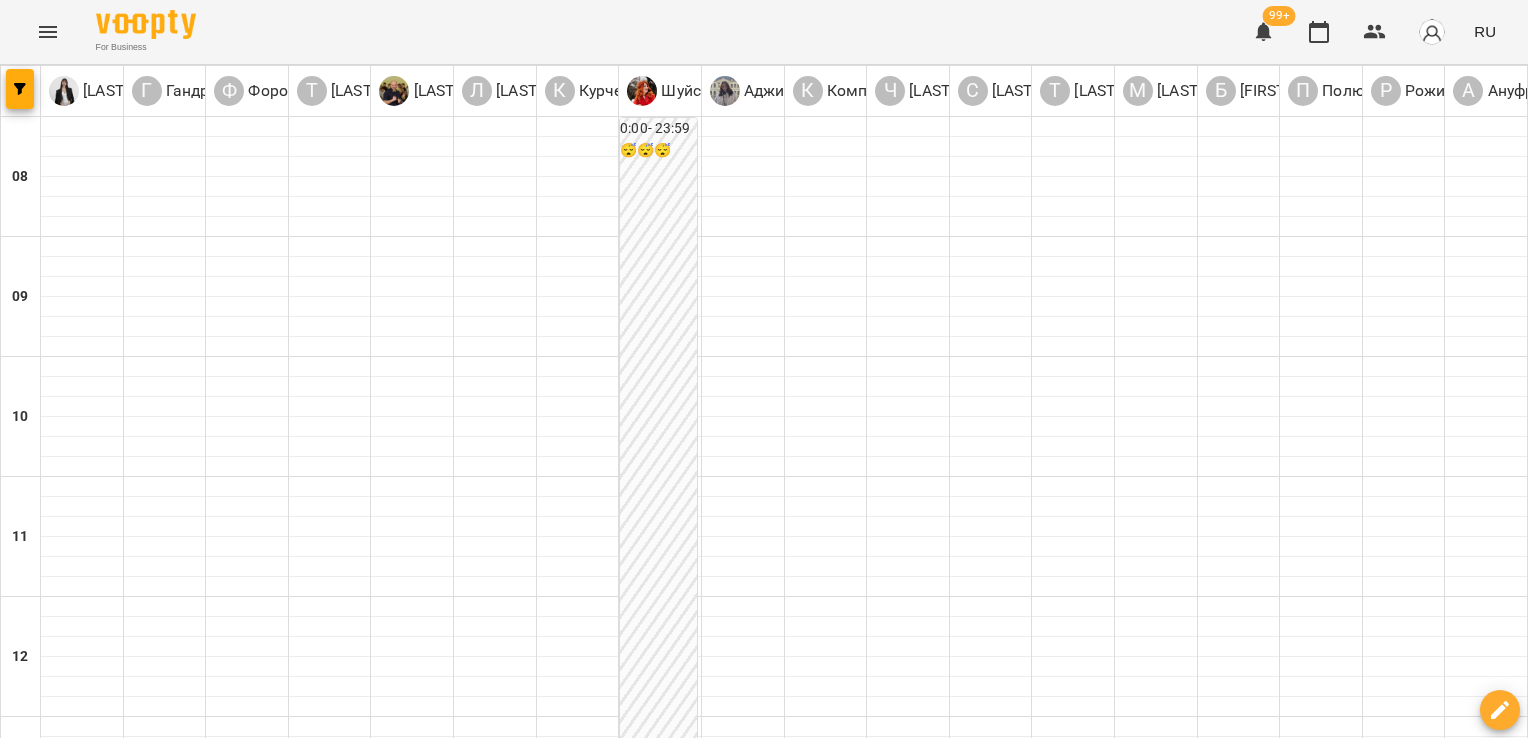 click at bounding box center [664, 1648] 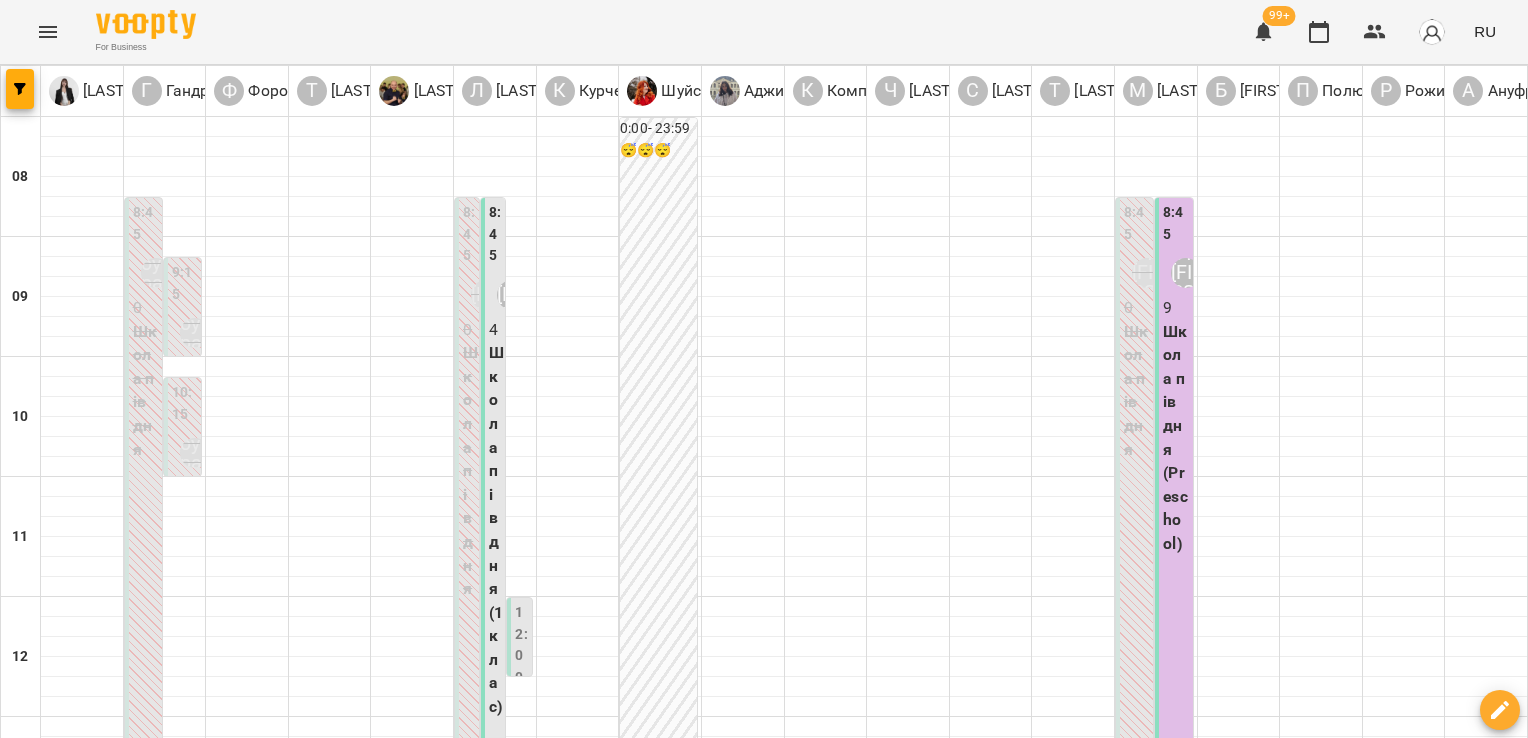 click at bounding box center (863, 1648) 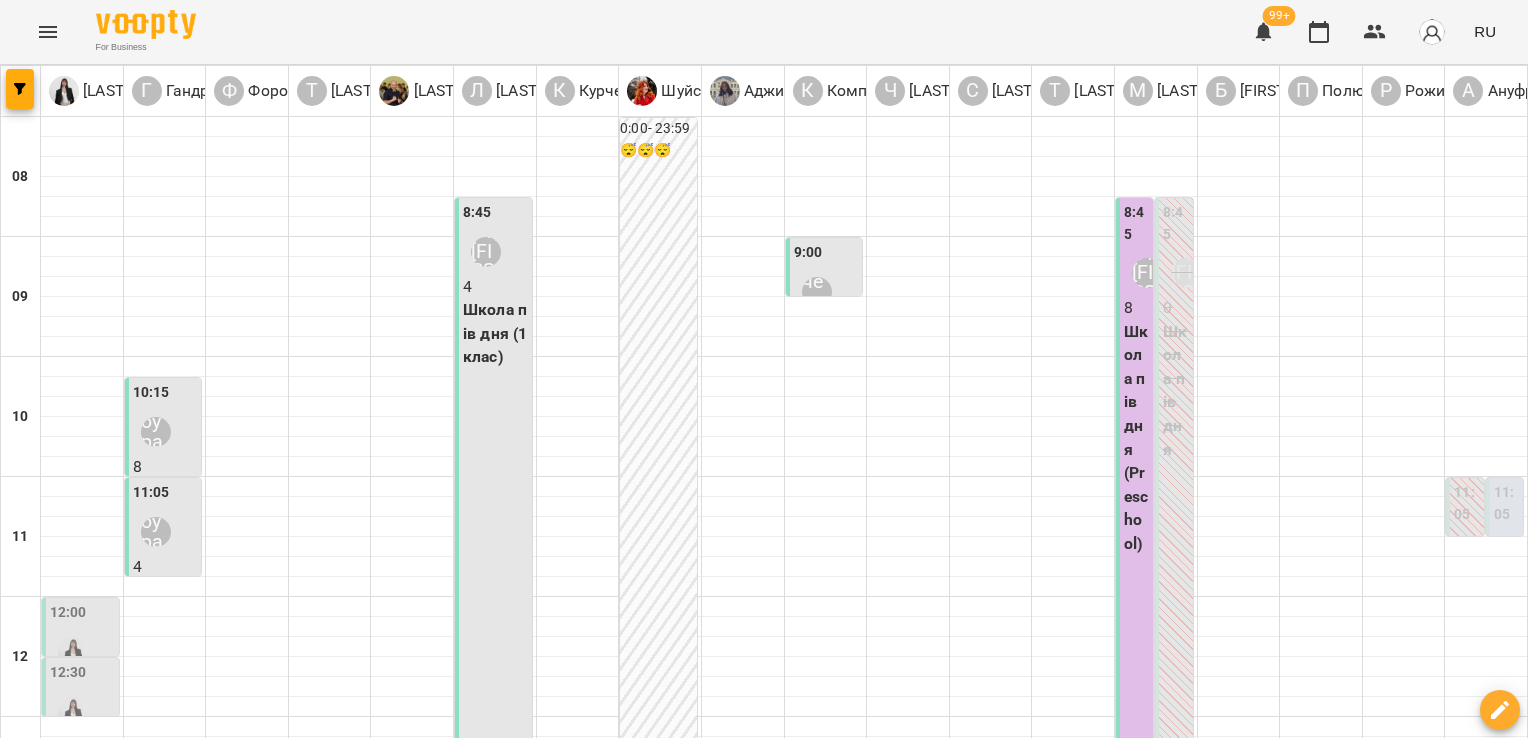 click on "ср" at bounding box center (723, 1583) 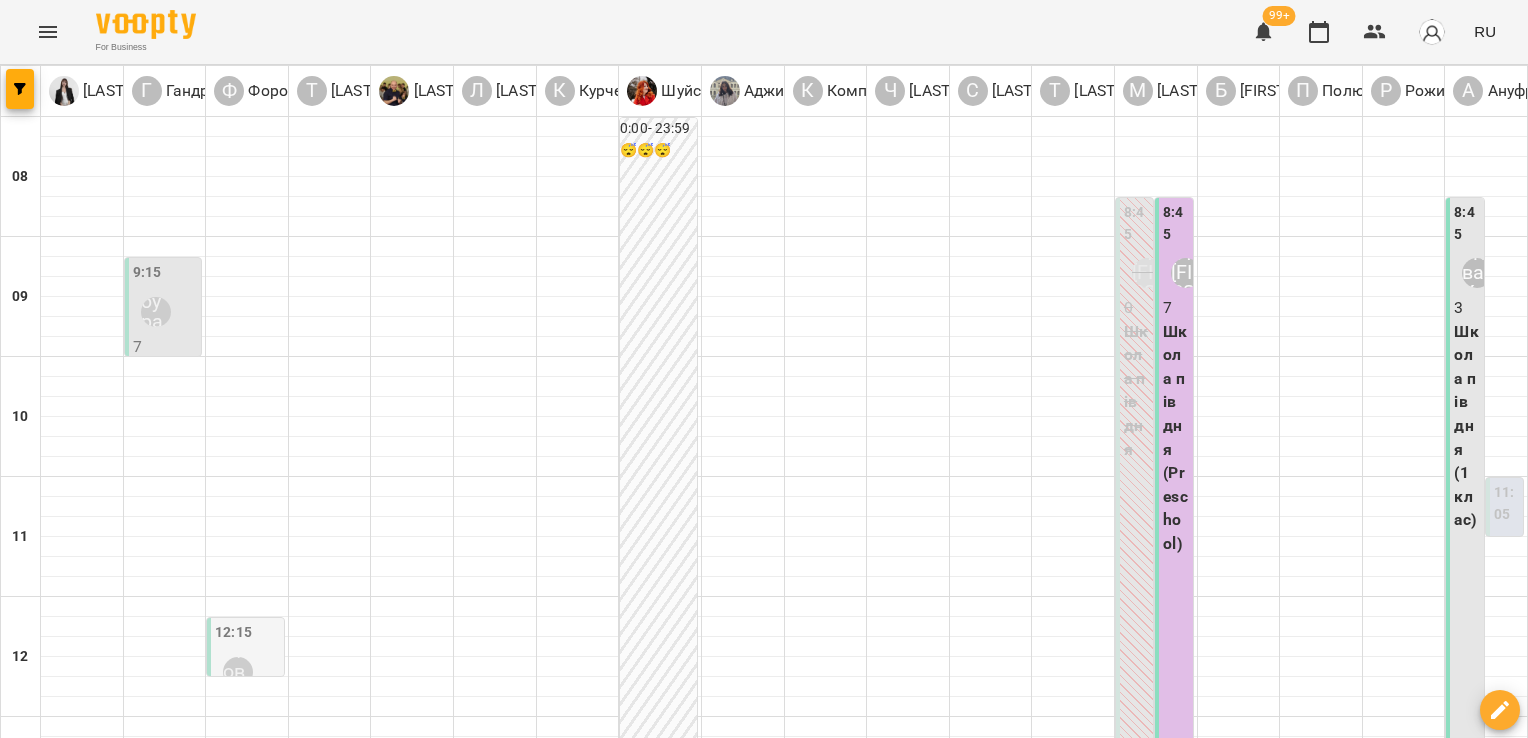 click on "[TIME] [LAST] [FIRST]" at bounding box center (165, 298) 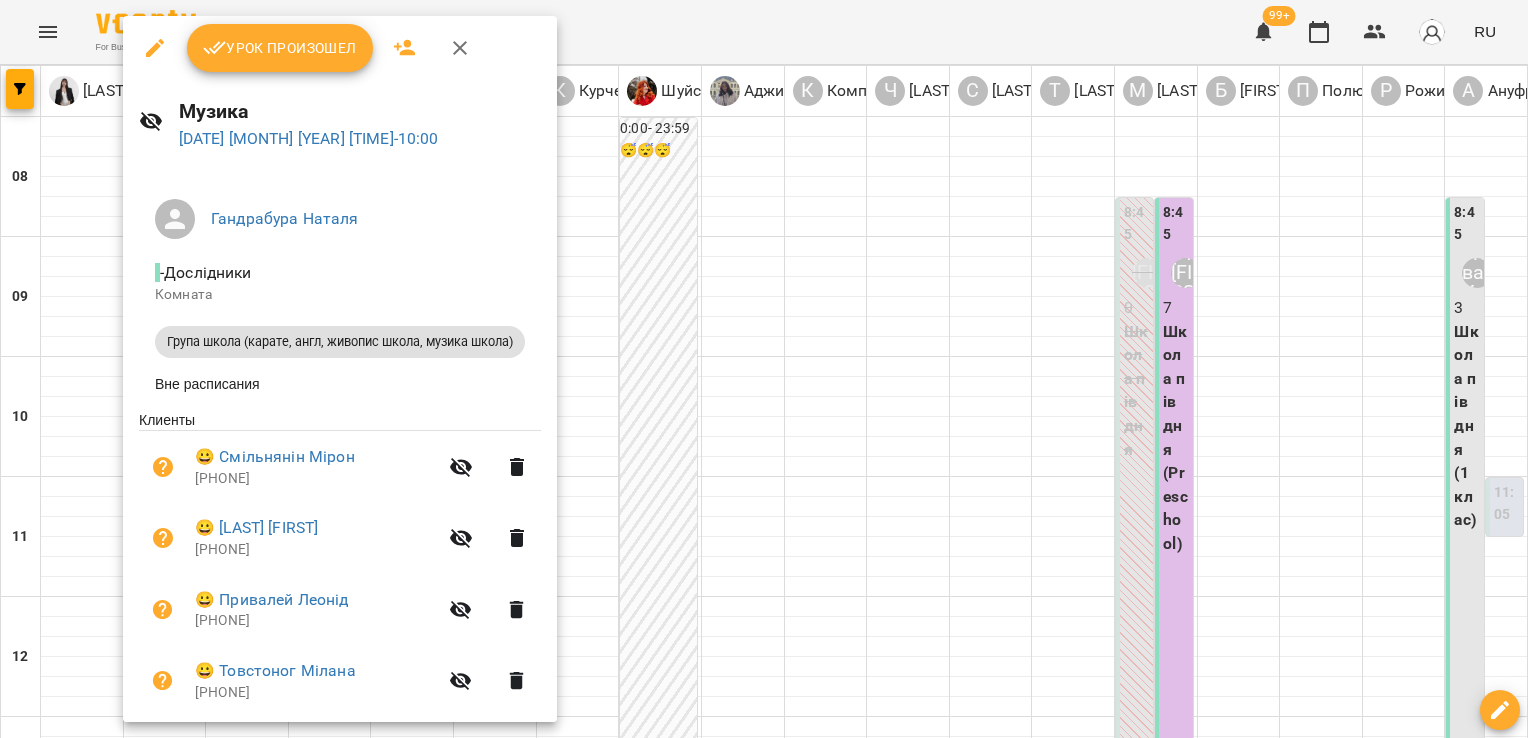 click at bounding box center [764, 369] 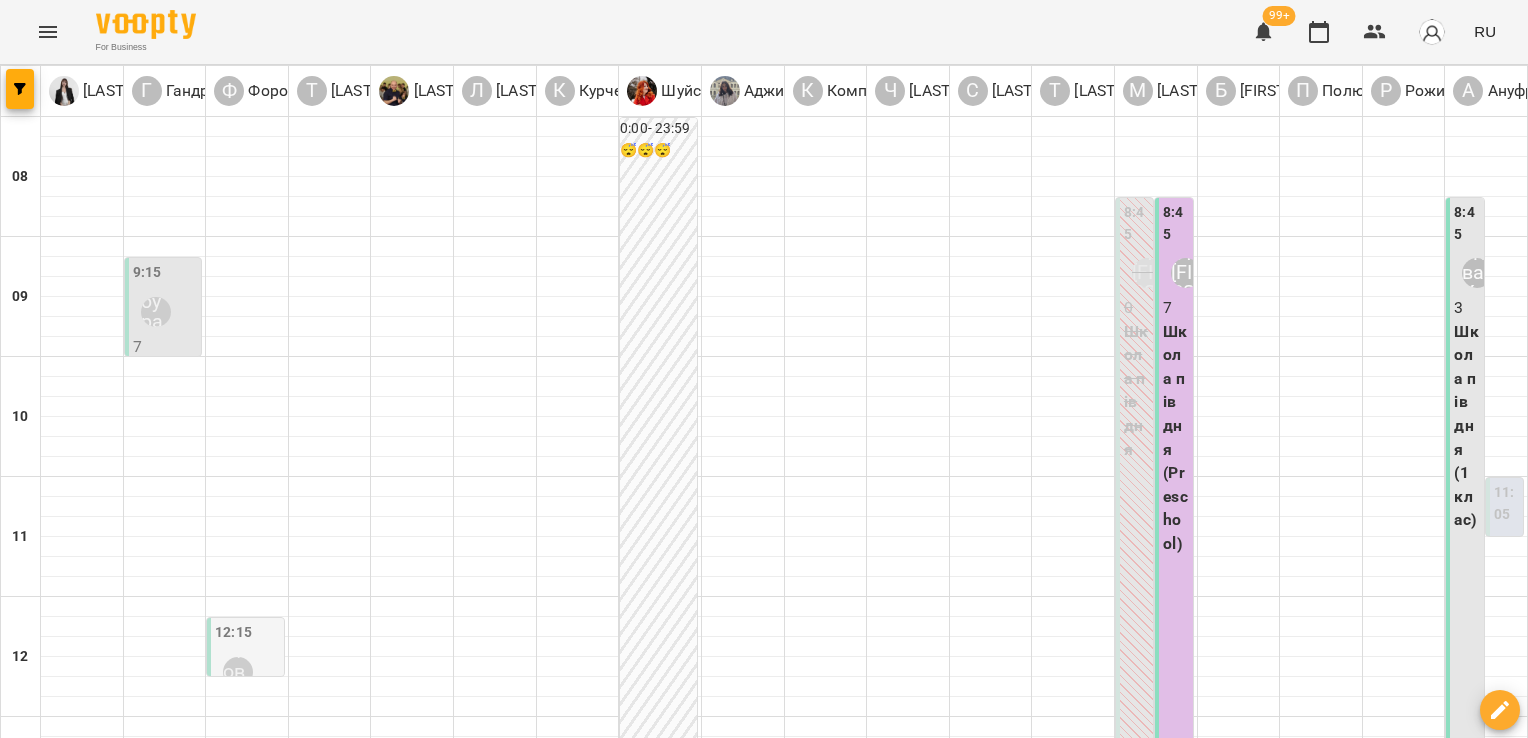 click on "чт" at bounding box center (979, 1583) 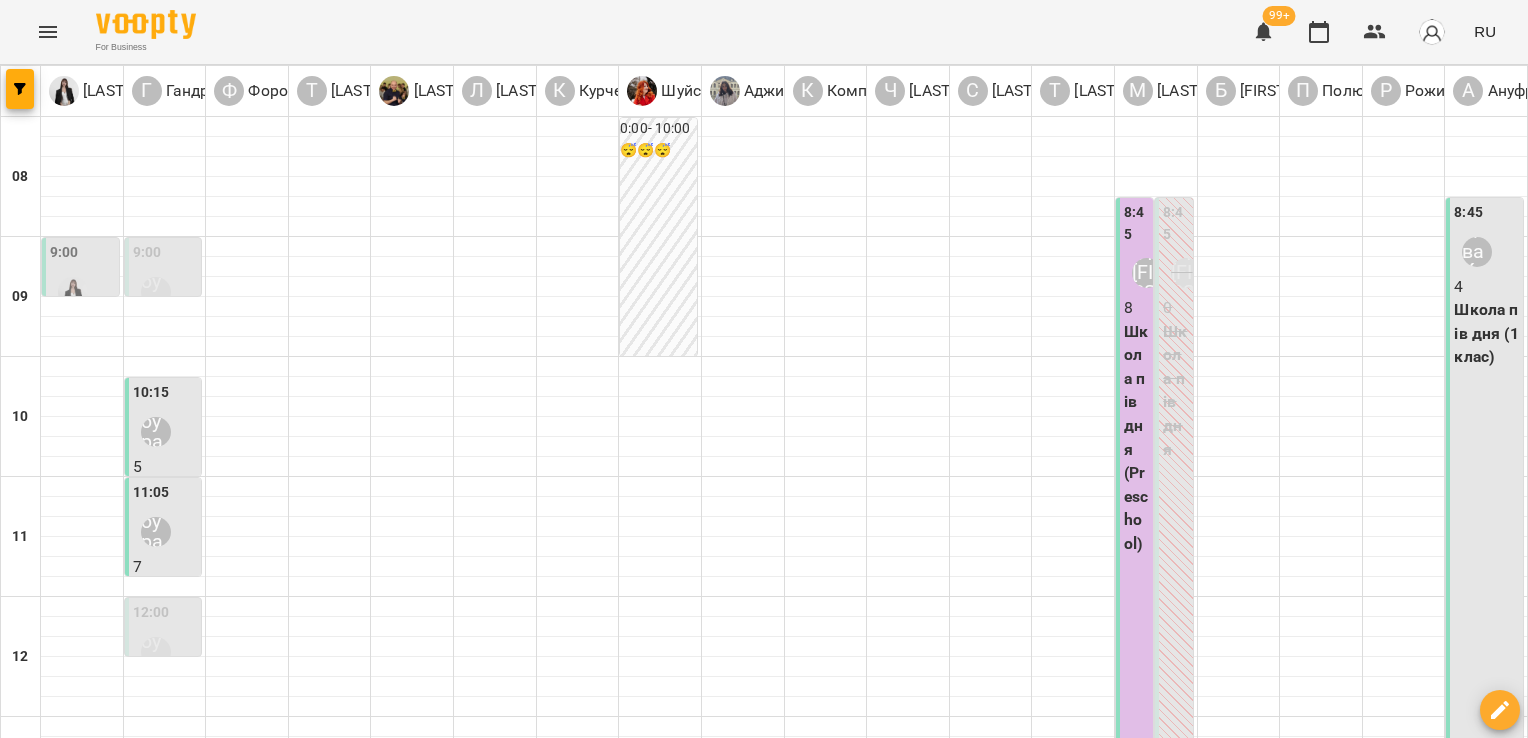 click on "[TIME] [LAST] [FIRST]" at bounding box center [165, 418] 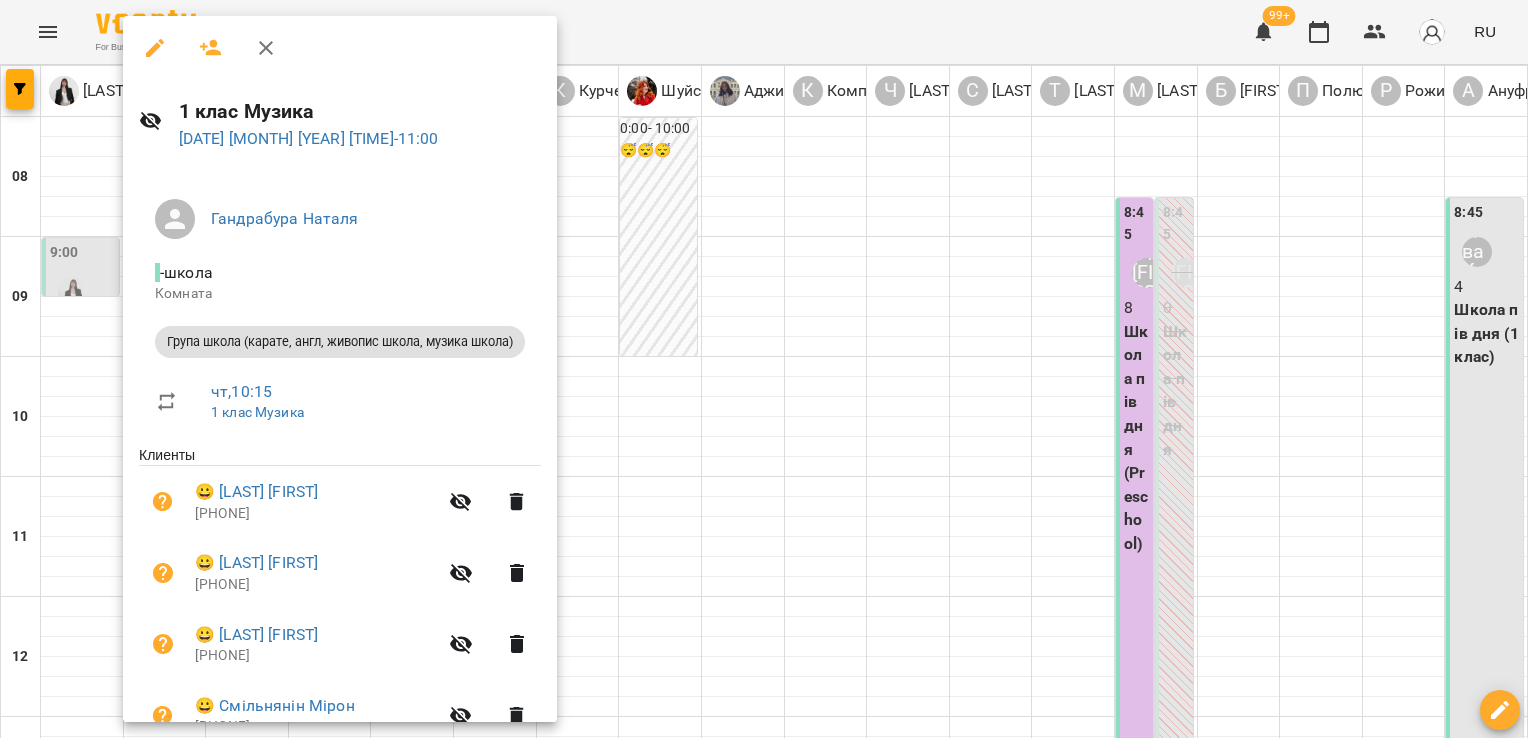click at bounding box center [764, 369] 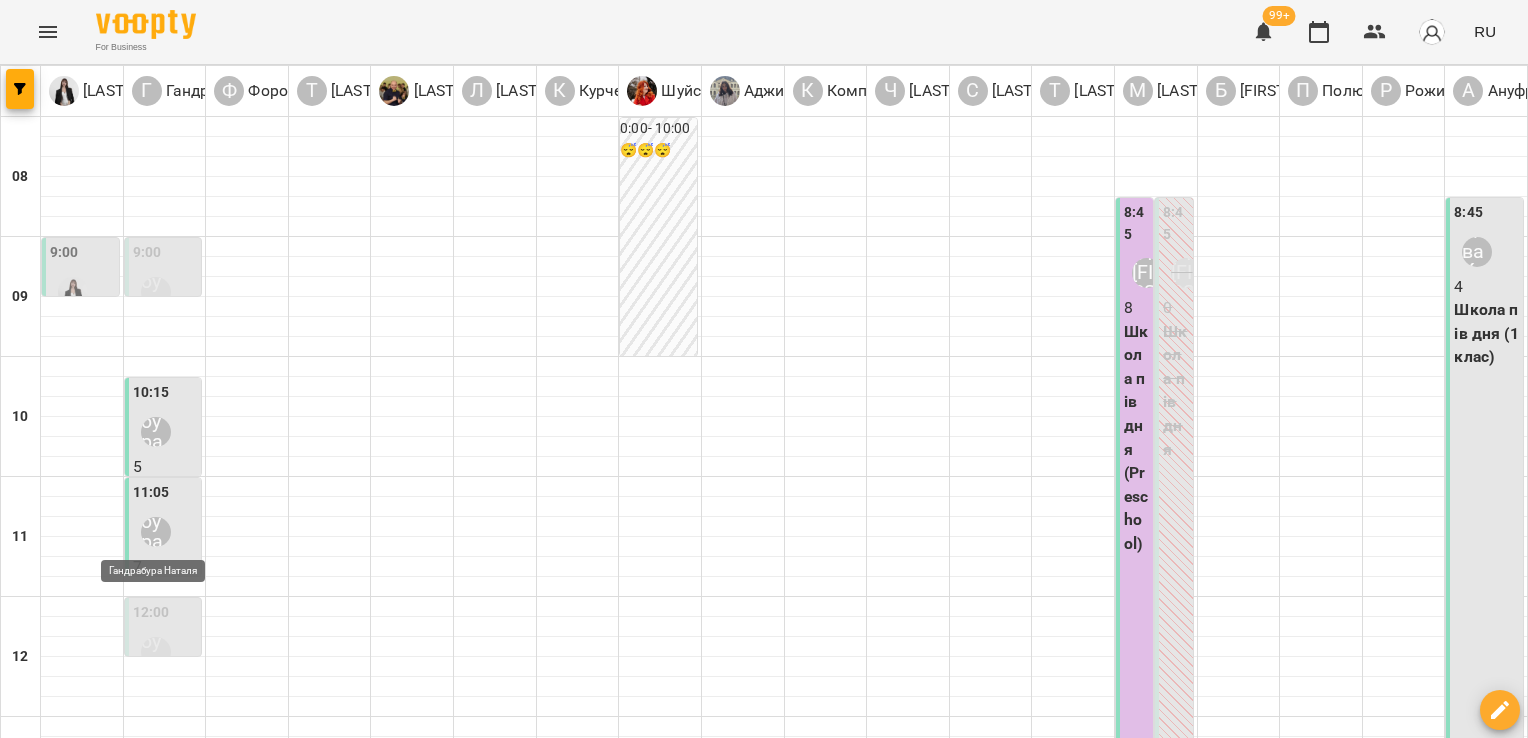 click on "Гандрабура Наталя" at bounding box center [156, 532] 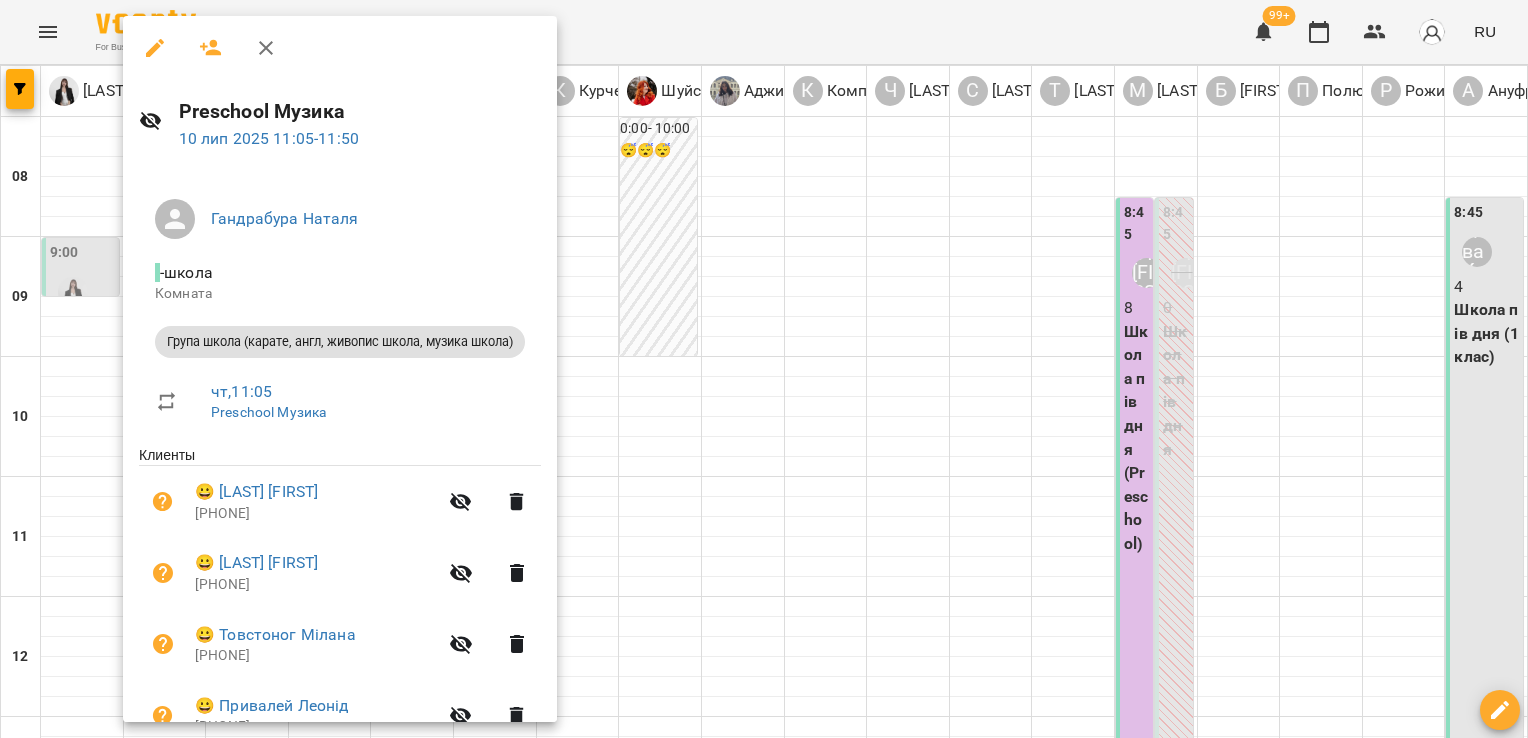 click at bounding box center [764, 369] 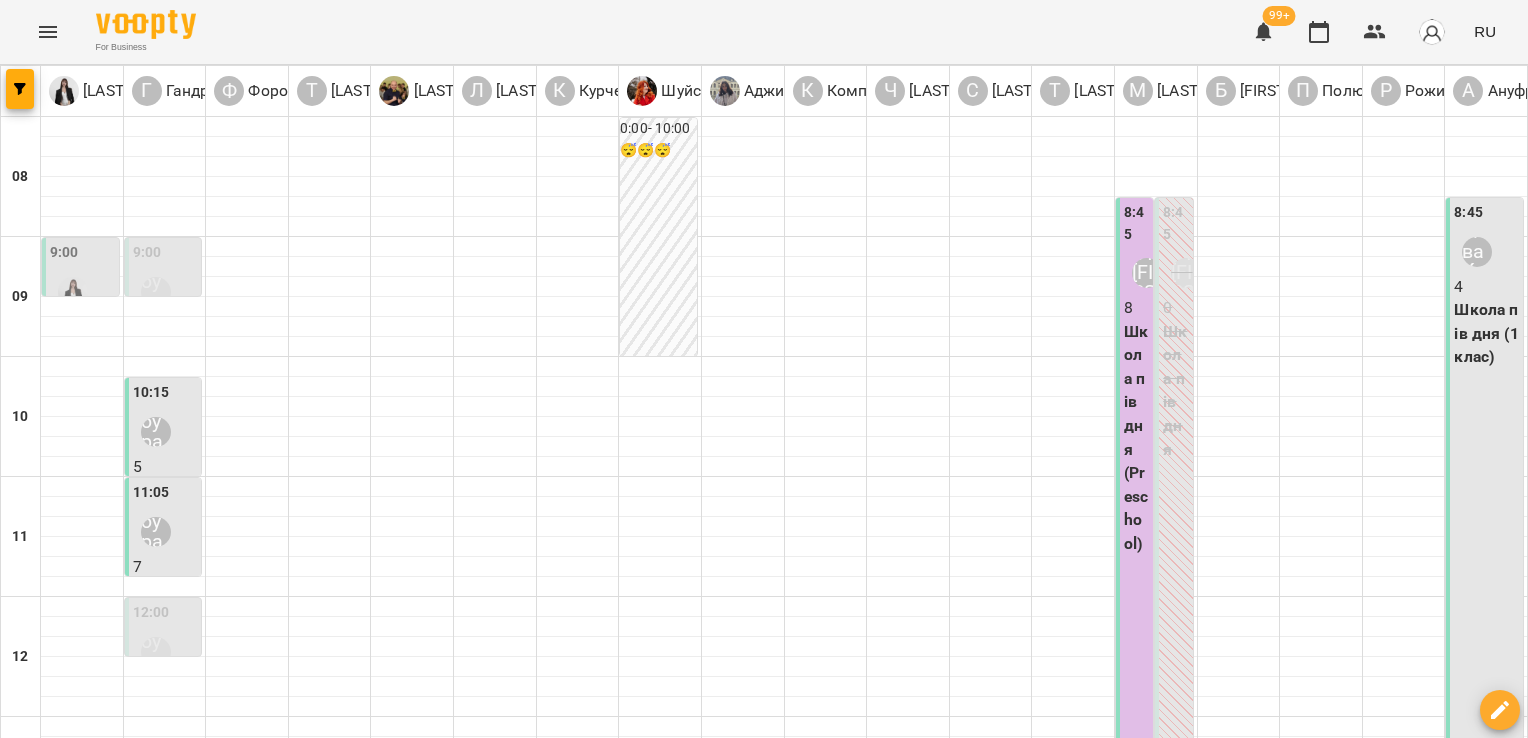 scroll, scrollTop: 472, scrollLeft: 0, axis: vertical 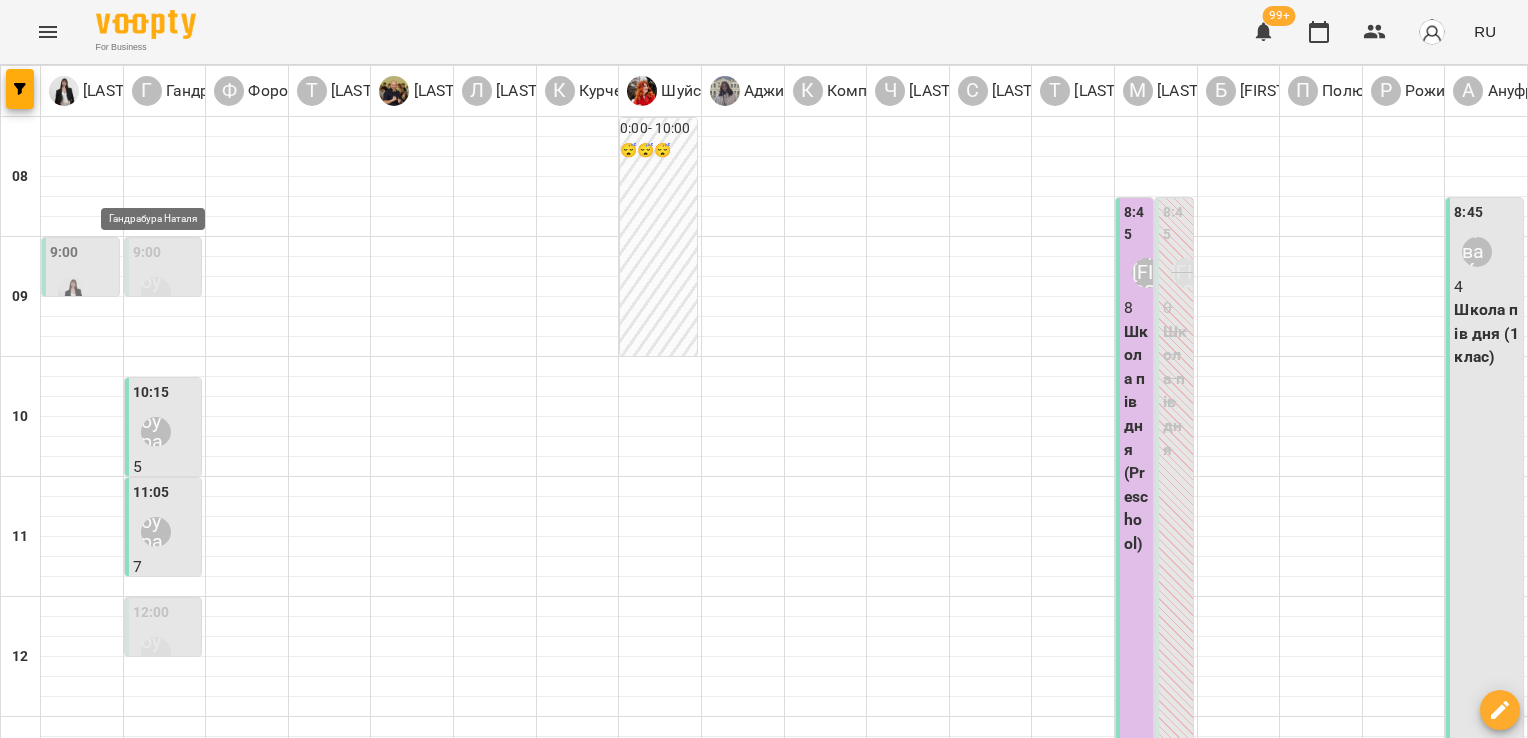 click on "Гандрабура Наталя" at bounding box center [156, 652] 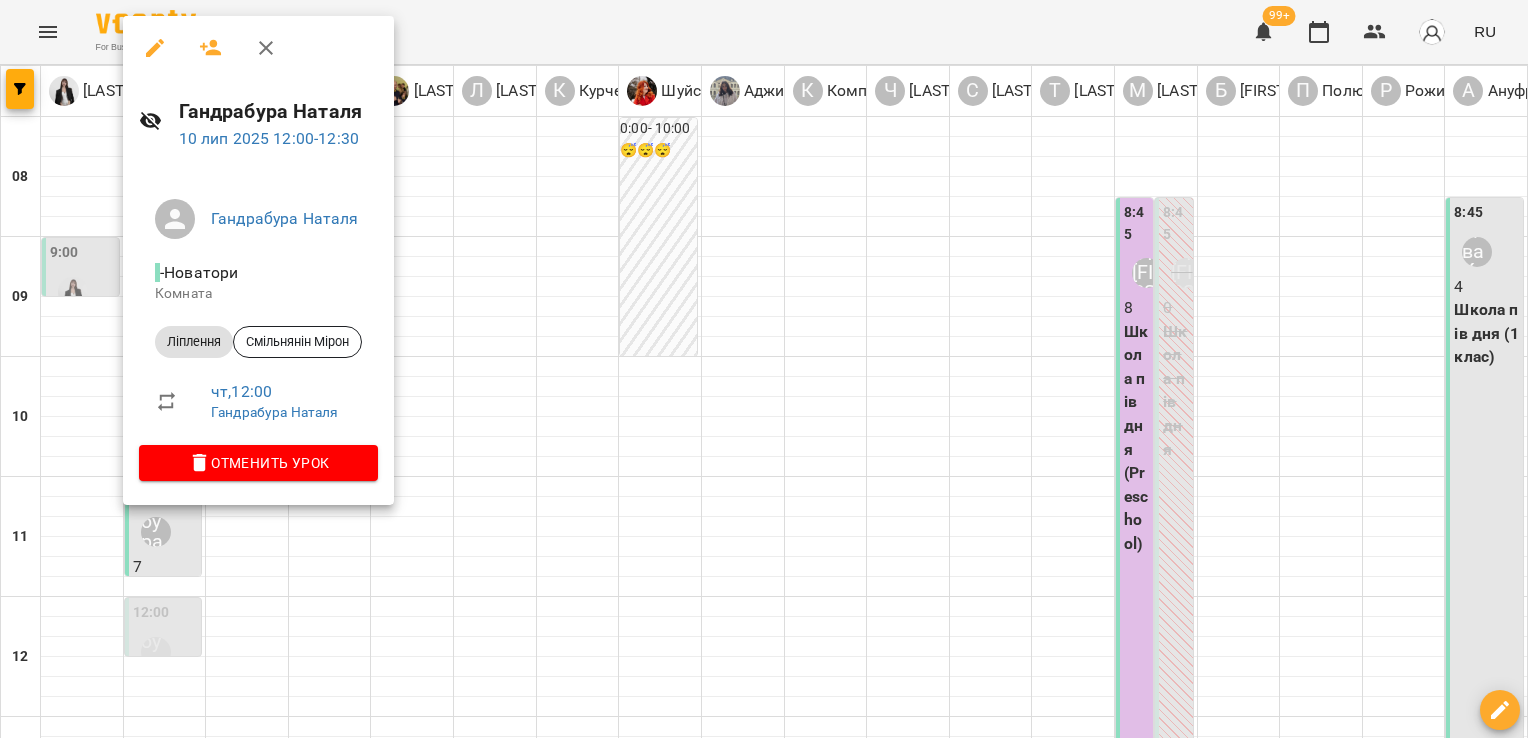 click at bounding box center (764, 369) 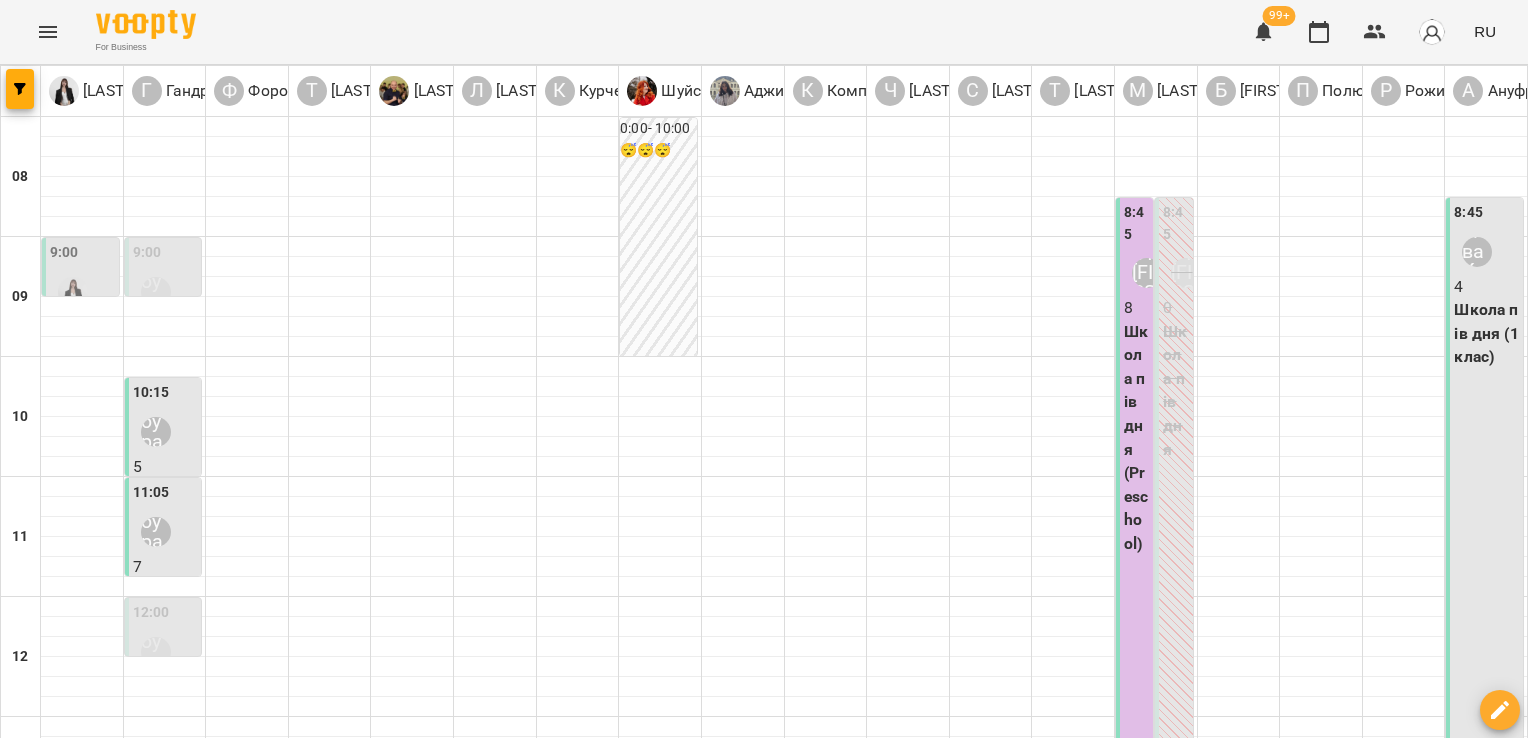 click on "пт" at bounding box center (1232, 1583) 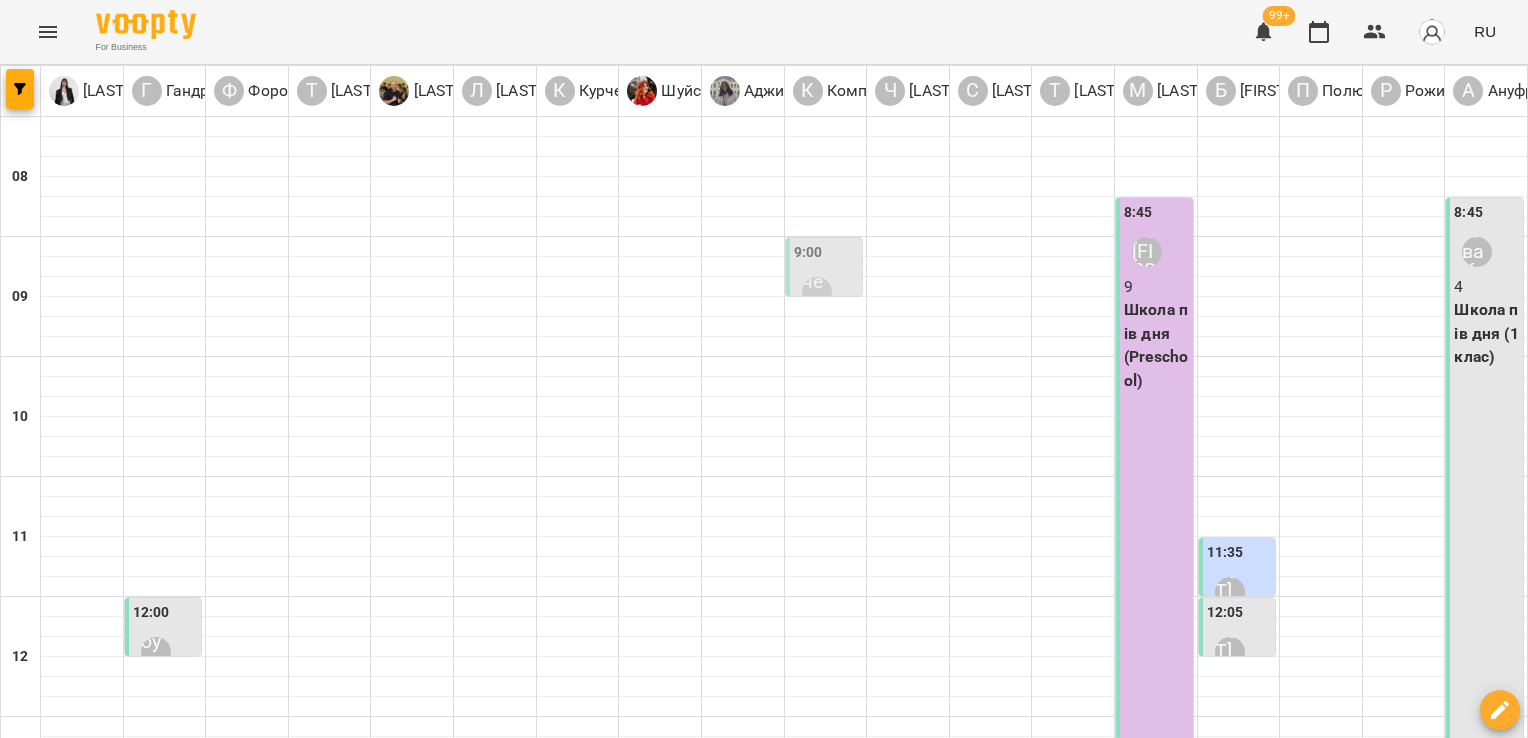 scroll, scrollTop: 472, scrollLeft: 0, axis: vertical 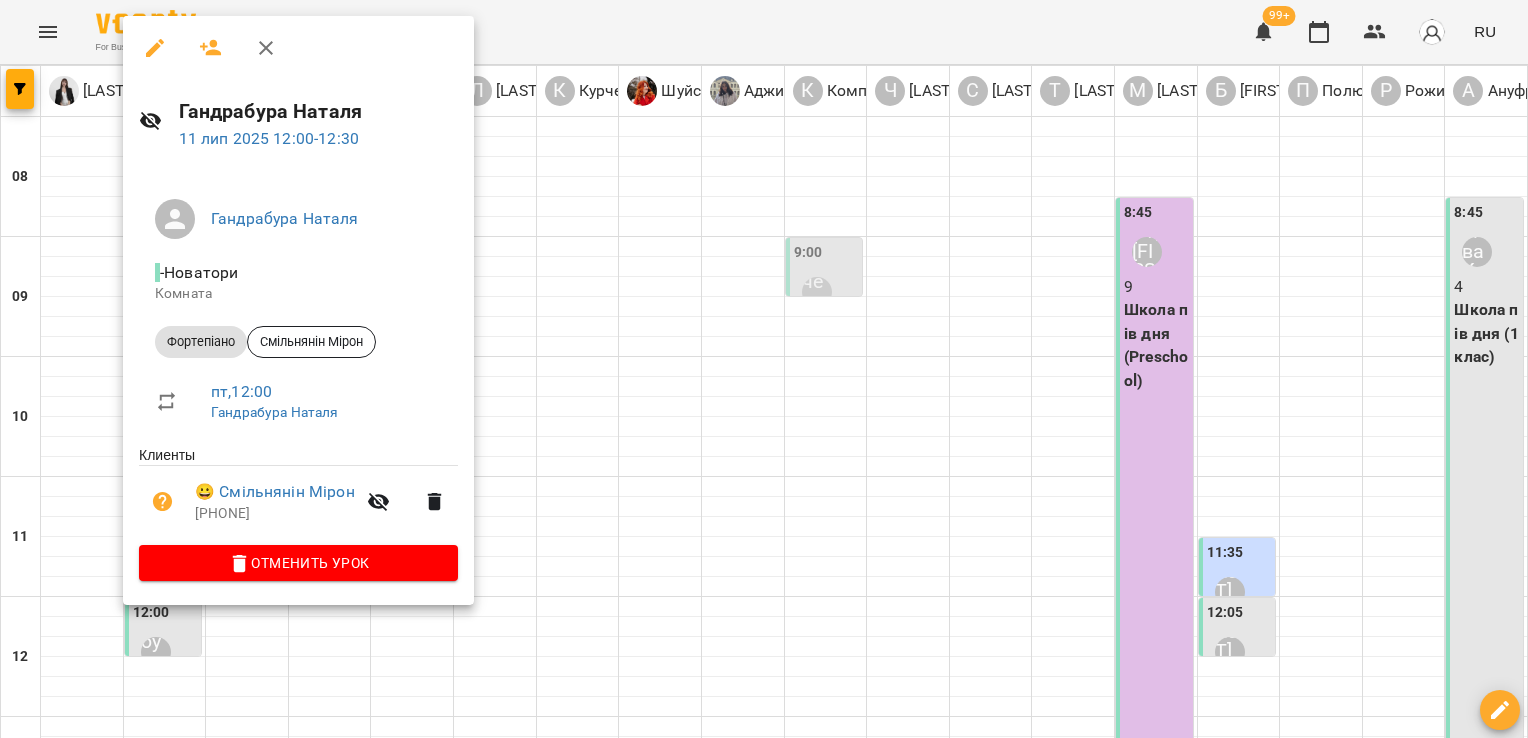 click at bounding box center (764, 369) 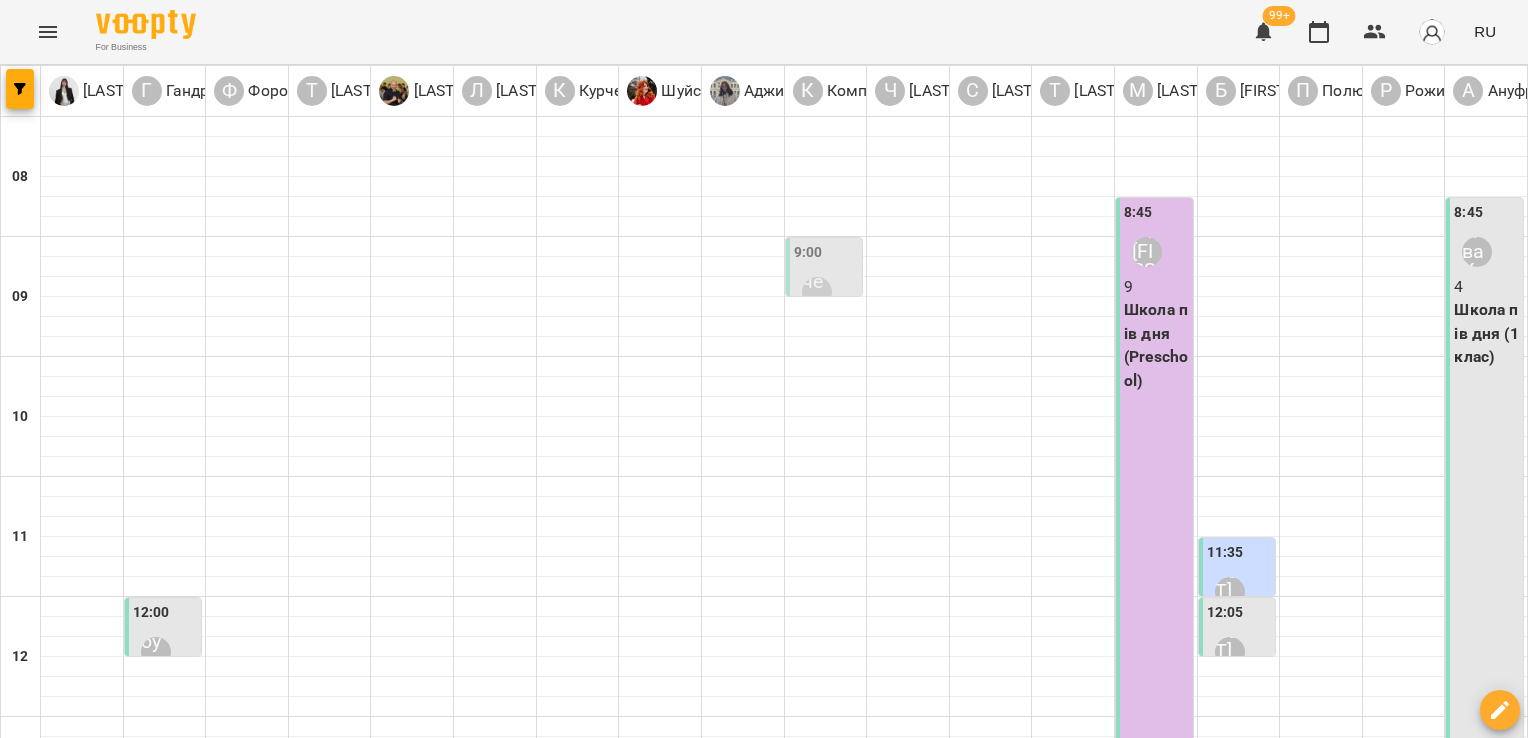 click 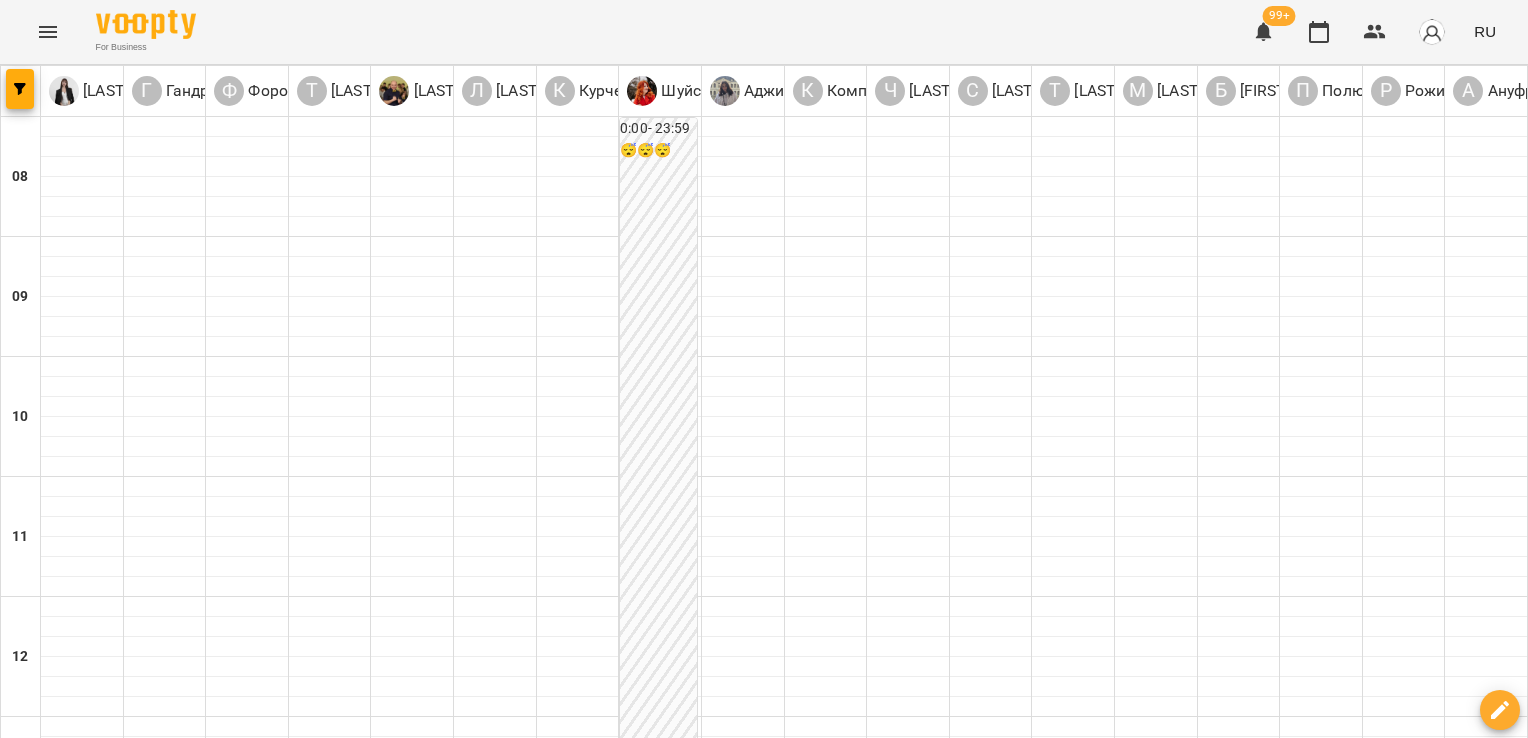 click on "01 июля" at bounding box center (331, 1602) 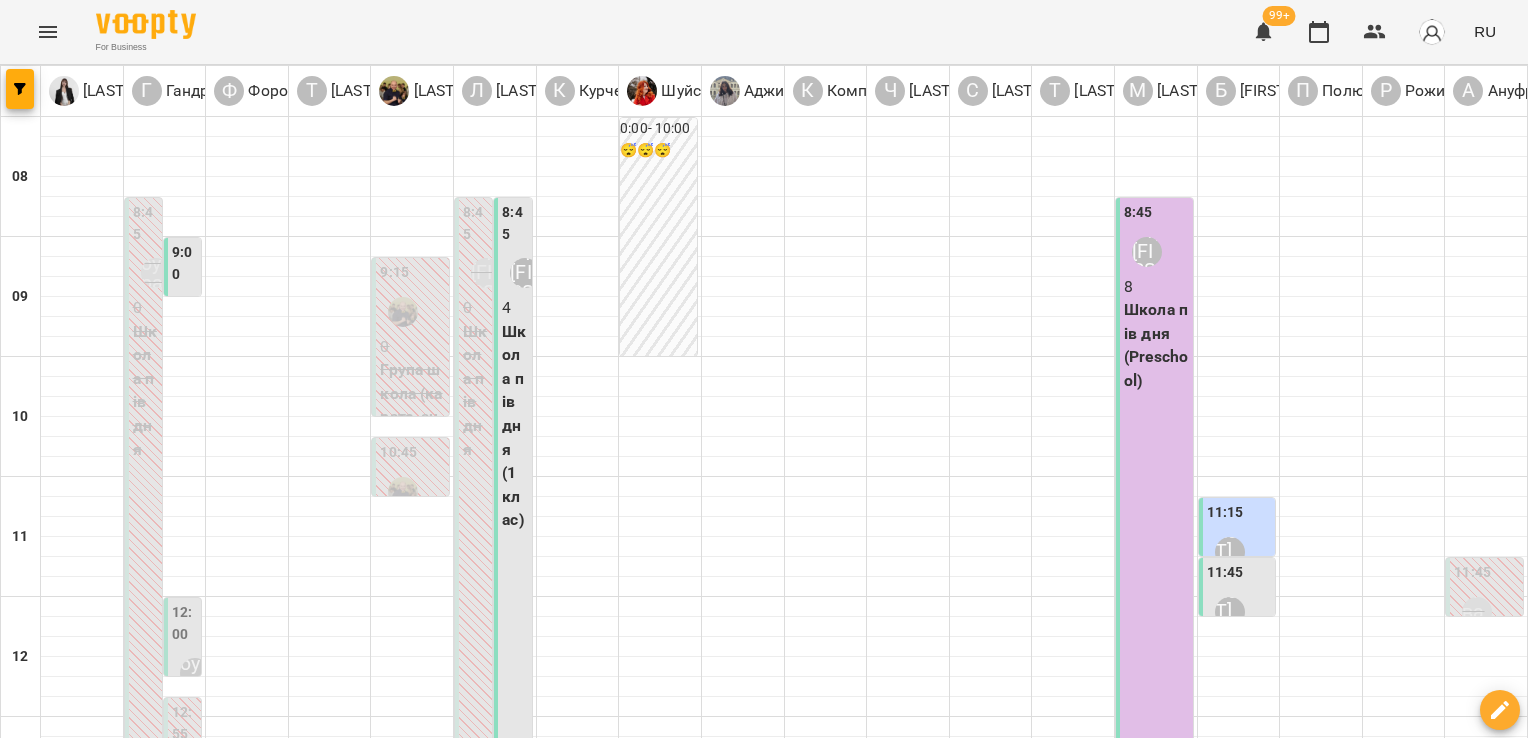 click on "9:00" at bounding box center [184, 263] 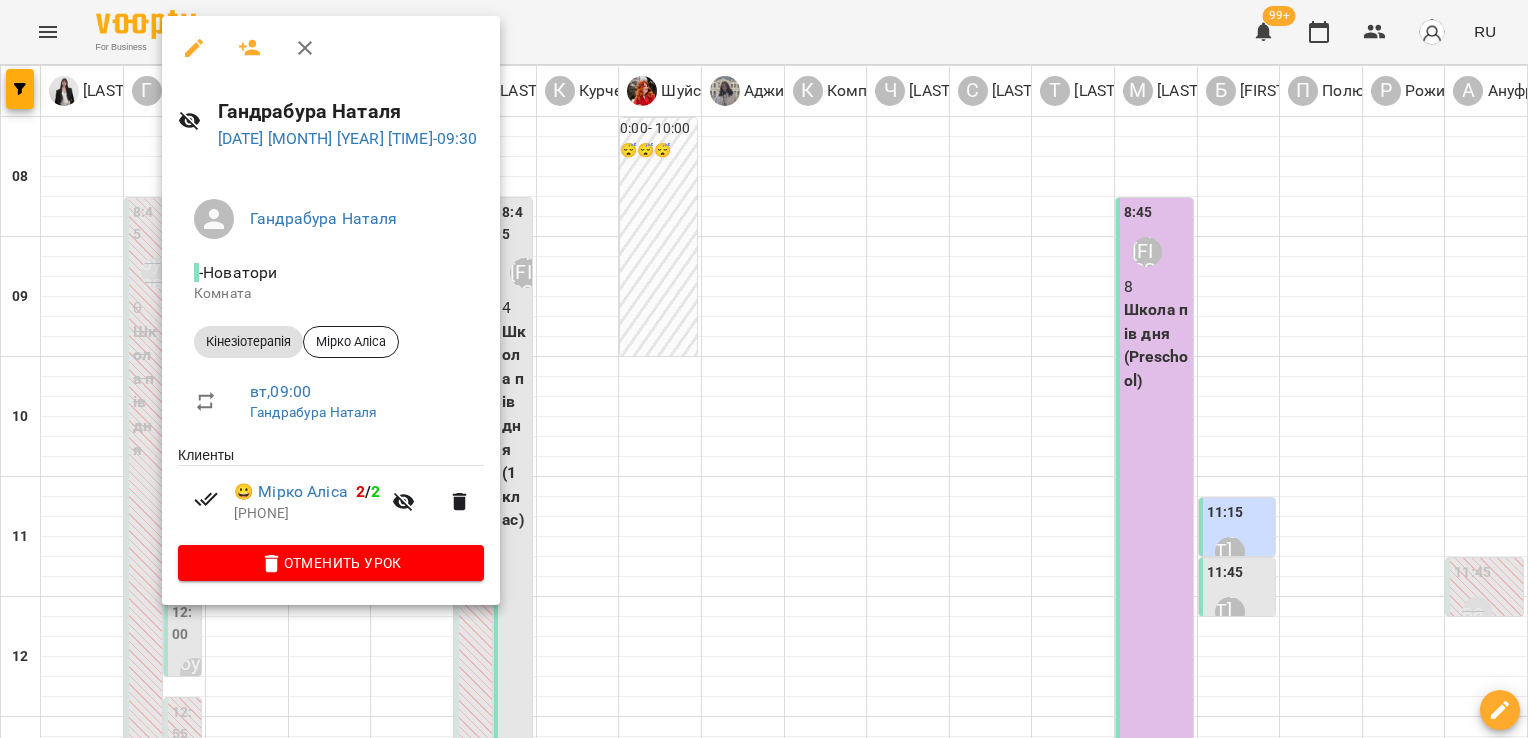 click at bounding box center (764, 369) 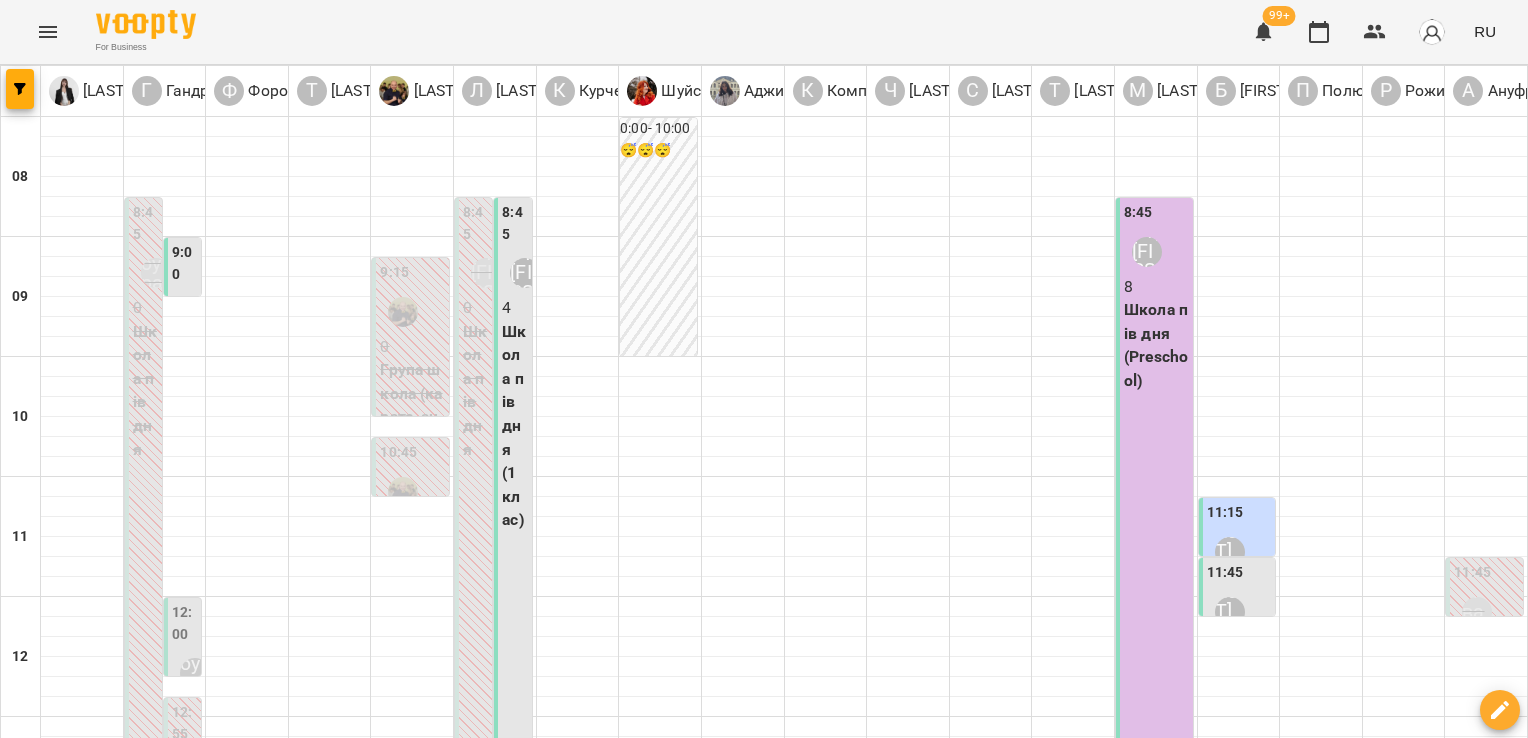 scroll, scrollTop: 472, scrollLeft: 0, axis: vertical 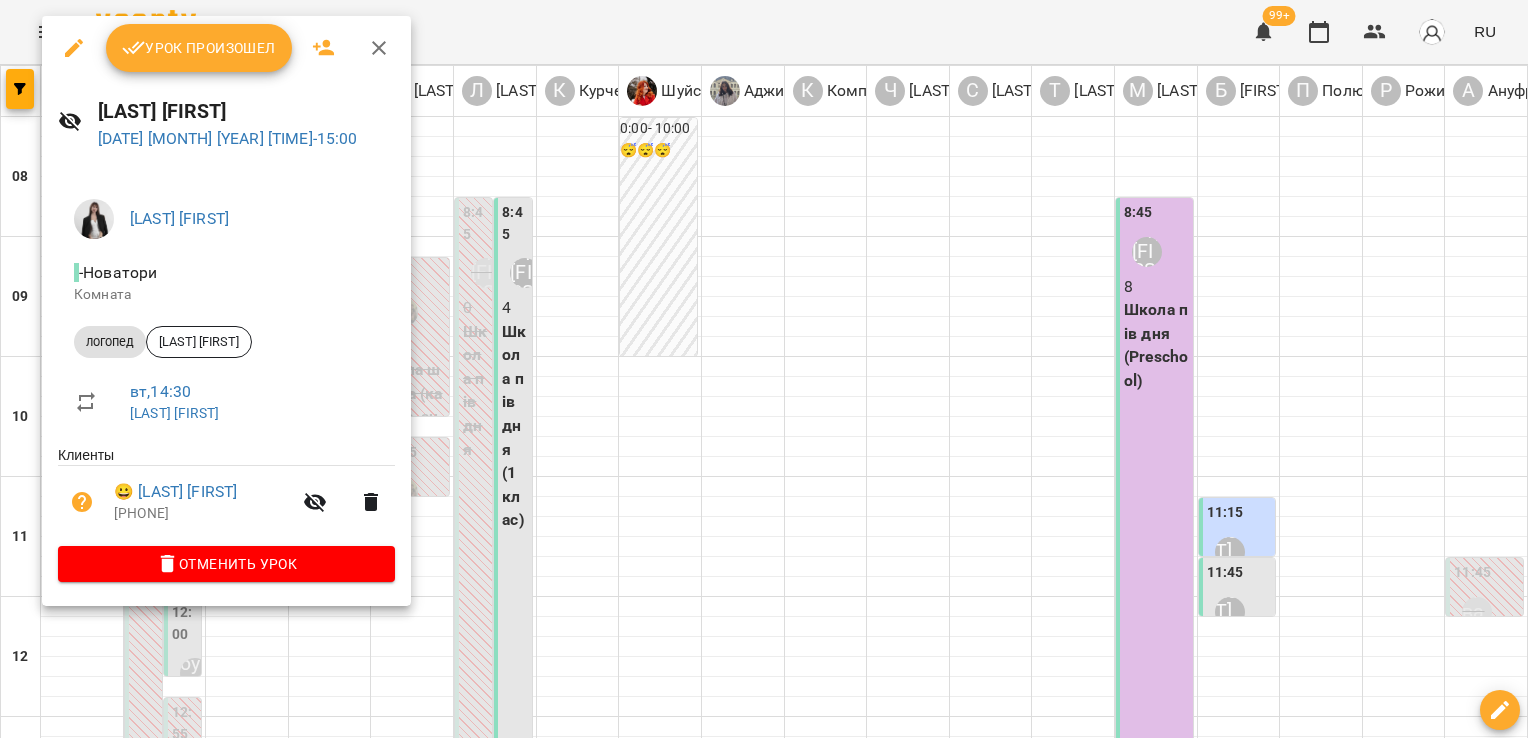 click on "[LAST] [FIRST]   -  Новатори   Комната логопед [LAST] [FIRST] [DAY],  [TIME] [LAST] [FIRST] Клиенты 😀   [LAST] [FIRST] [PHONE] Отменить Урок" at bounding box center (226, 386) 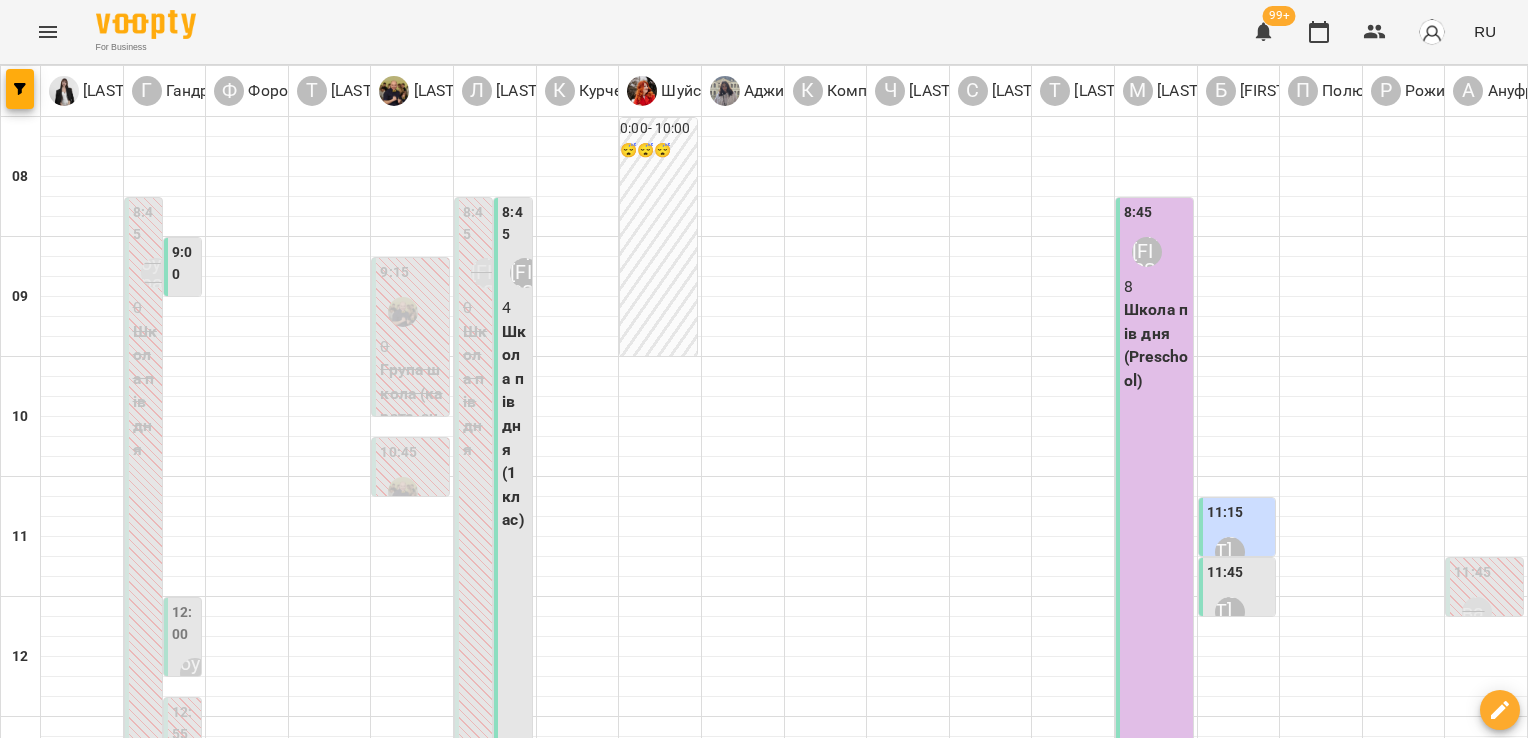 click at bounding box center [73, 1012] 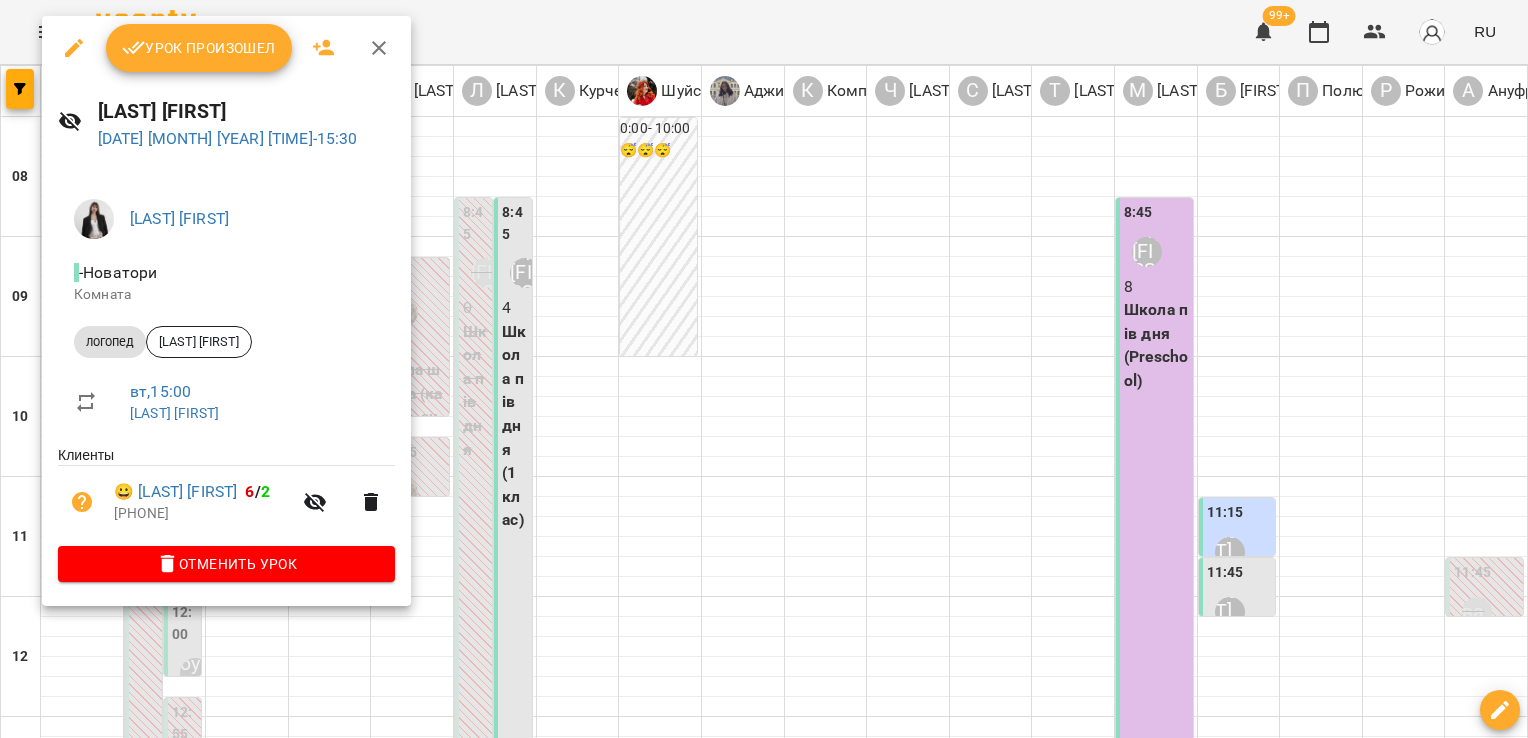 click at bounding box center [764, 369] 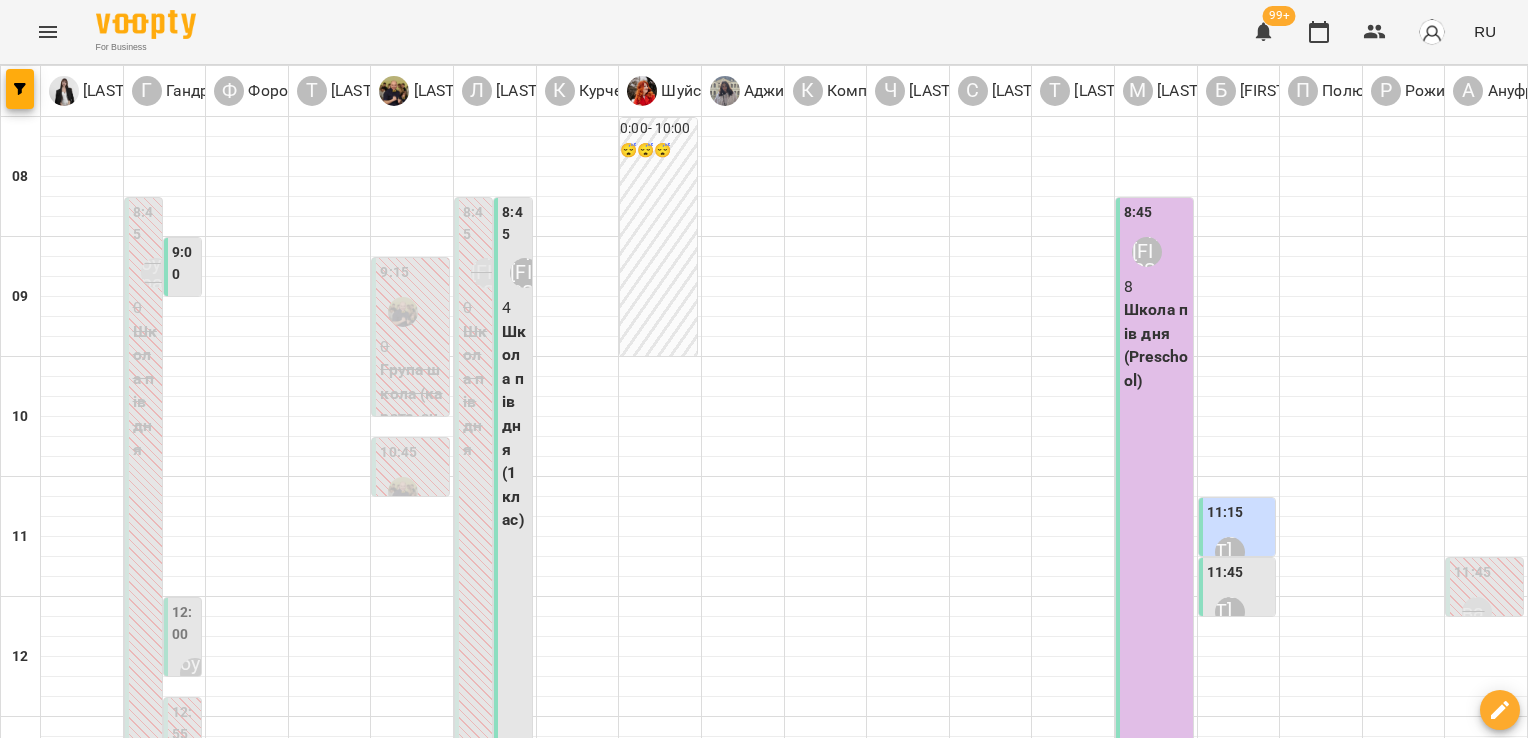 scroll, scrollTop: 472, scrollLeft: 0, axis: vertical 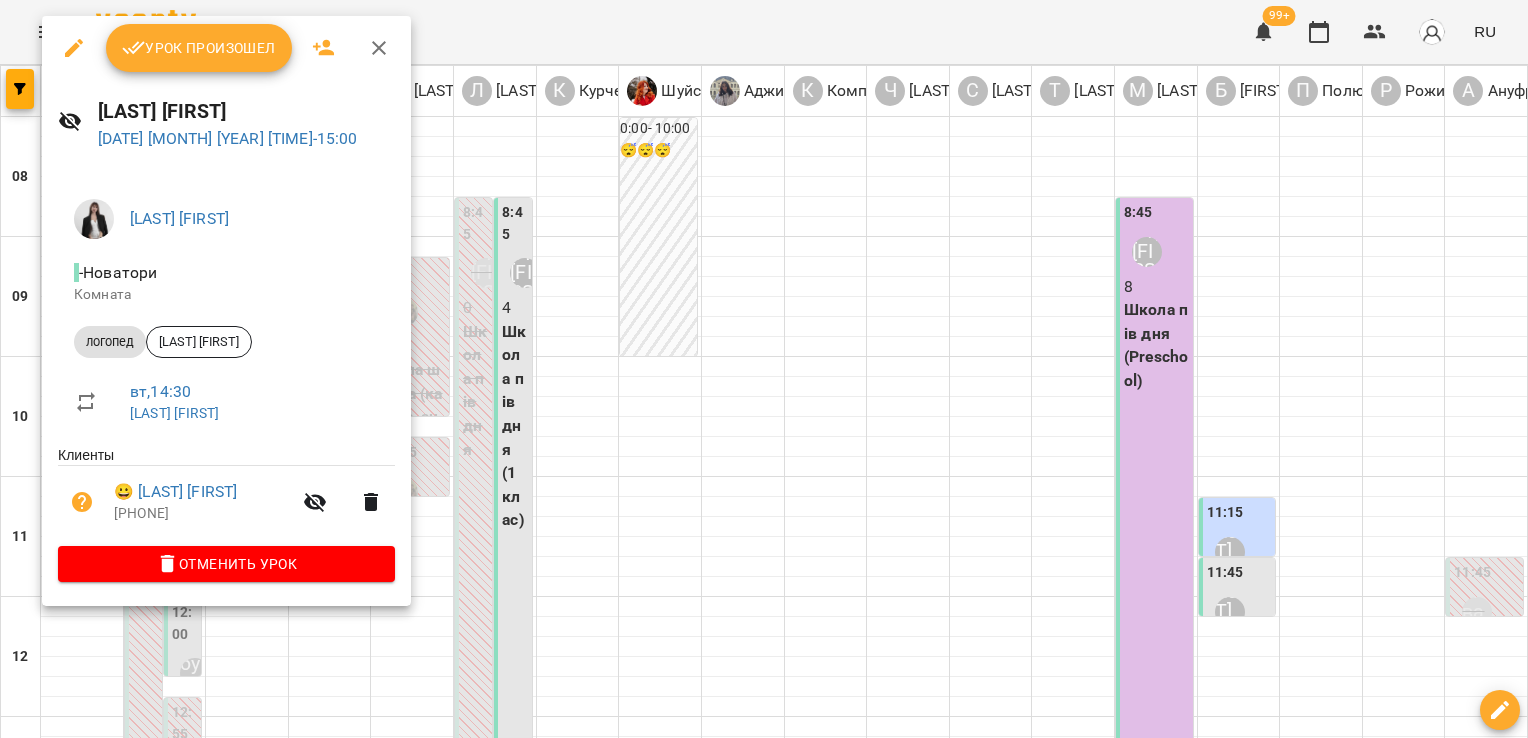 click at bounding box center (764, 369) 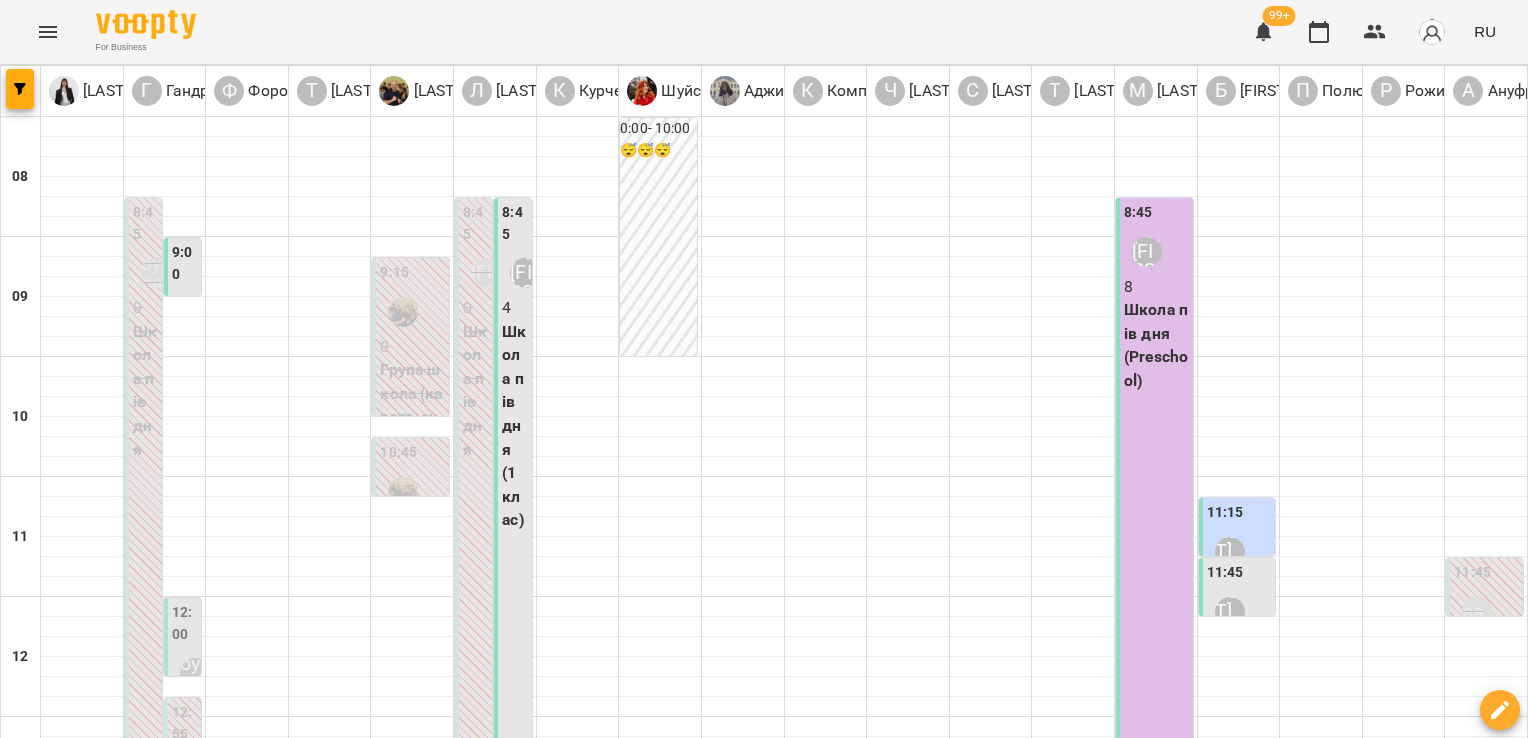 click on "02 июля" at bounding box center [725, 1602] 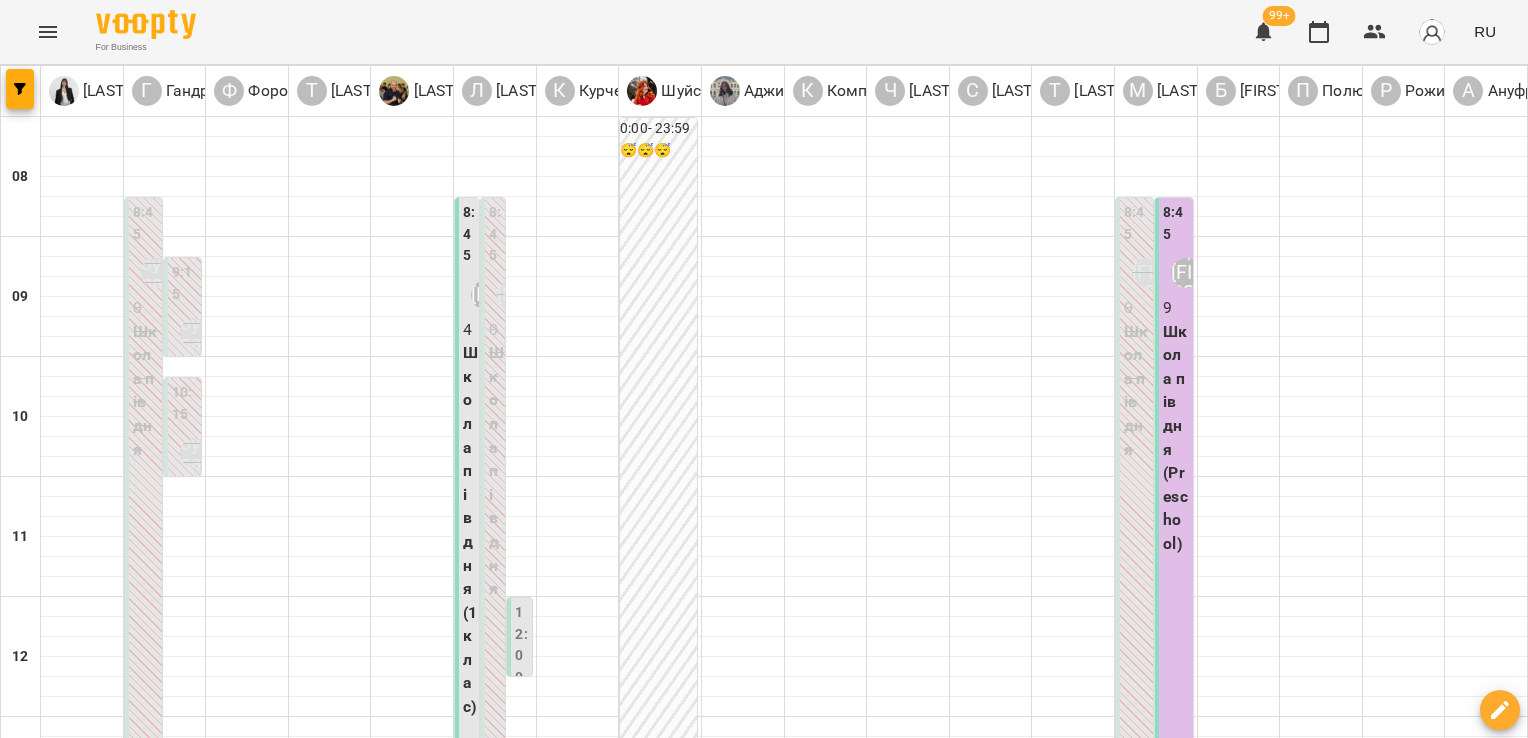 scroll, scrollTop: 472, scrollLeft: 0, axis: vertical 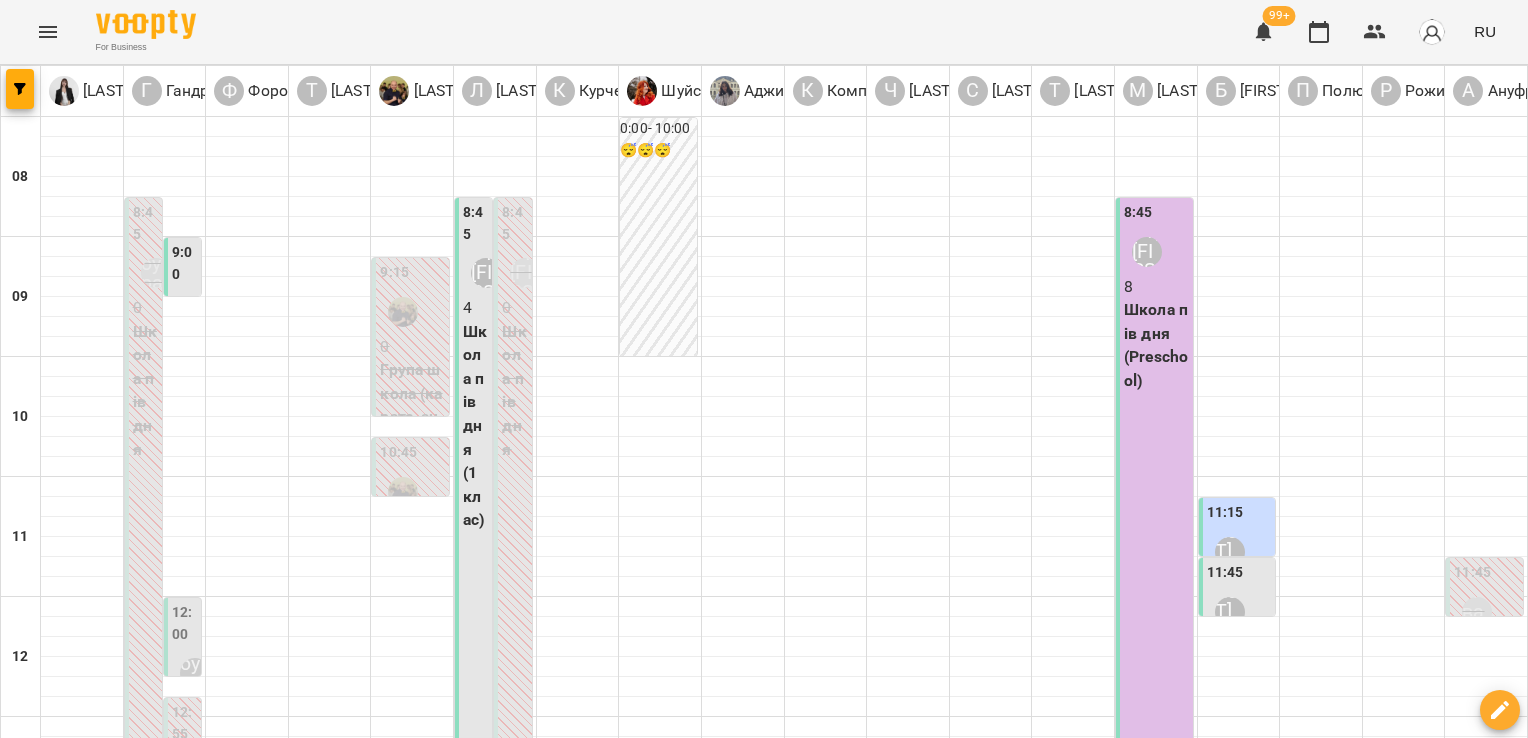 click on "ср" at bounding box center [725, 1583] 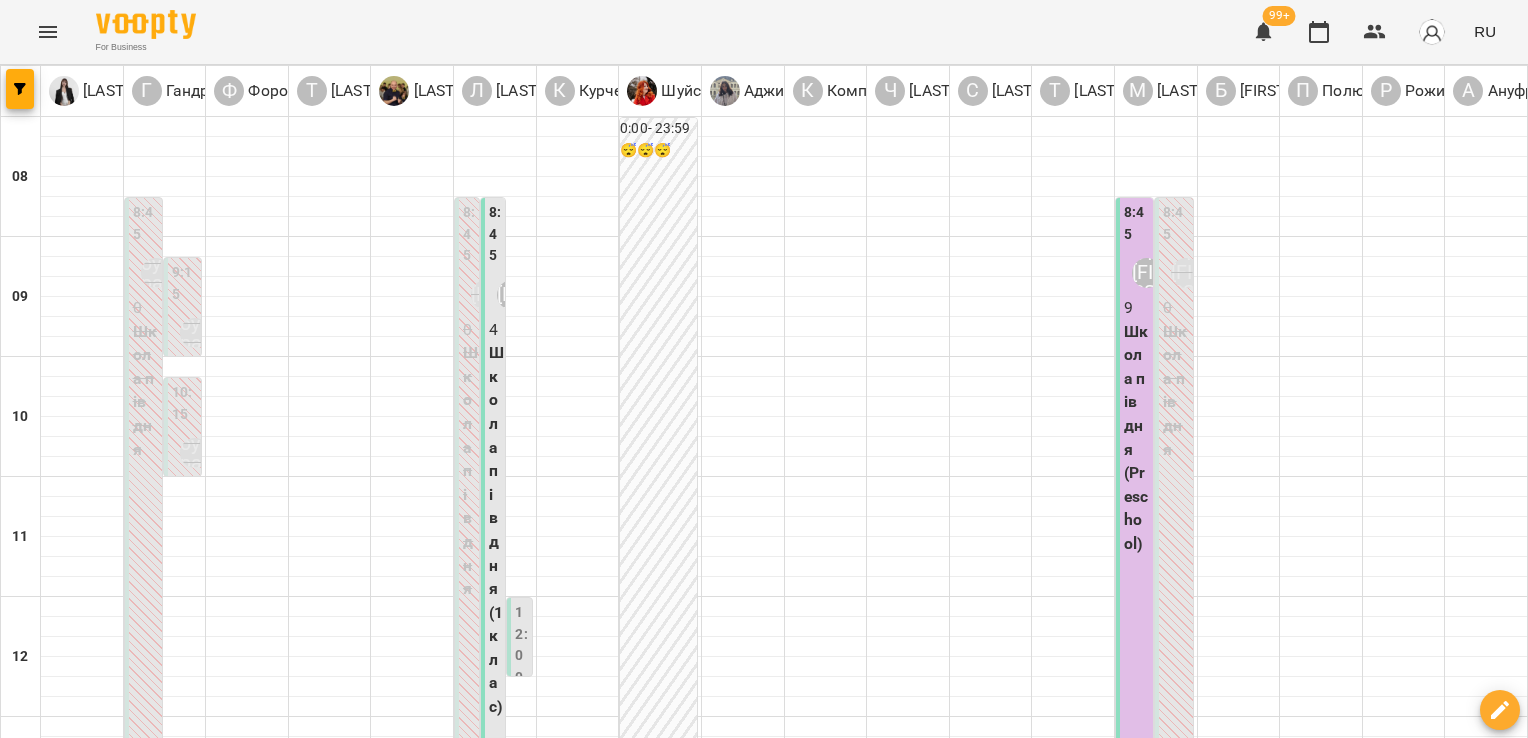 click on "01 июля" at bounding box center [296, 1602] 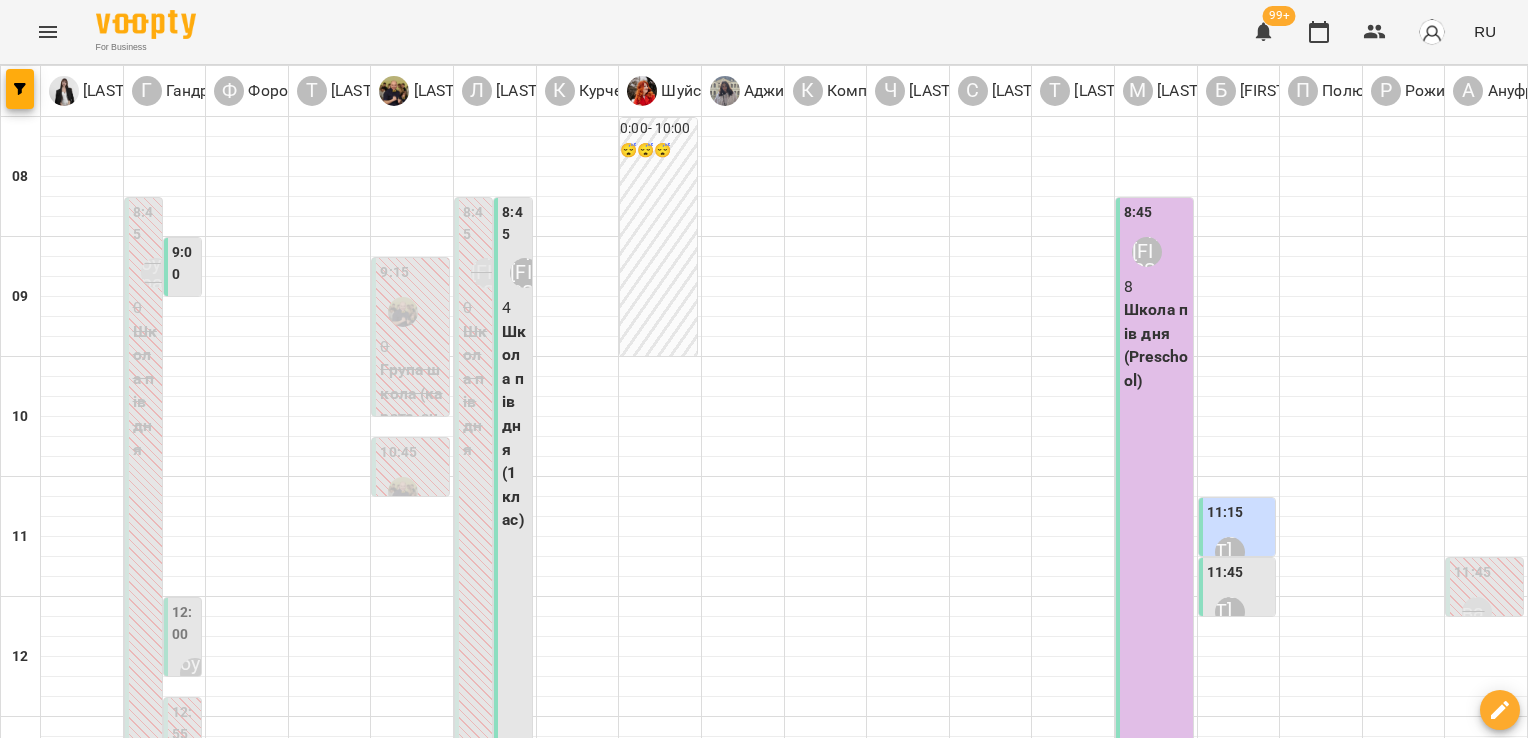 scroll, scrollTop: 472, scrollLeft: 0, axis: vertical 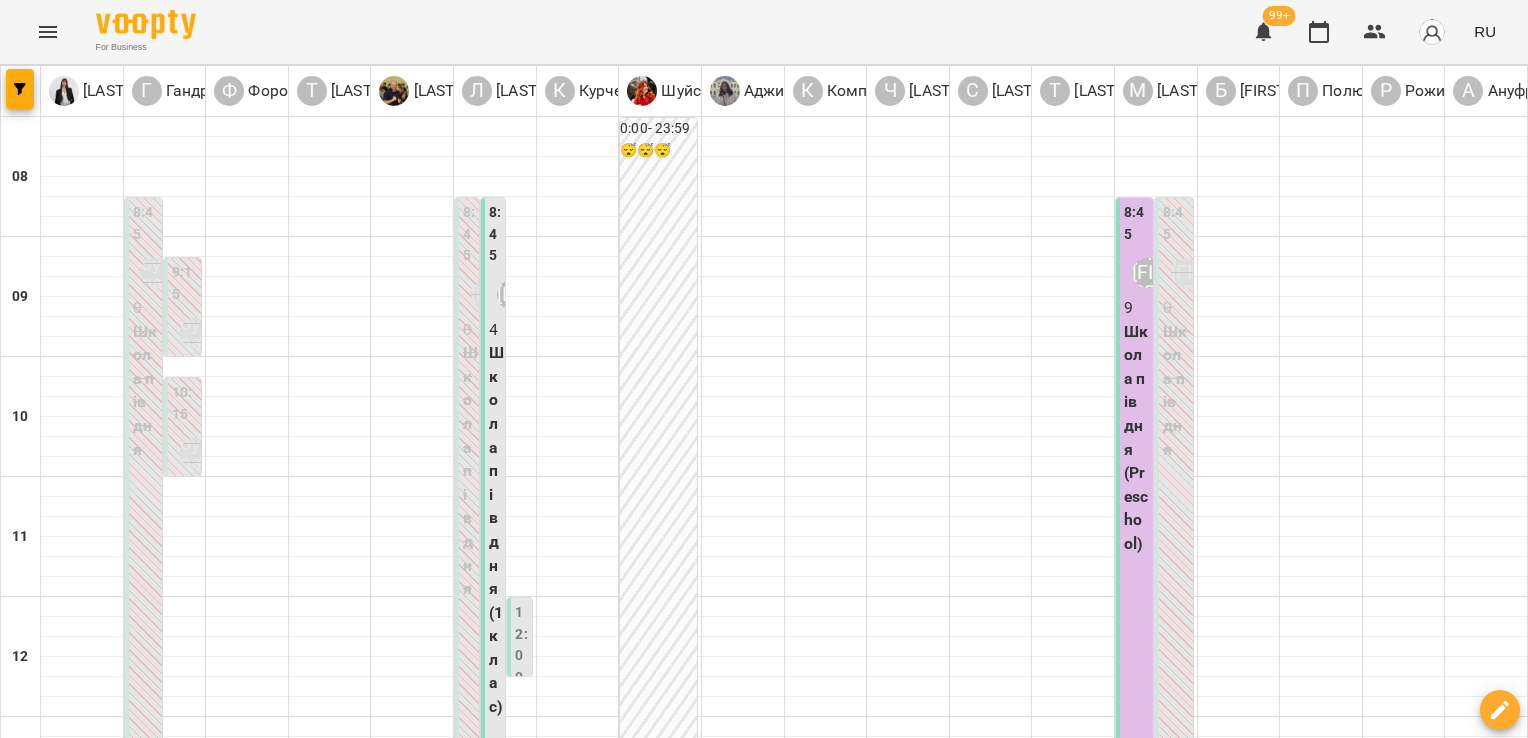 click at bounding box center (863, 1648) 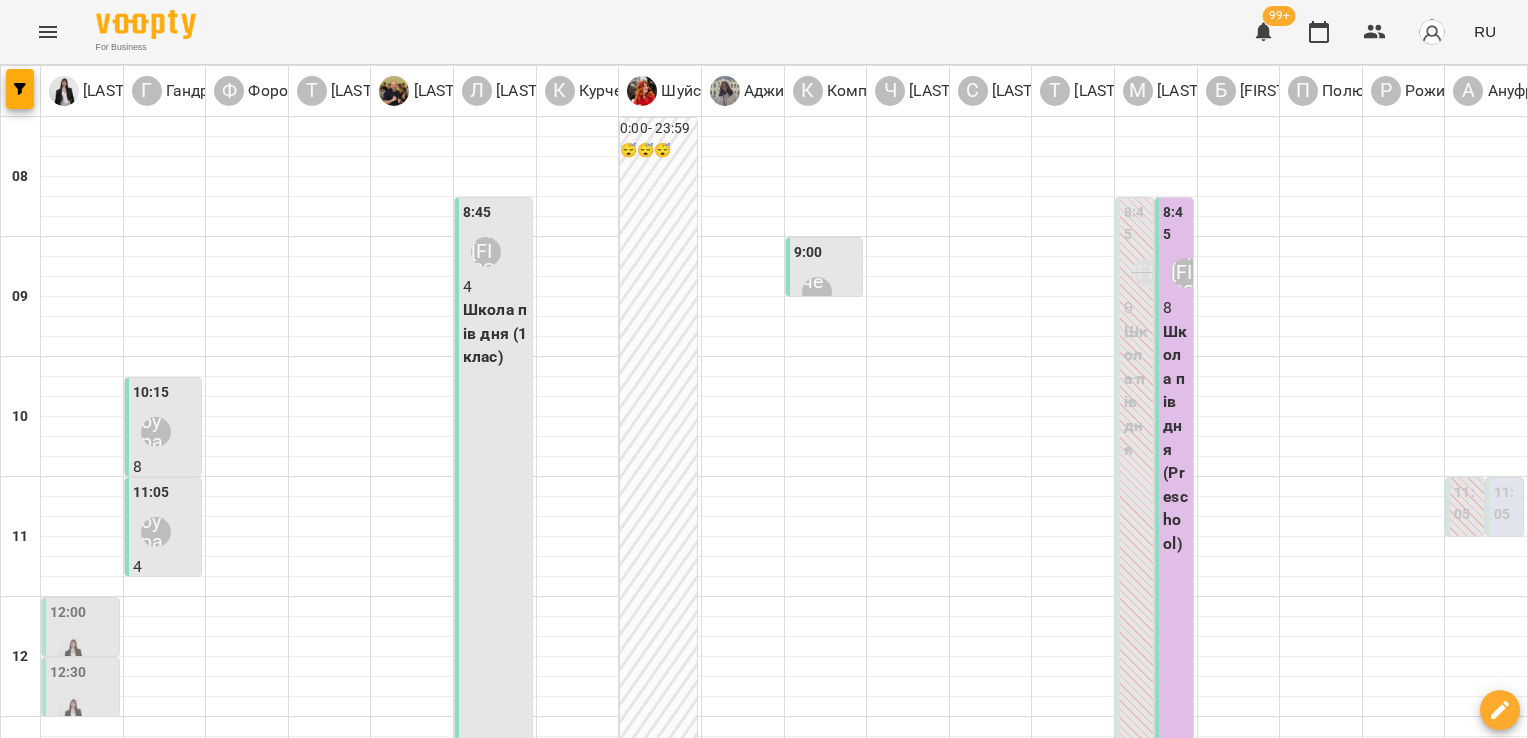 scroll, scrollTop: 472, scrollLeft: 0, axis: vertical 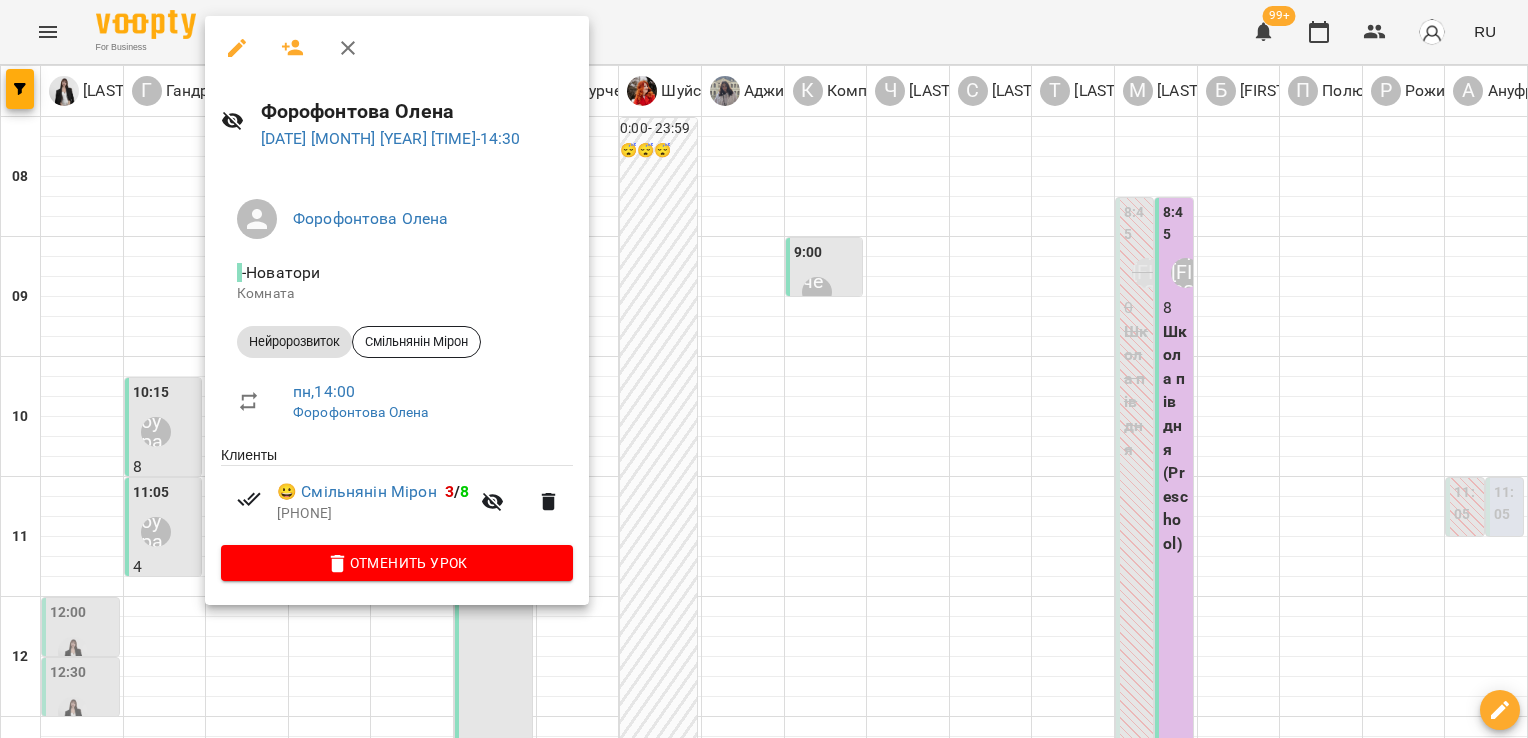 click at bounding box center (764, 369) 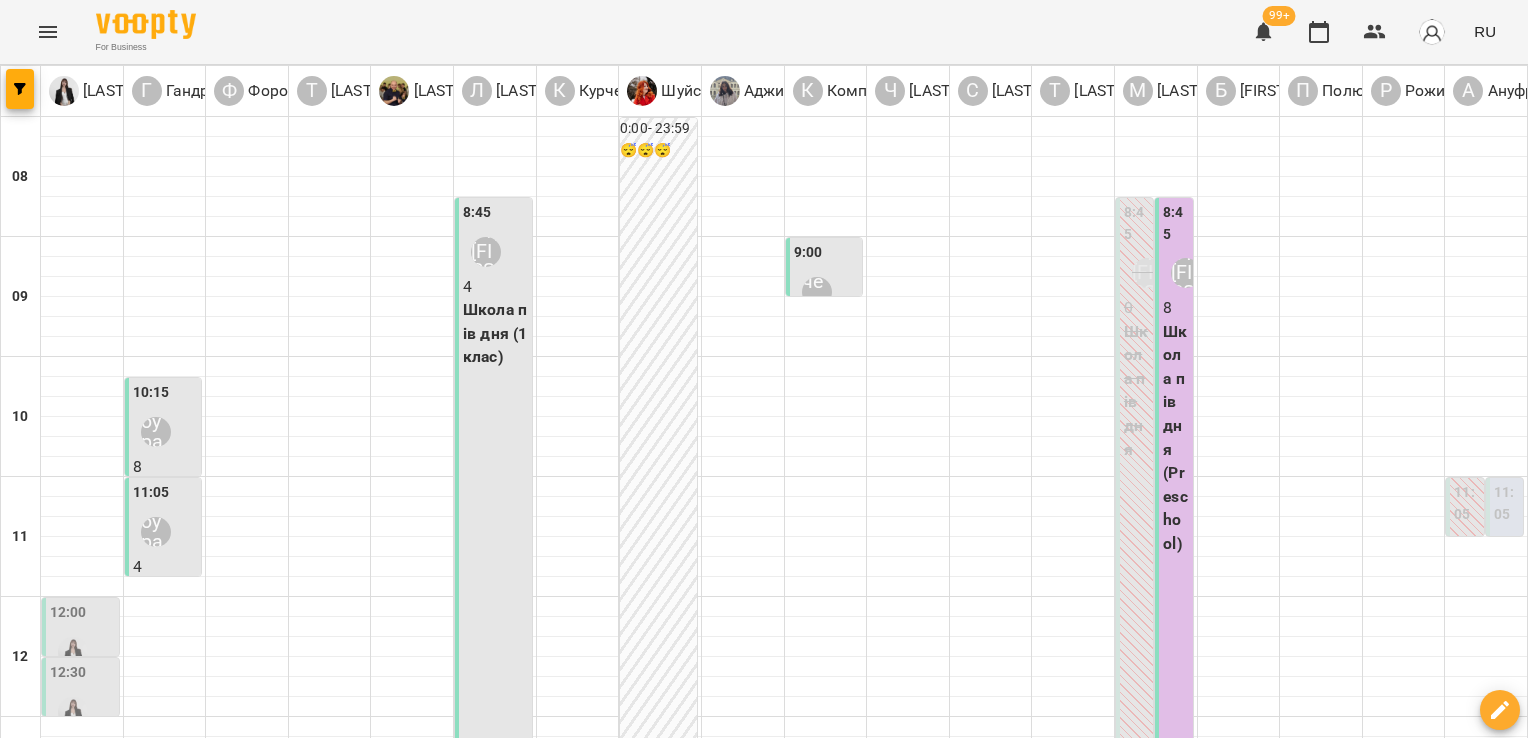 scroll, scrollTop: 0, scrollLeft: 0, axis: both 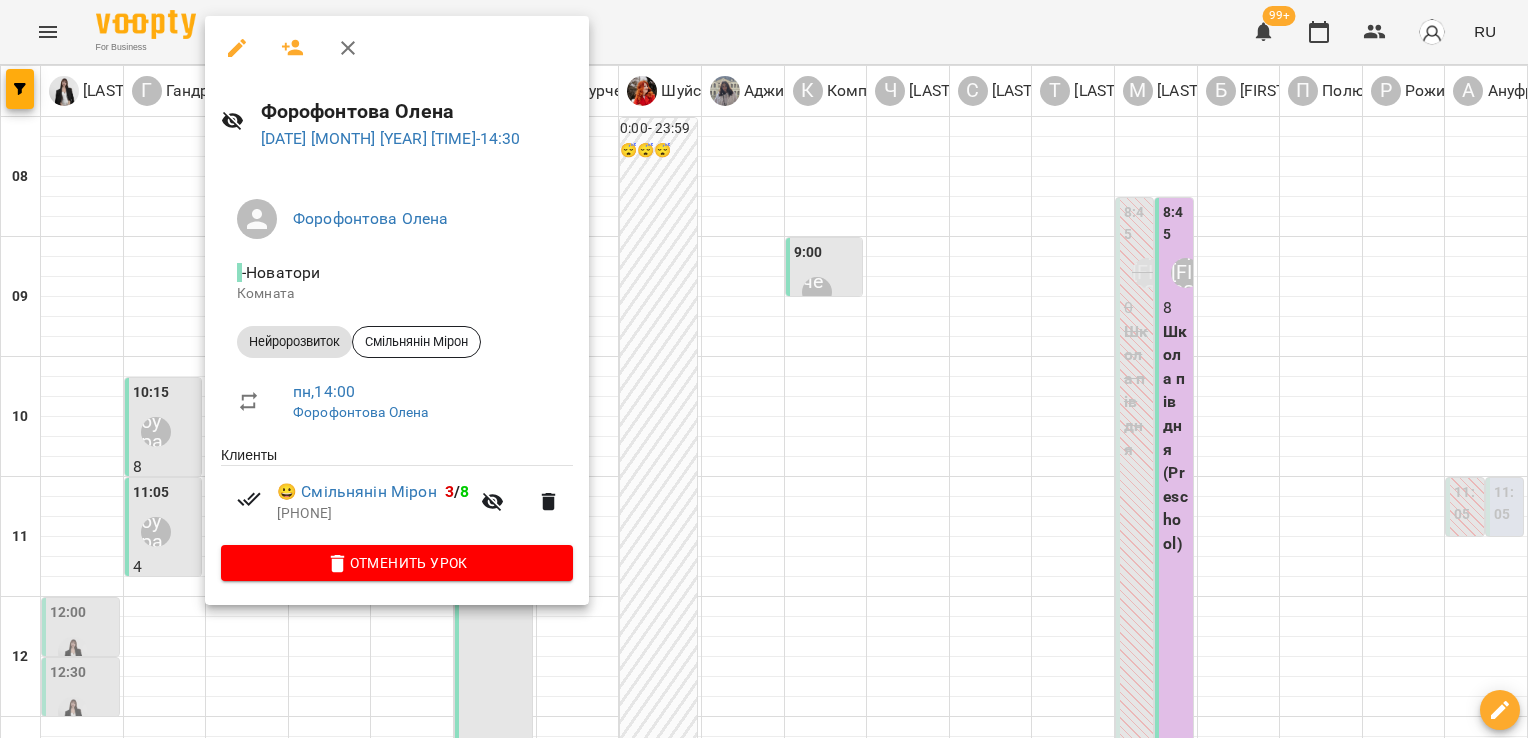 click at bounding box center [764, 369] 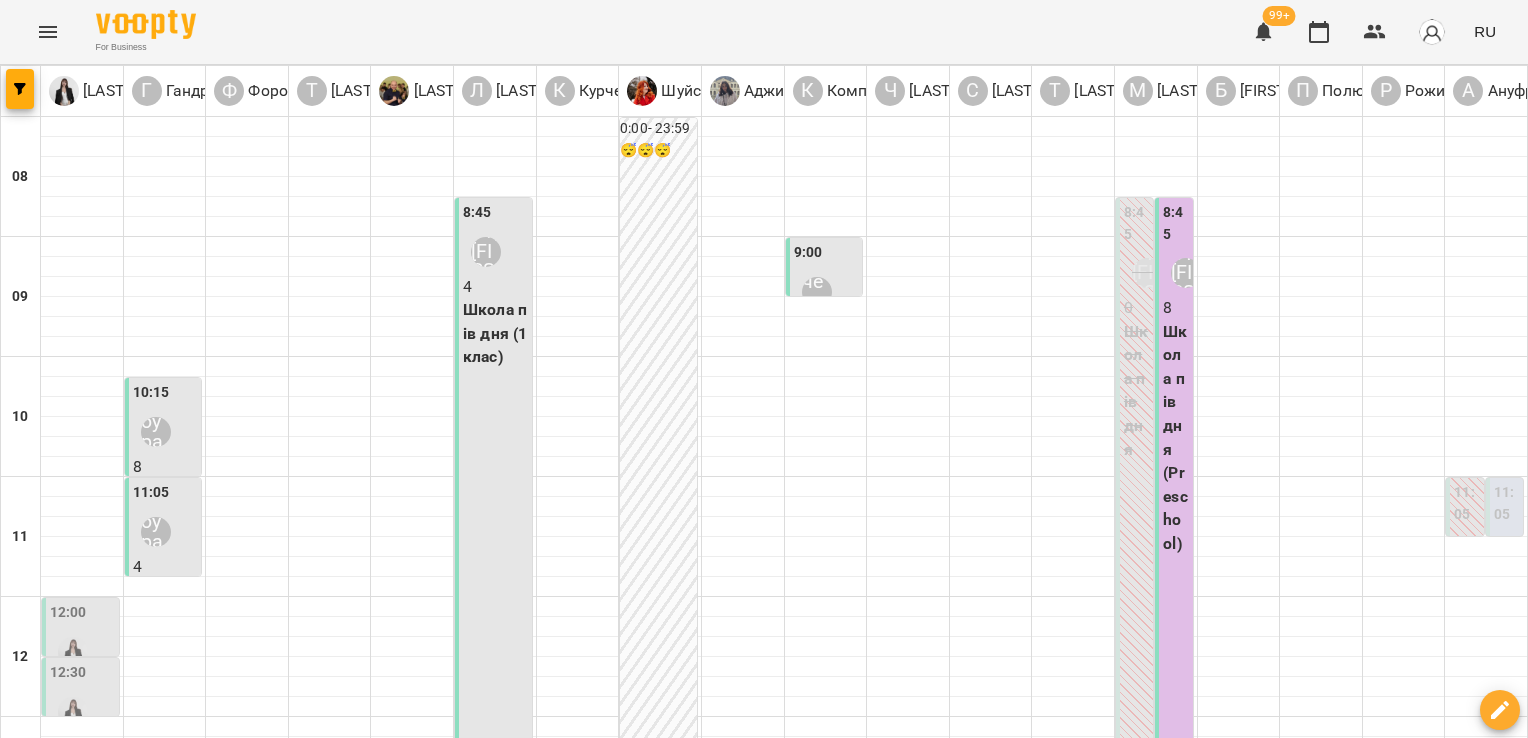 scroll, scrollTop: 0, scrollLeft: 0, axis: both 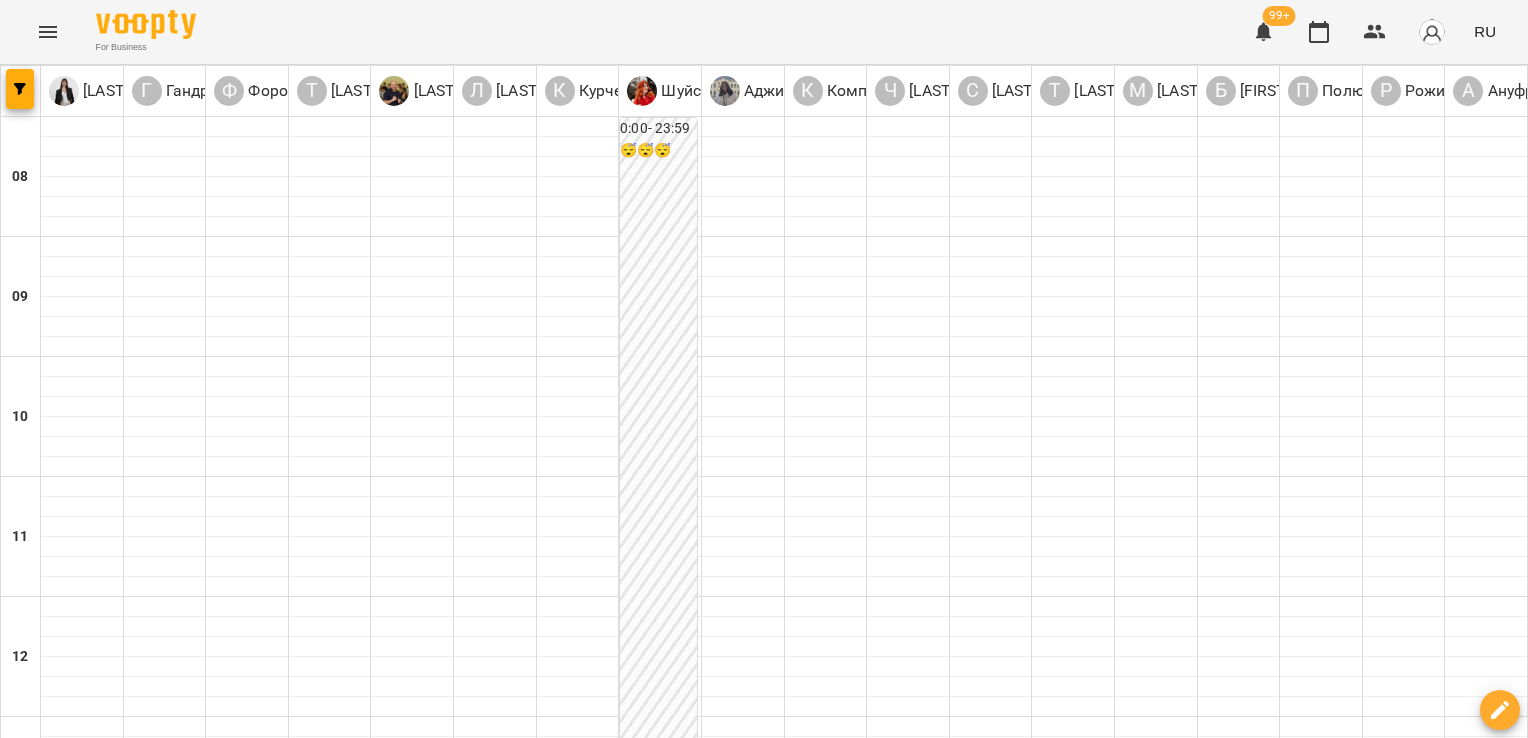click on "**********" at bounding box center (764, 1648) 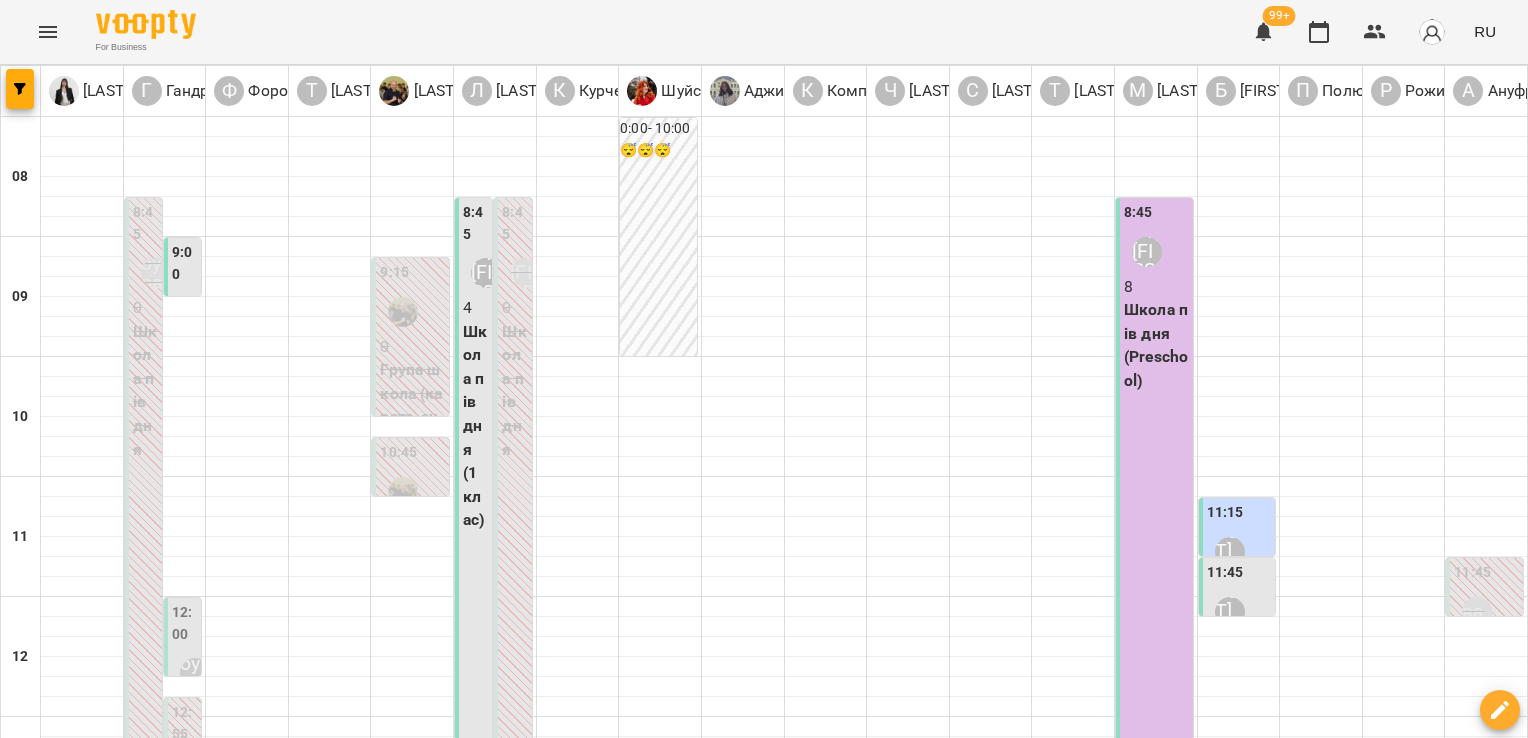 click at bounding box center (863, 1648) 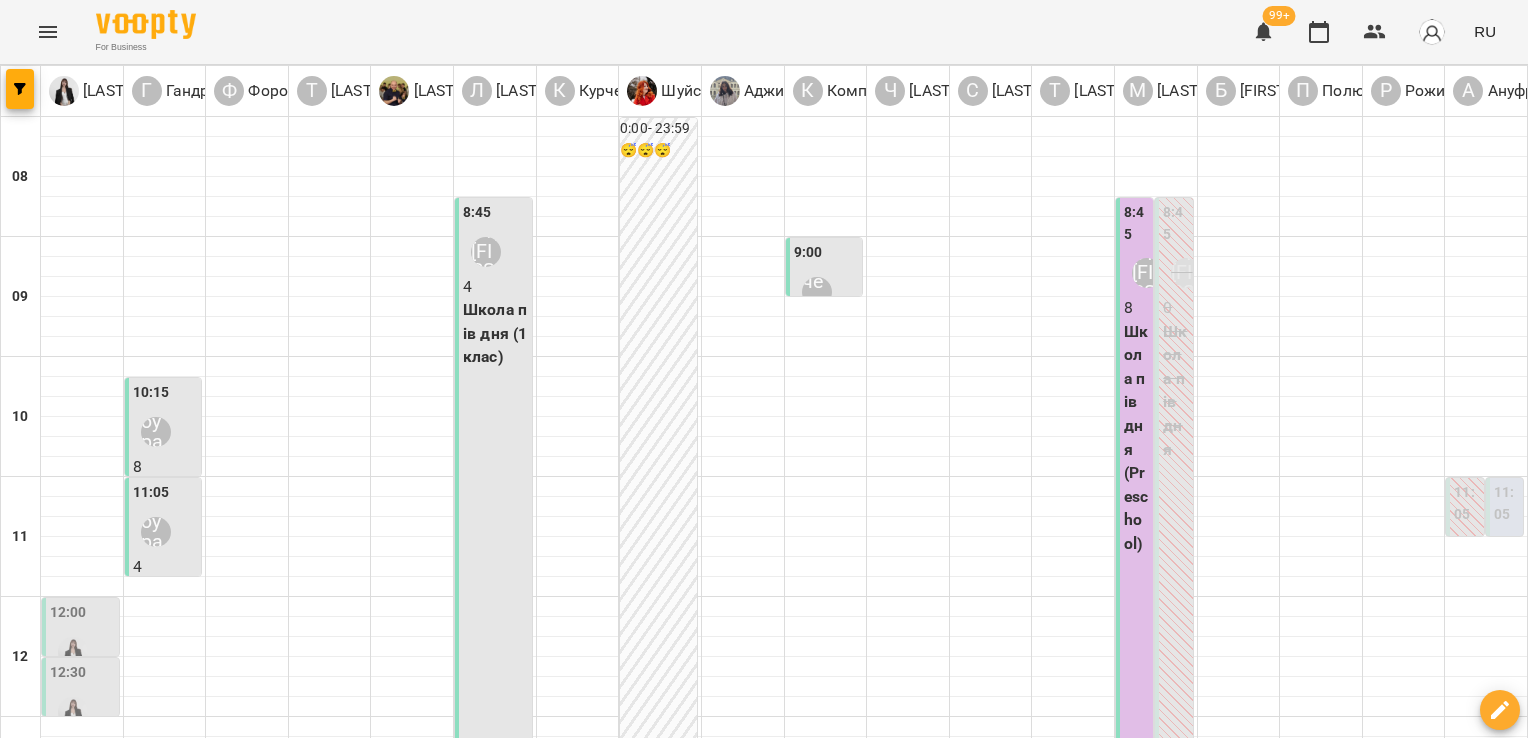 scroll, scrollTop: 472, scrollLeft: 0, axis: vertical 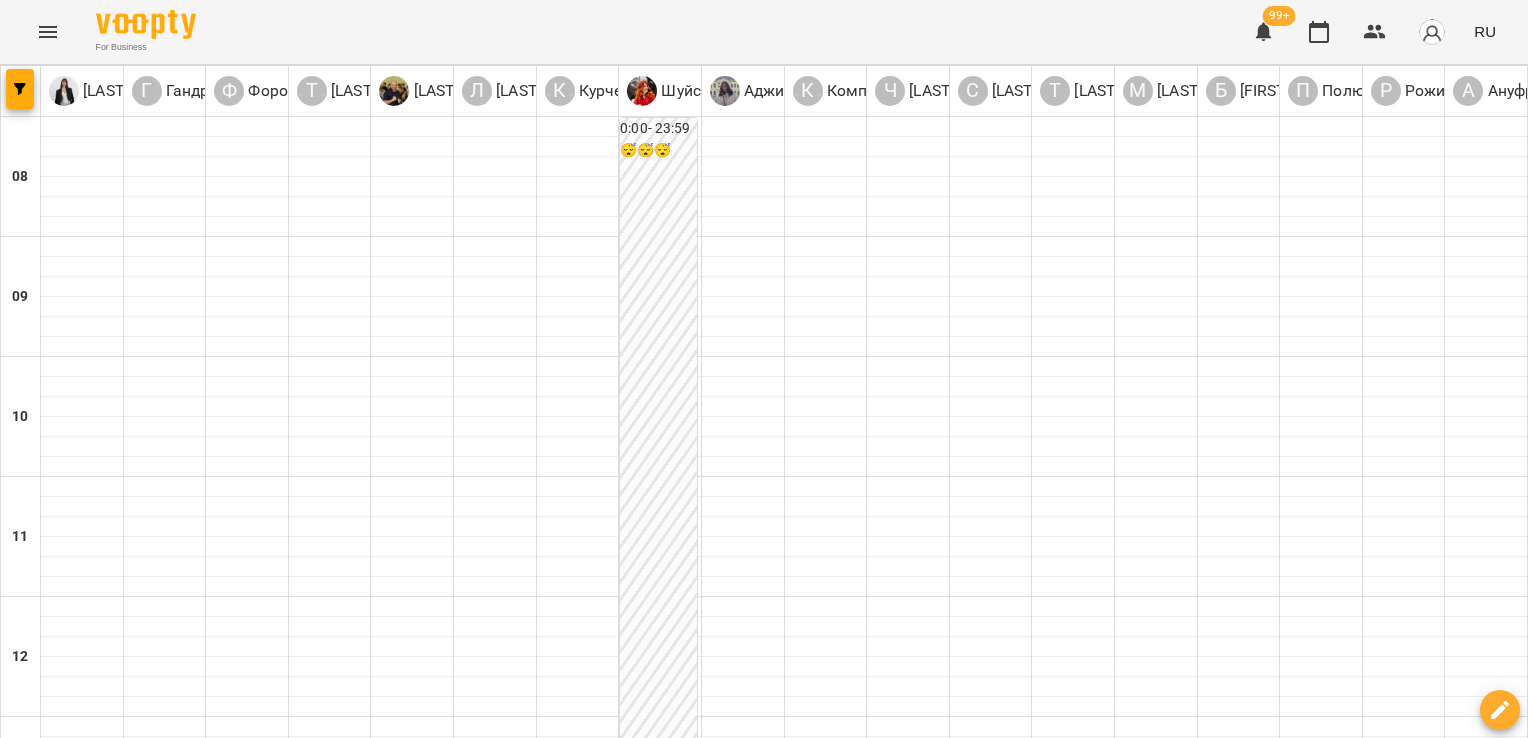 click on "ср" at bounding box center [620, 1583] 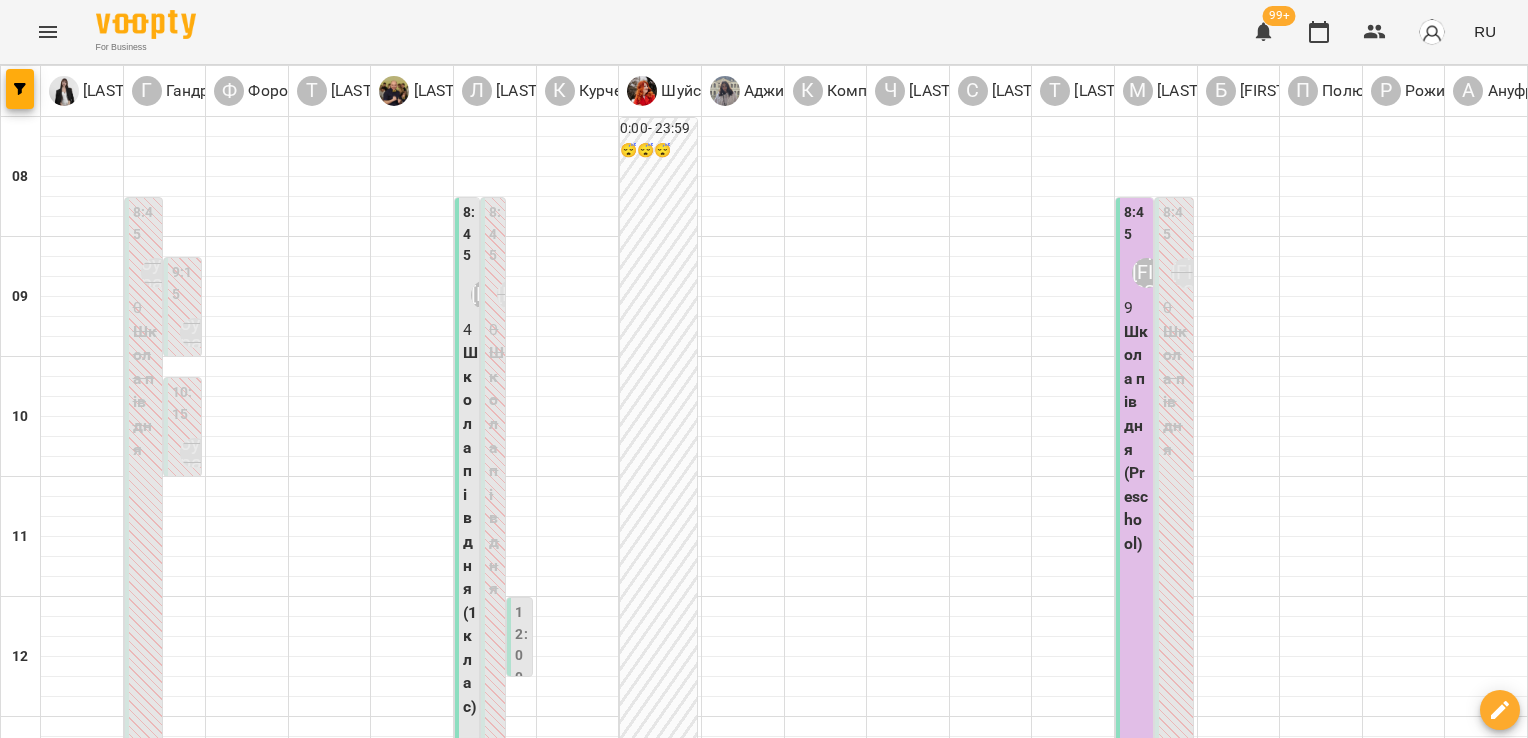 scroll, scrollTop: 944, scrollLeft: 0, axis: vertical 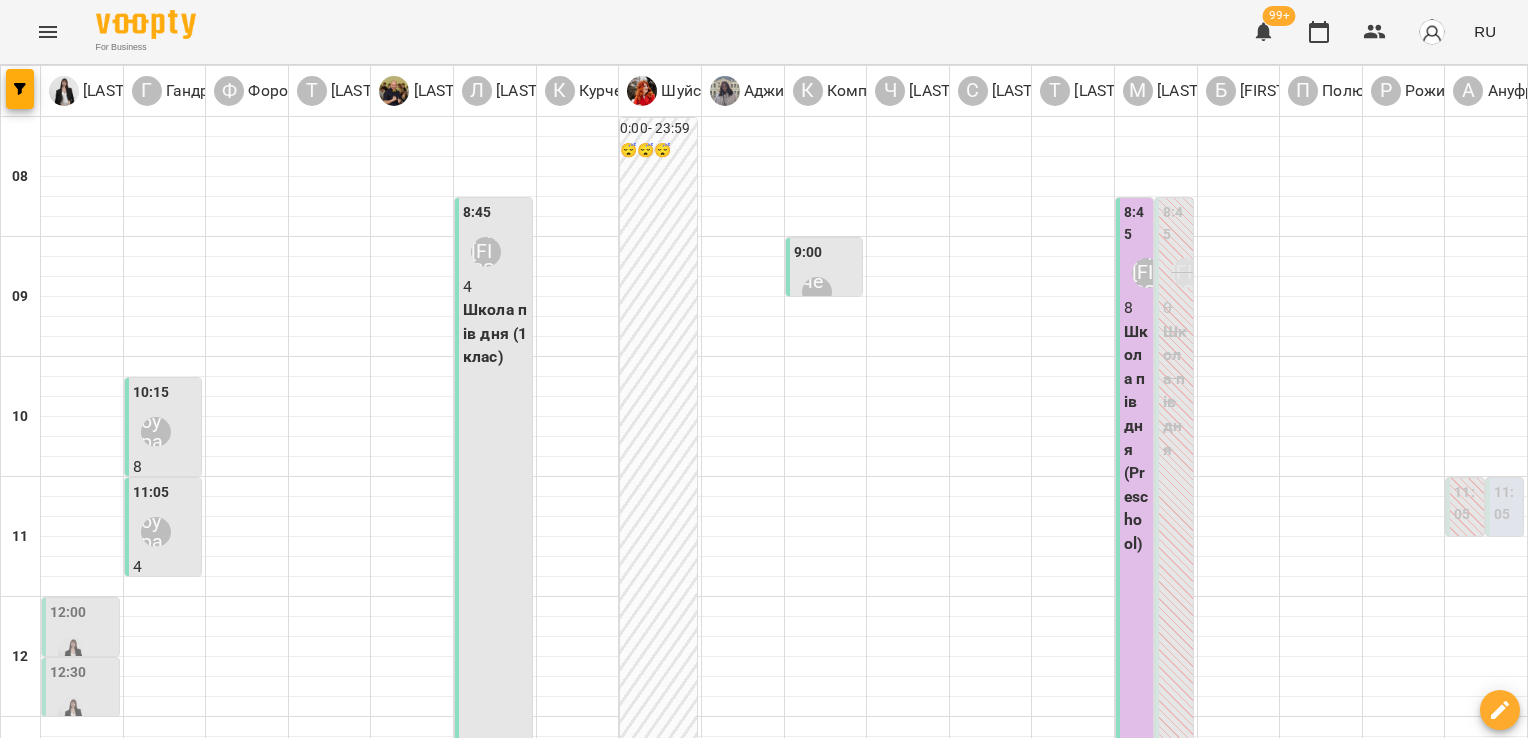 click at bounding box center (73, 652) 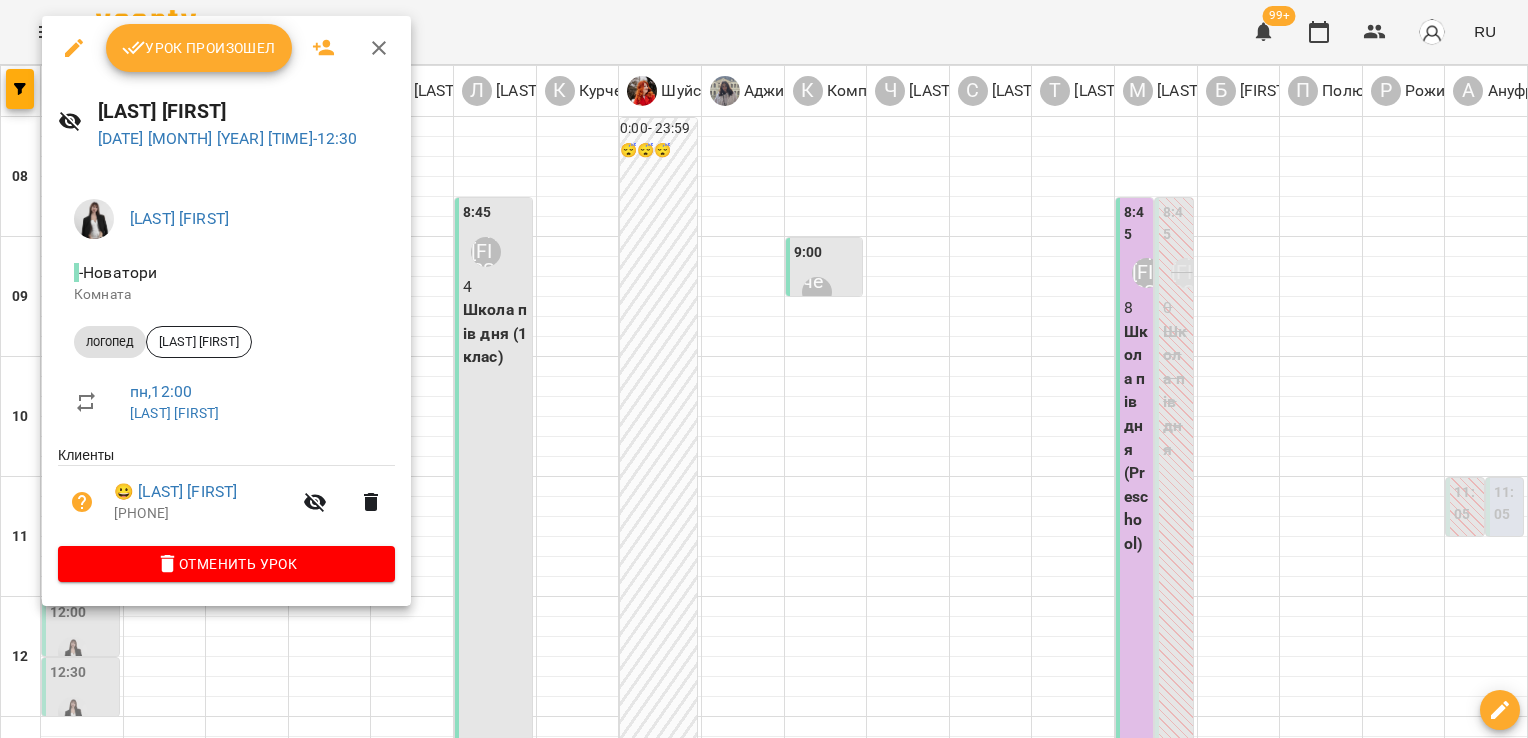 click at bounding box center [764, 369] 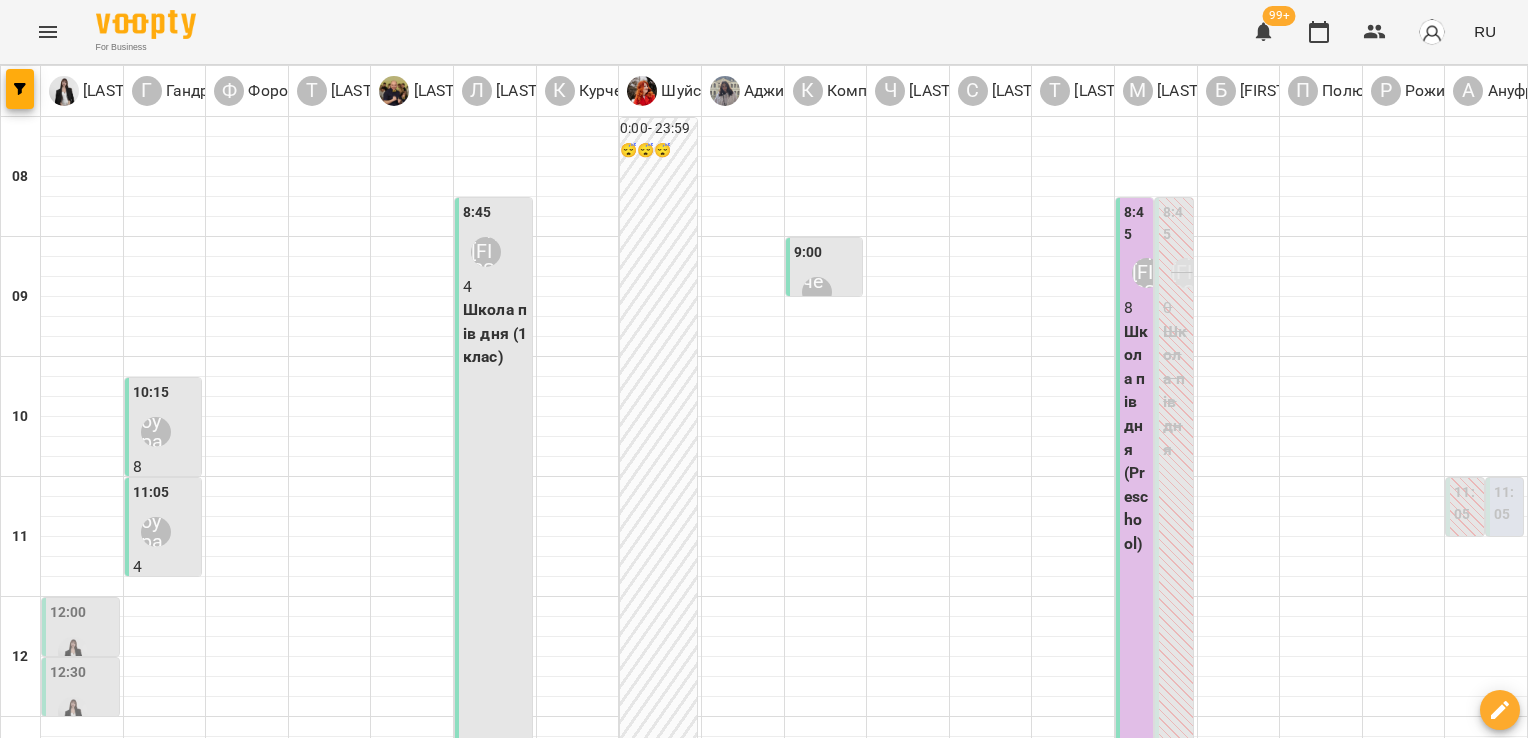 click at bounding box center (73, 712) 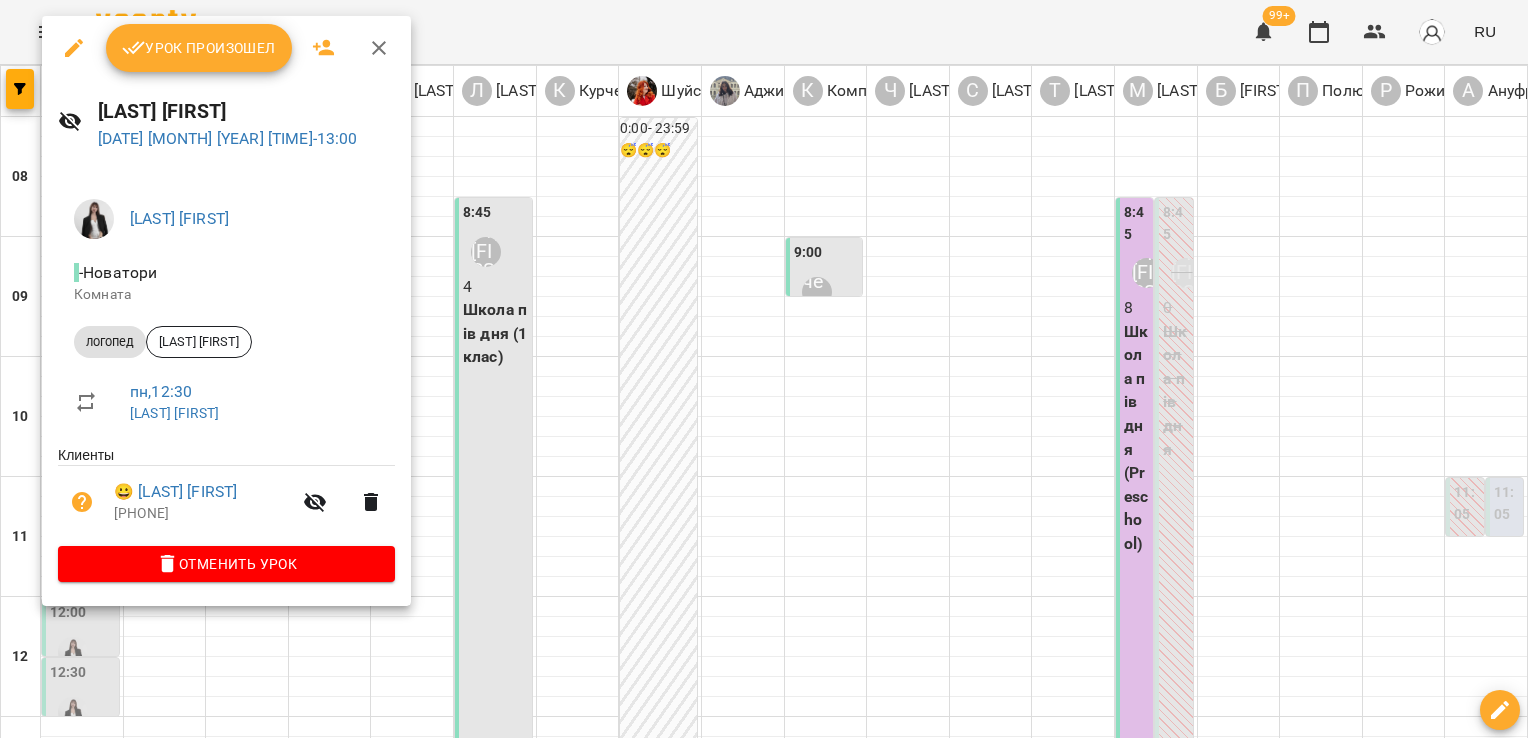 click at bounding box center (764, 369) 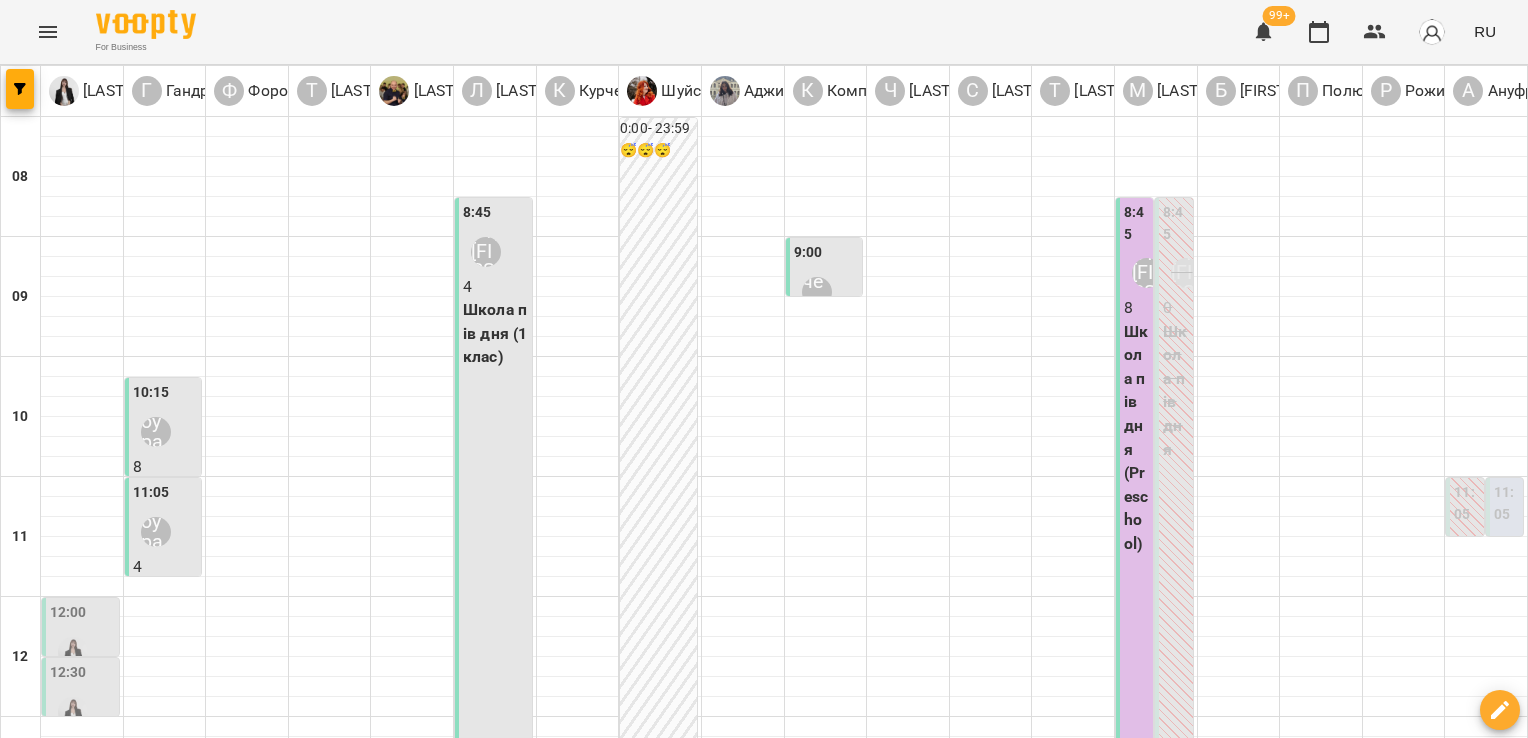 click at bounding box center [73, 652] 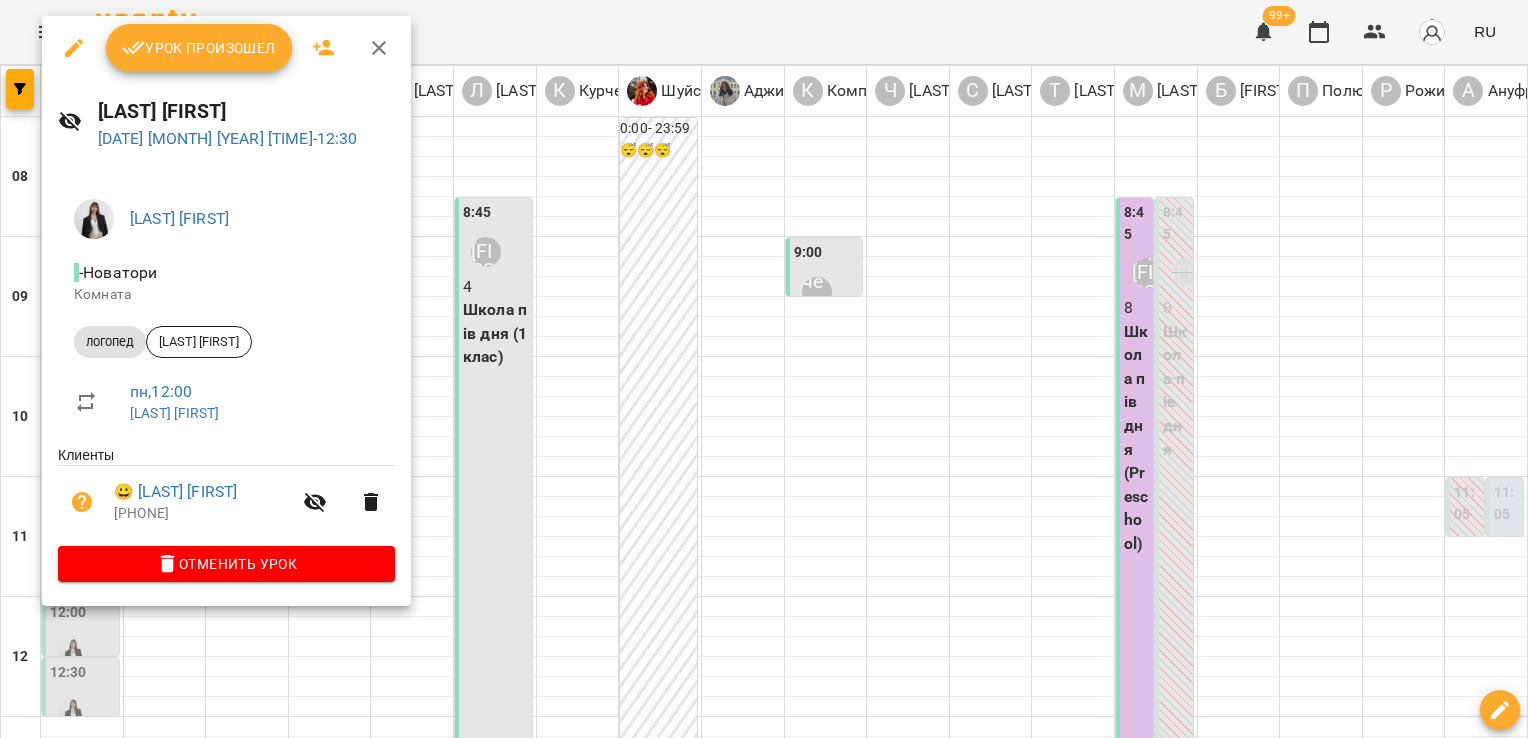 click at bounding box center [764, 369] 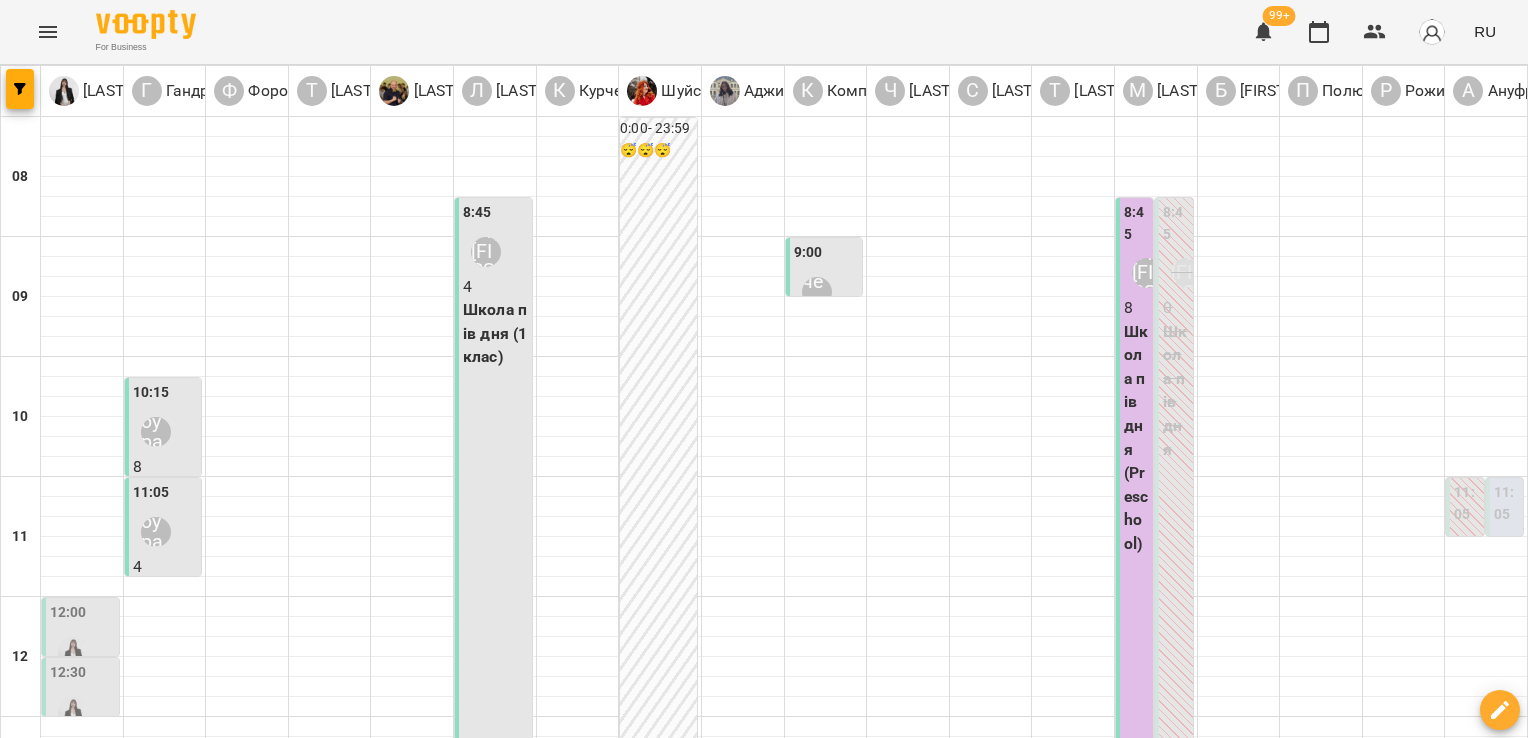click on "12:30" at bounding box center (82, 698) 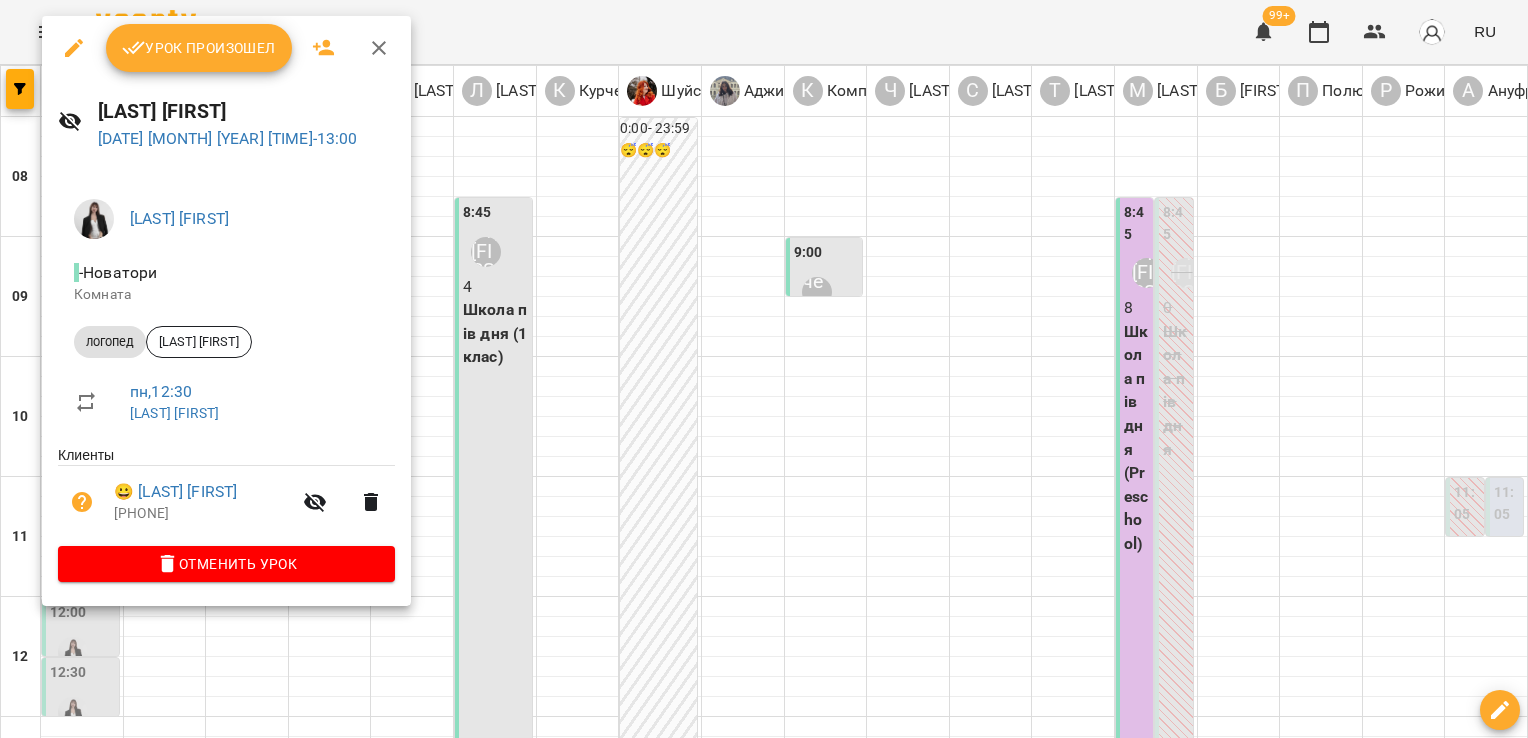 click at bounding box center [764, 369] 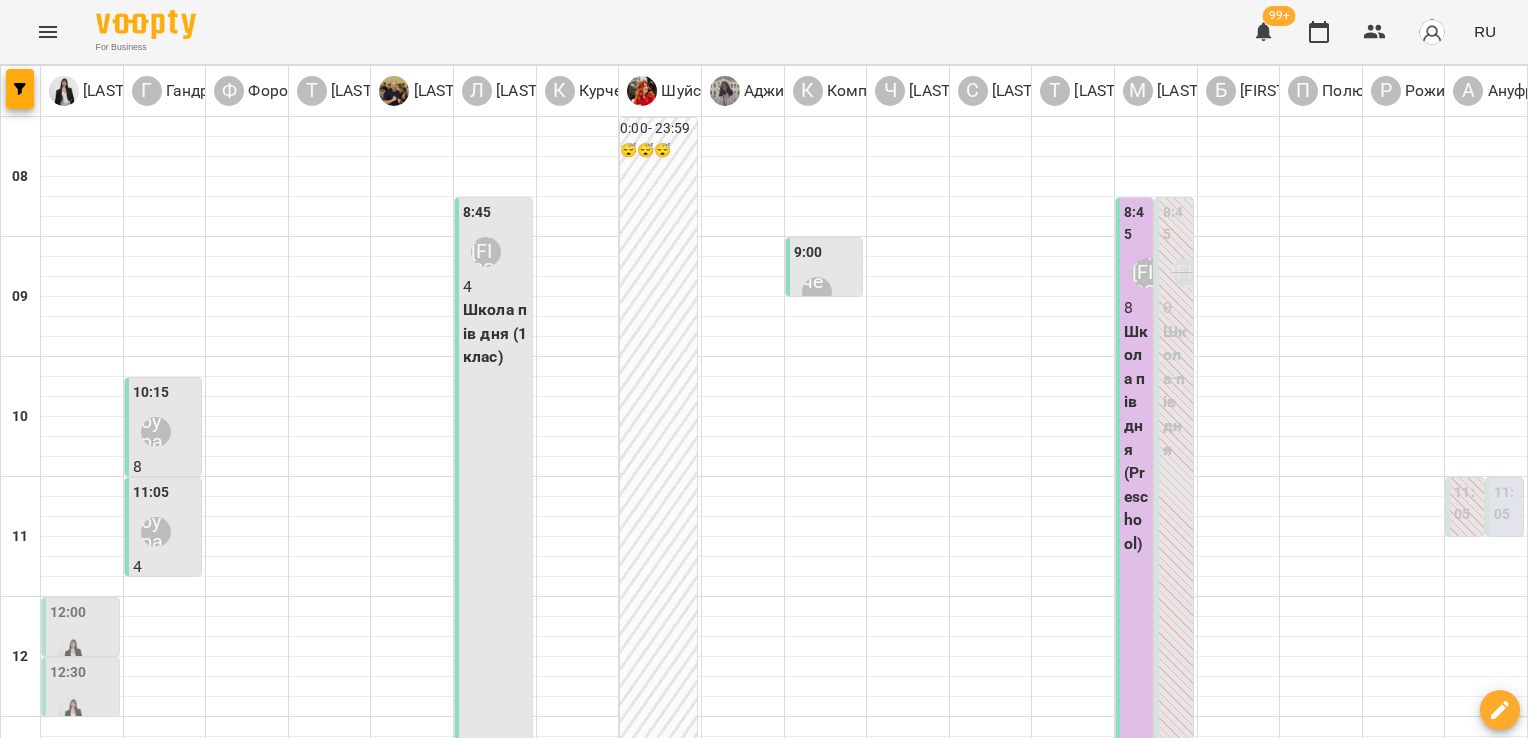 scroll, scrollTop: 472, scrollLeft: 0, axis: vertical 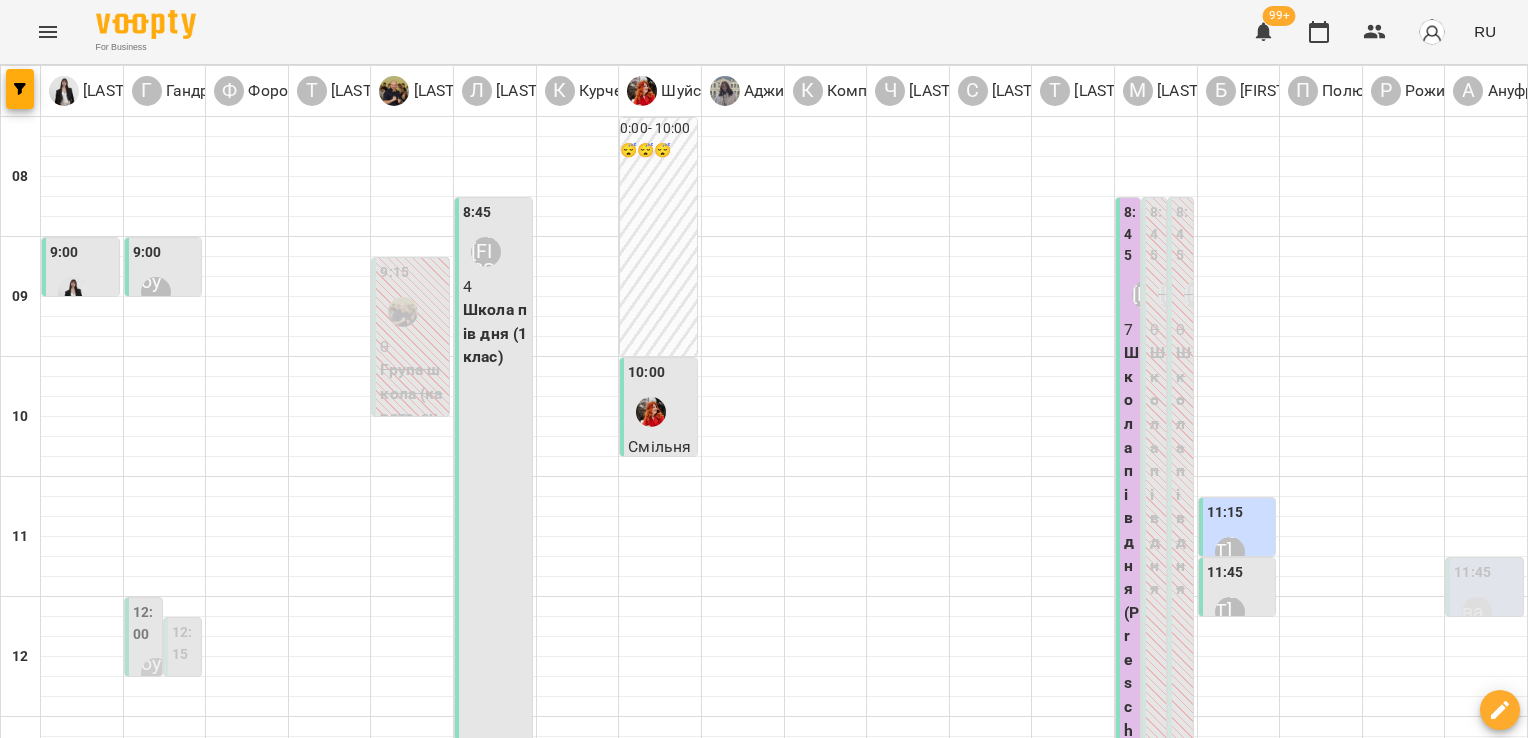 click on "ср" at bounding box center (725, 1583) 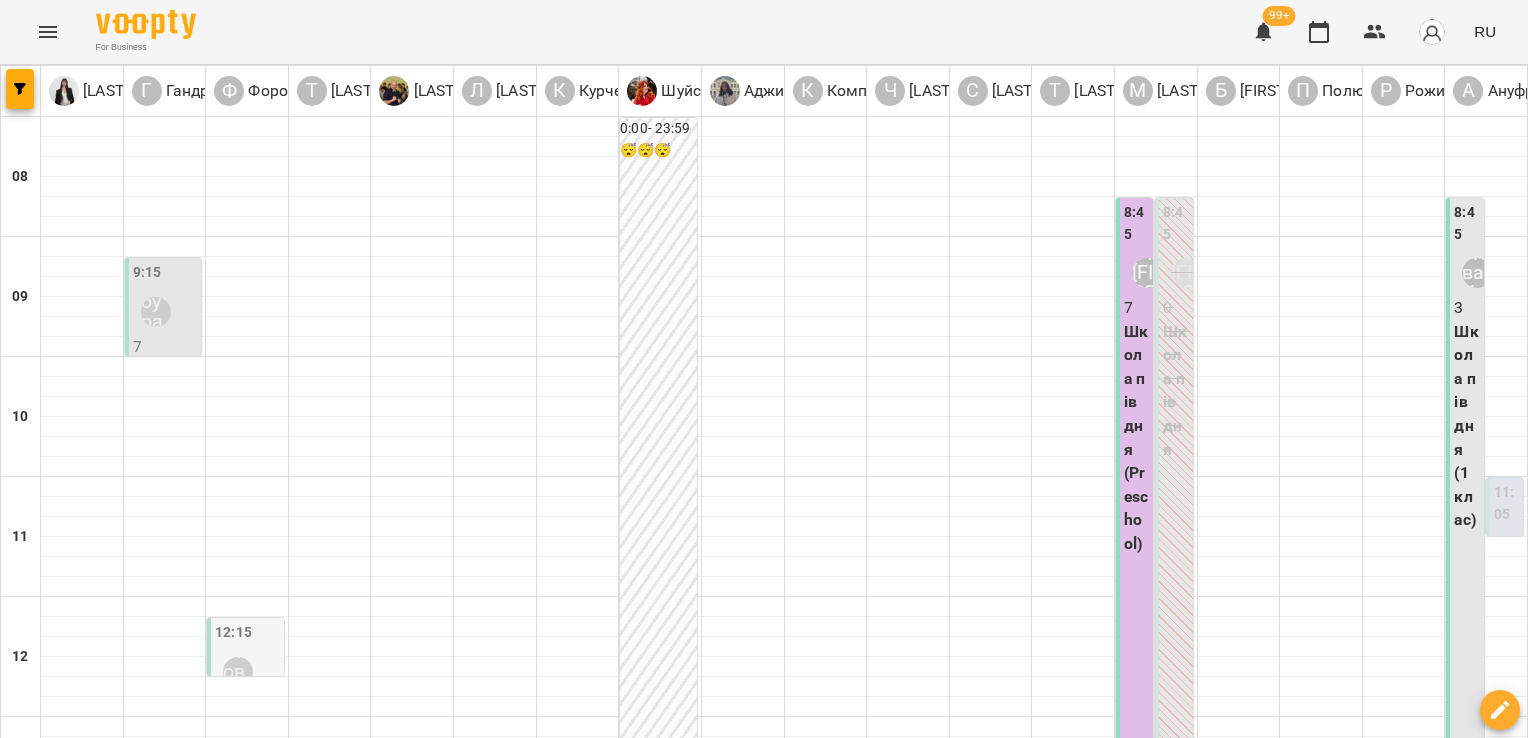 scroll, scrollTop: 472, scrollLeft: 0, axis: vertical 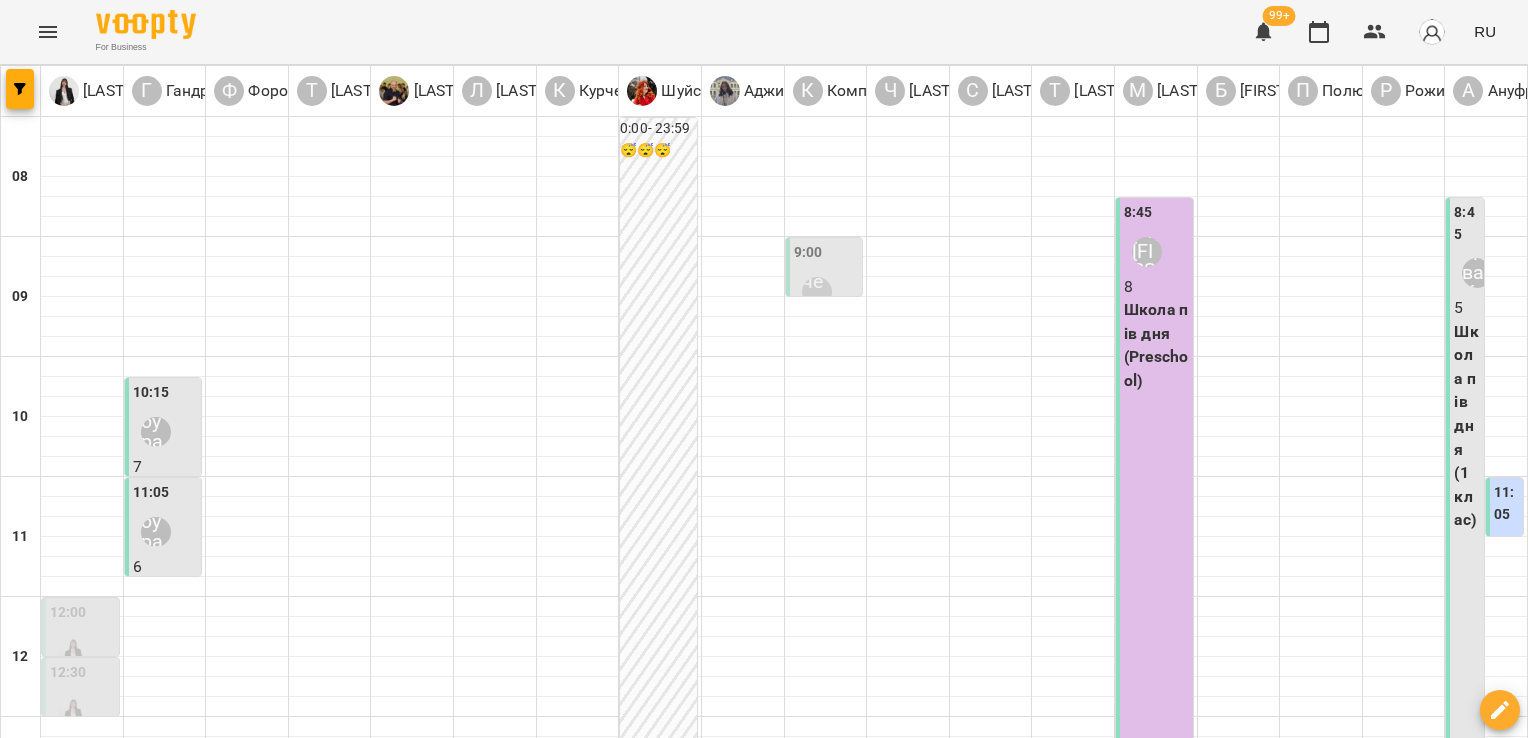 click on "12:00" at bounding box center [68, 613] 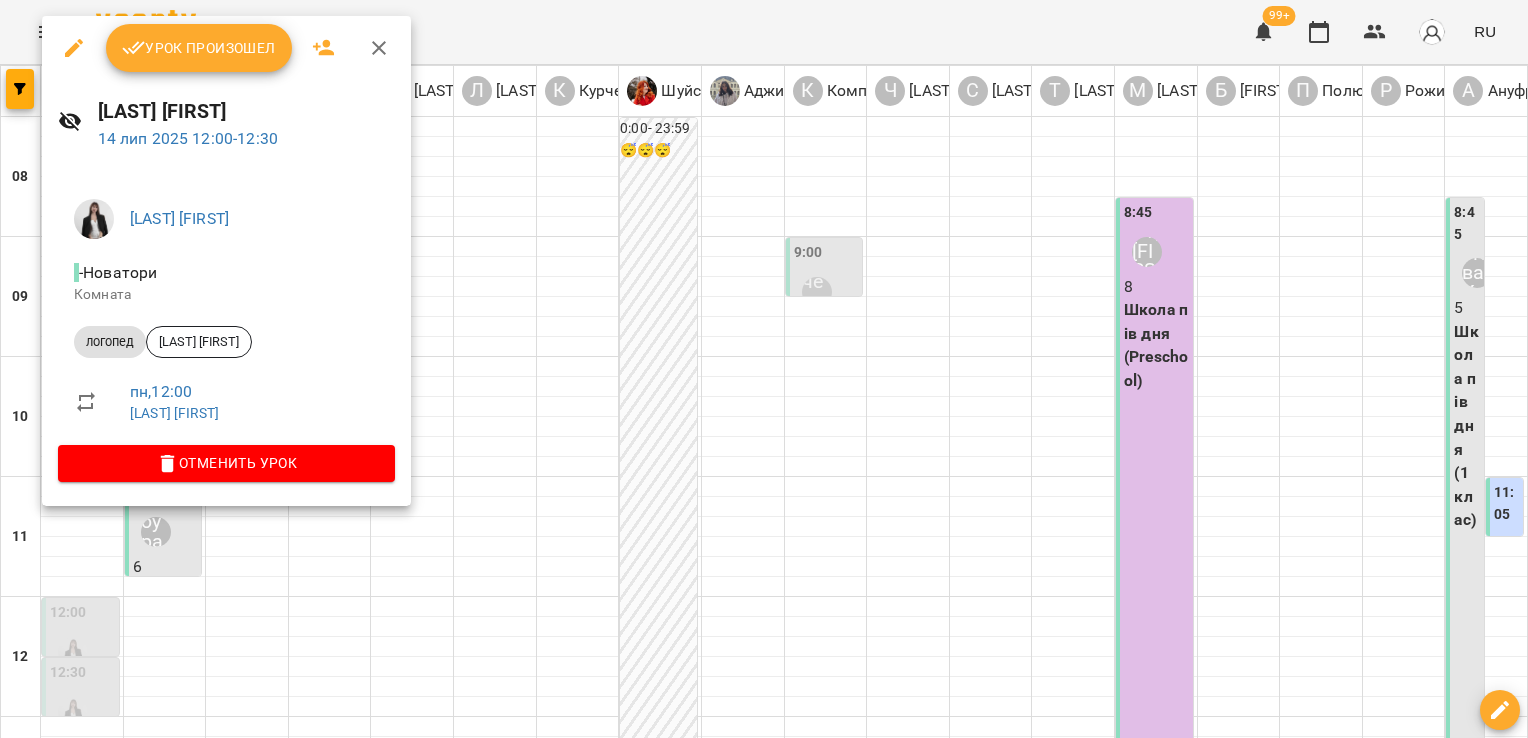 click at bounding box center [764, 369] 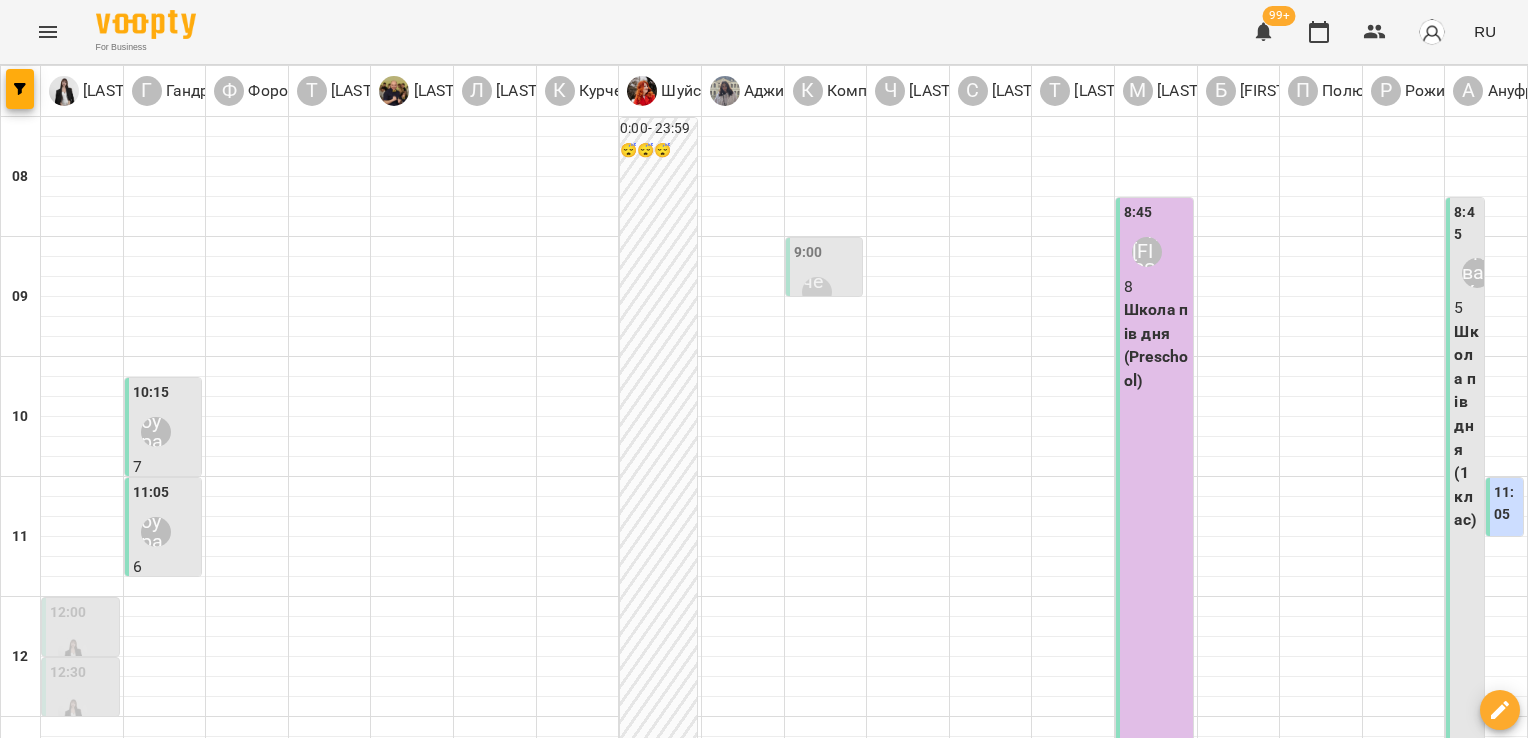 click on "12:30" at bounding box center [68, 673] 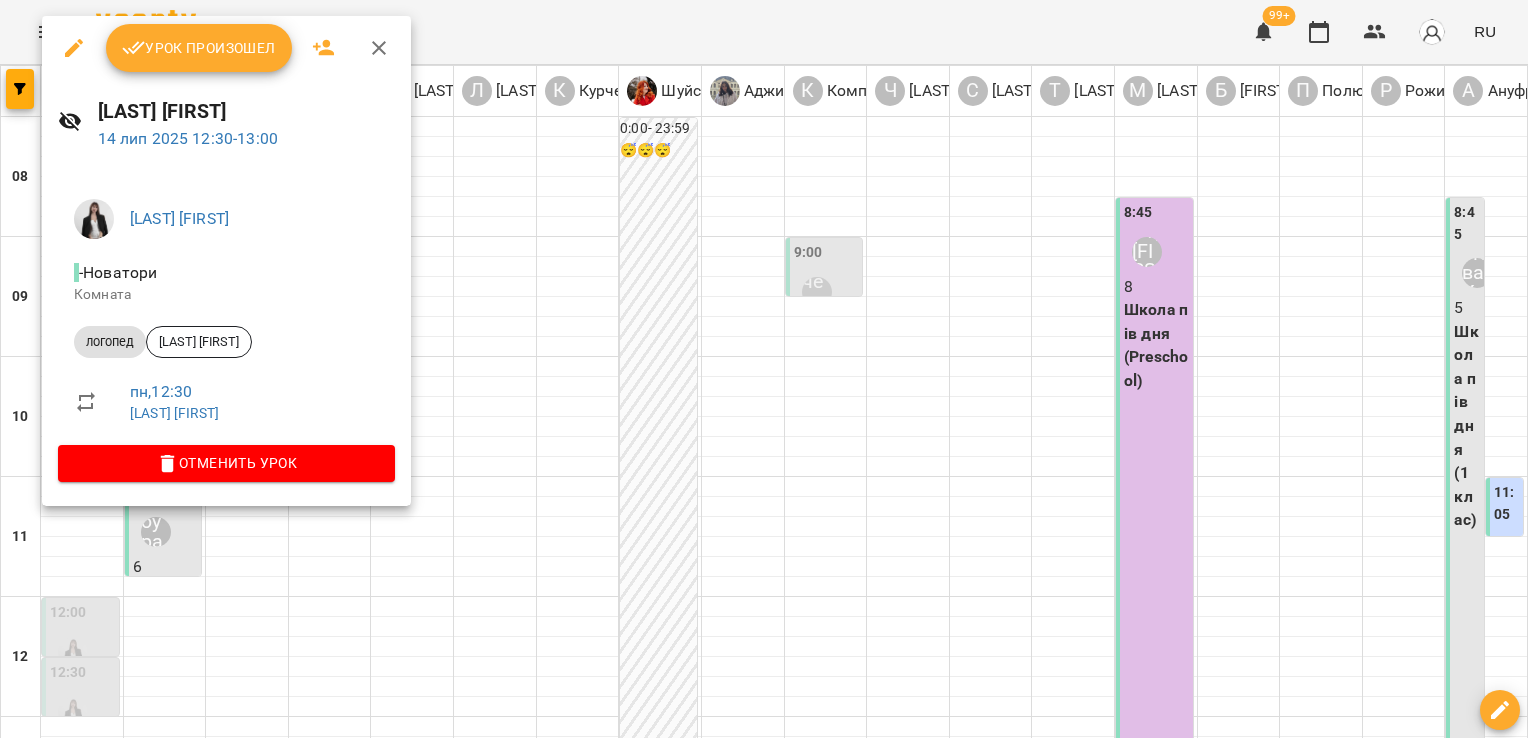 click at bounding box center (764, 369) 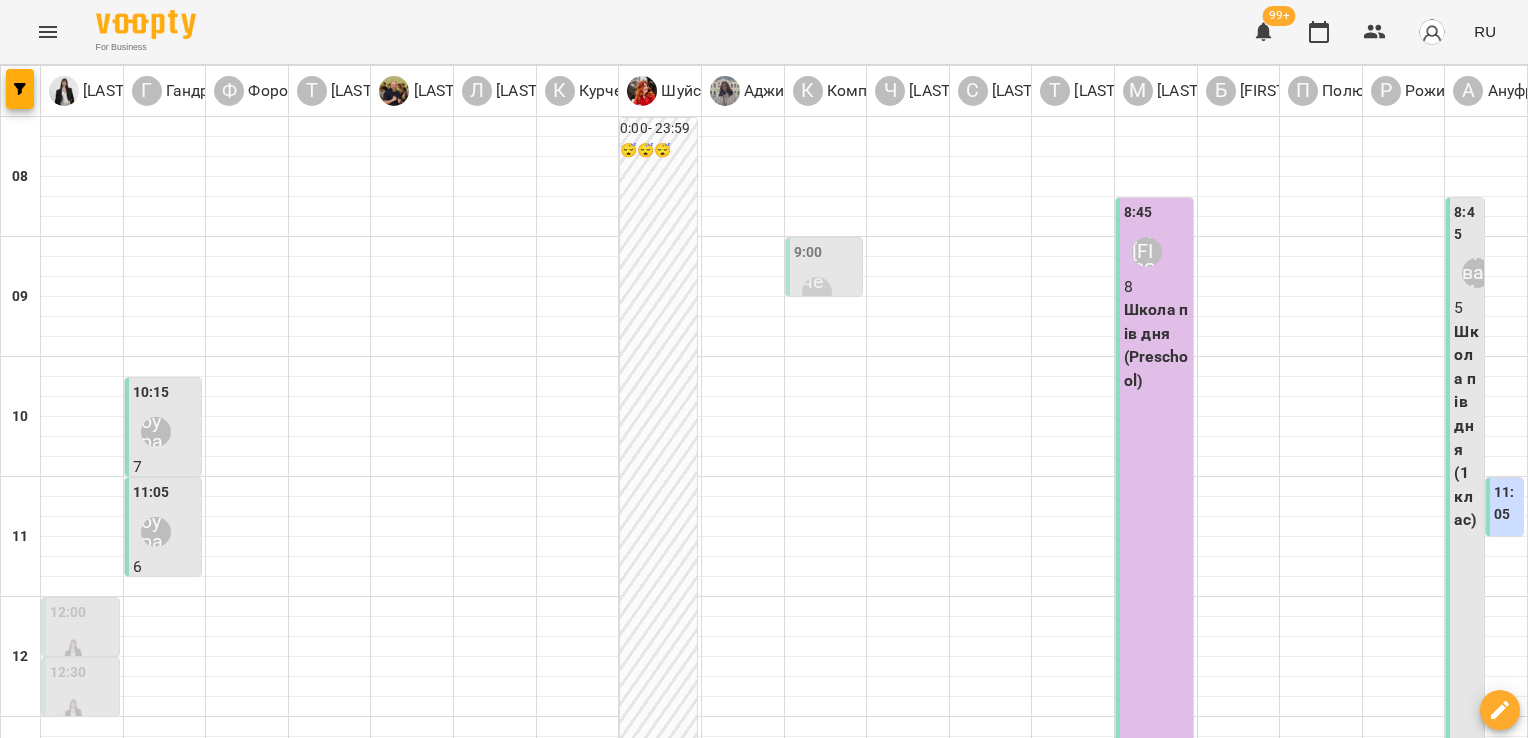 click at bounding box center (664, 1648) 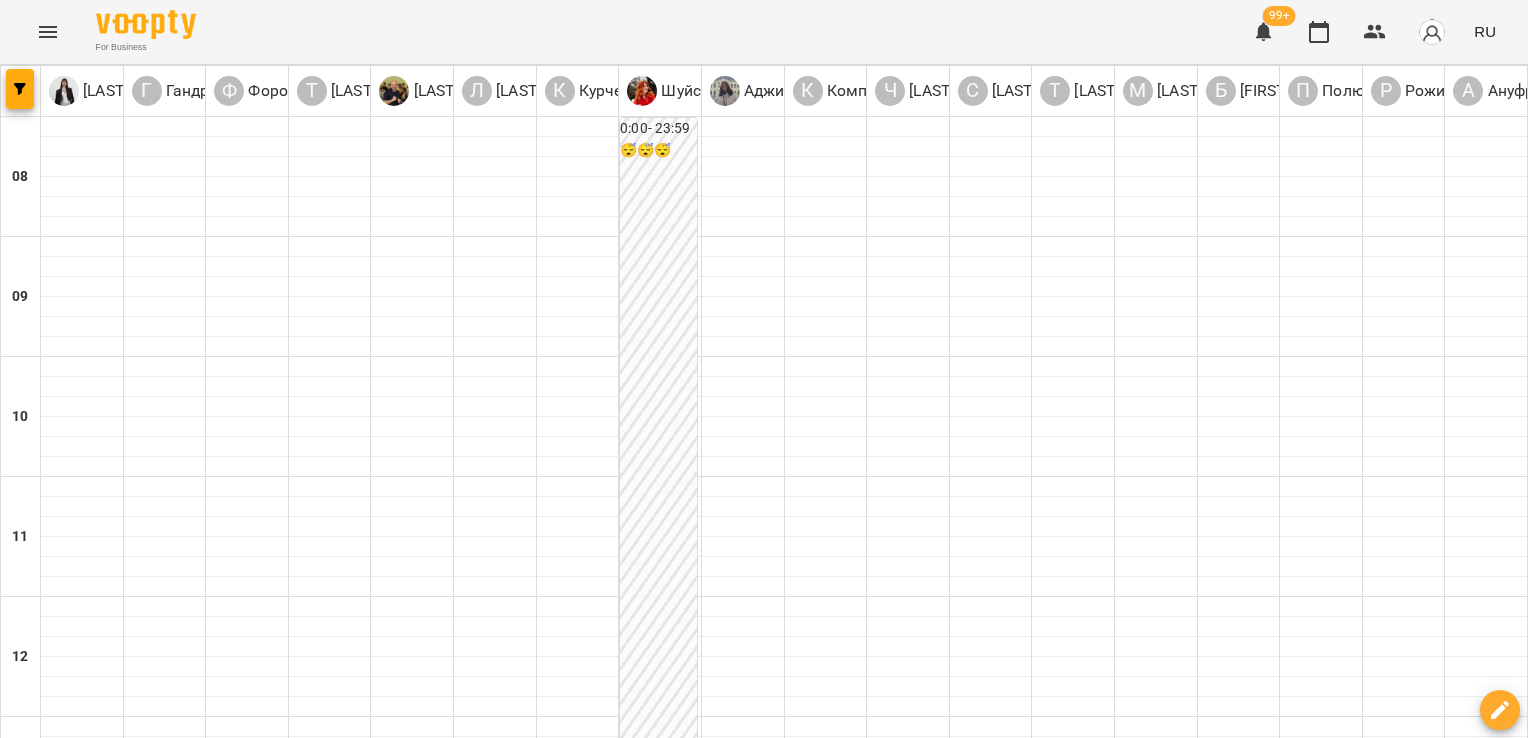 click at bounding box center (664, 1648) 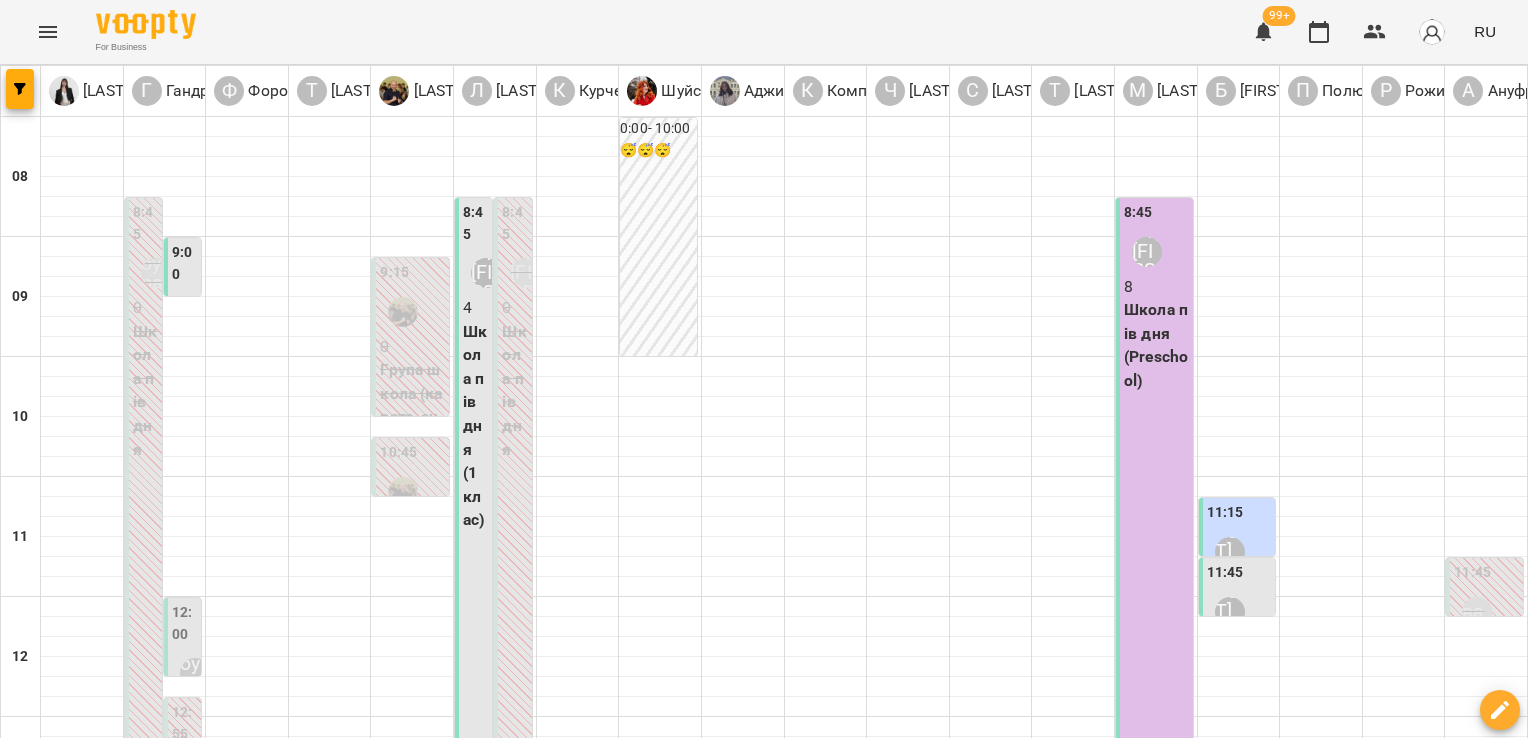 scroll, scrollTop: 472, scrollLeft: 0, axis: vertical 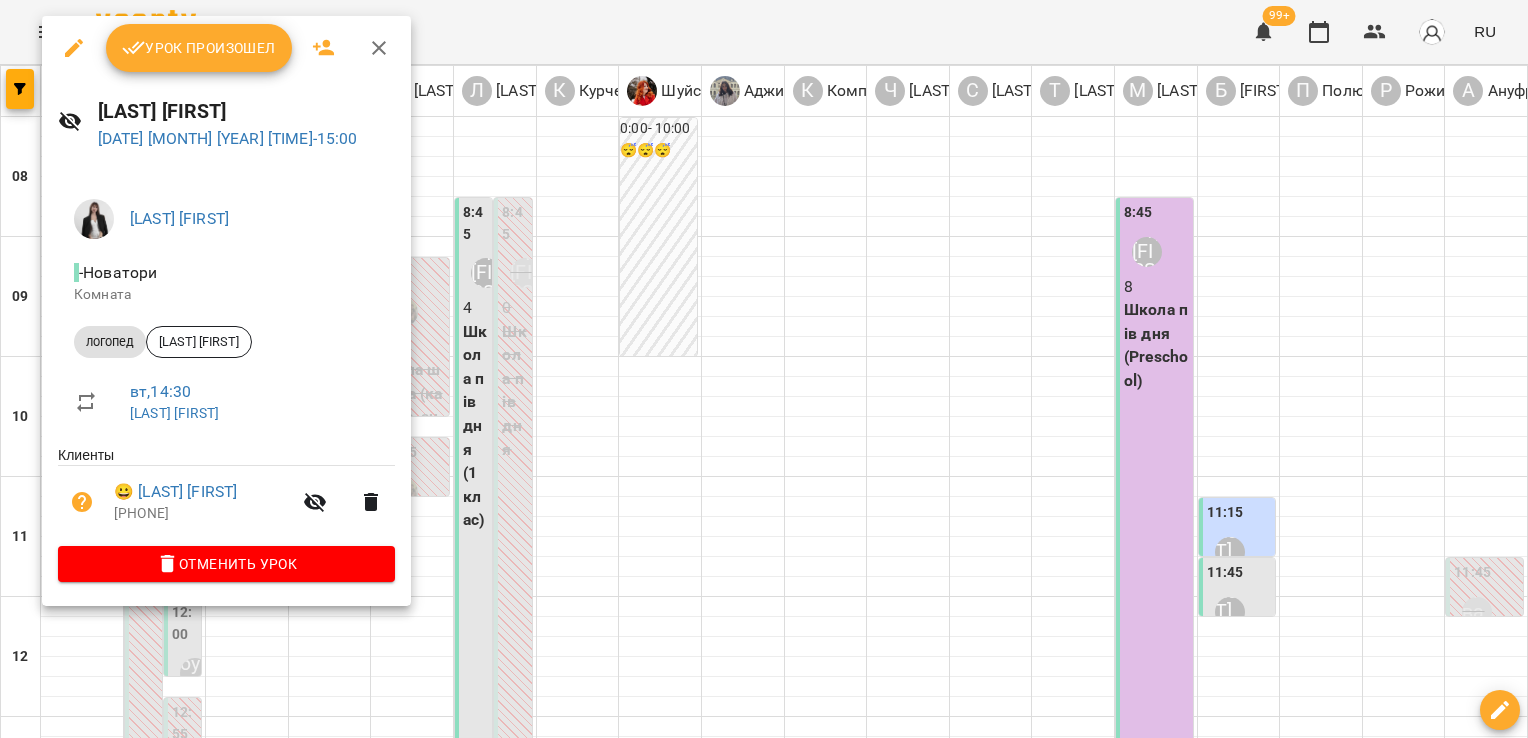 click at bounding box center [764, 369] 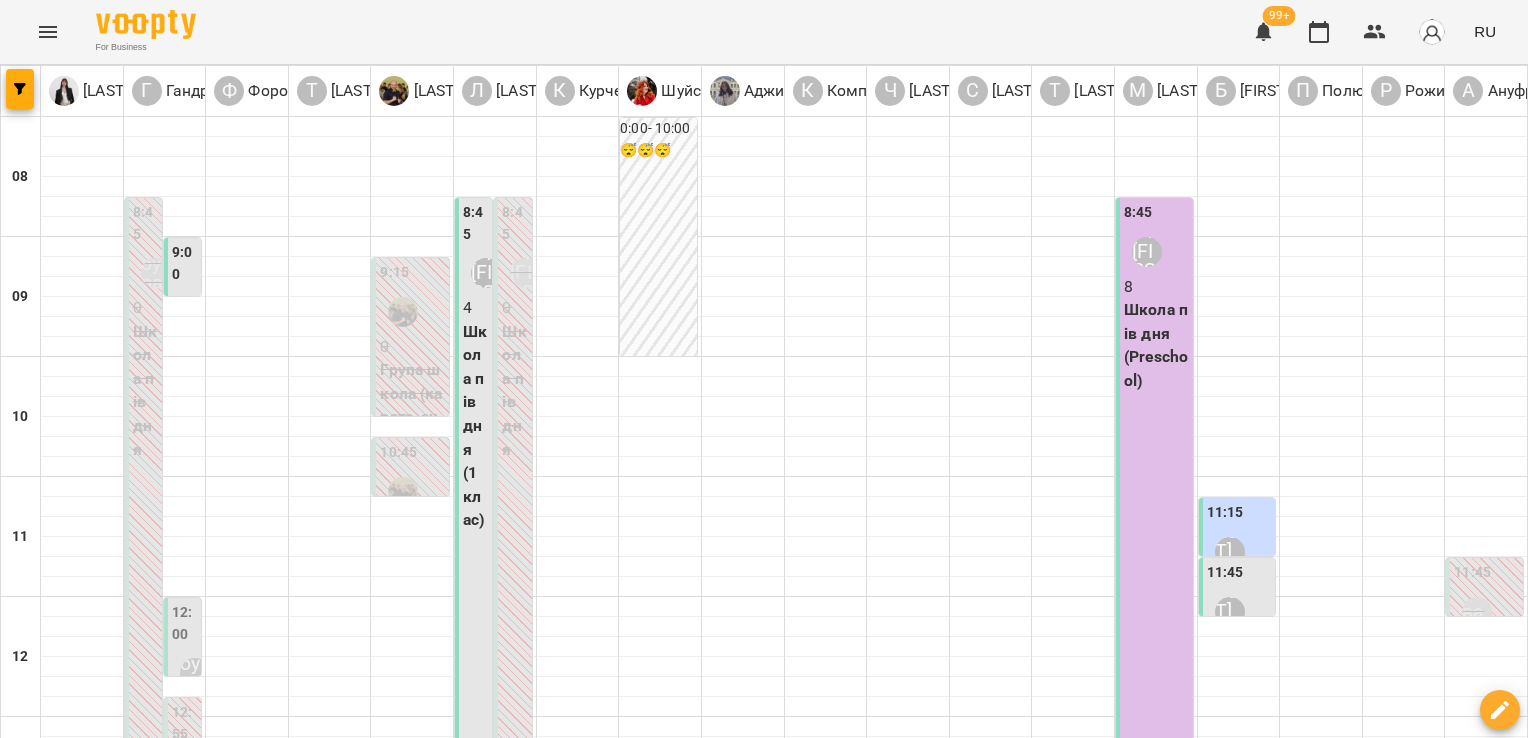 click on "15:00" at bounding box center [82, 998] 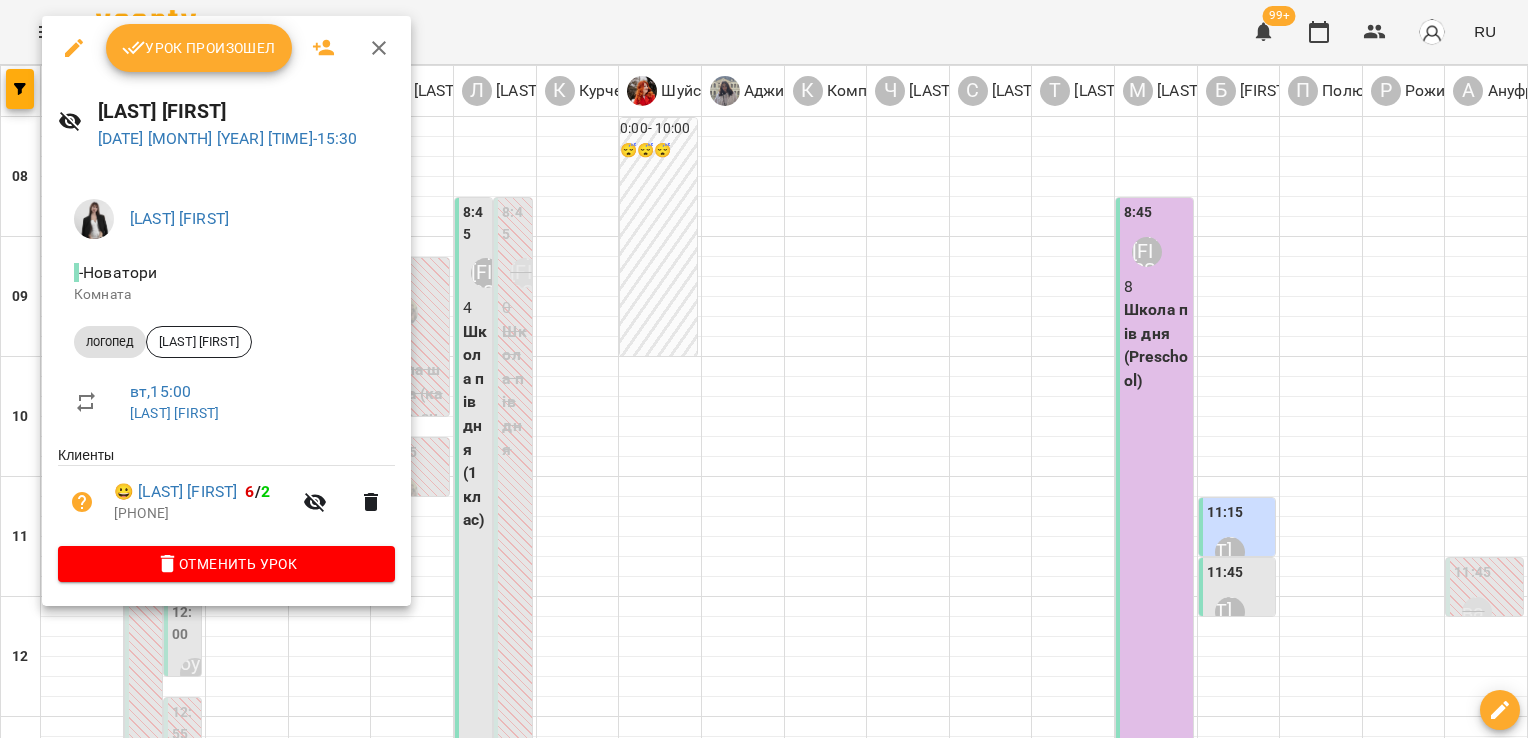 click at bounding box center (764, 369) 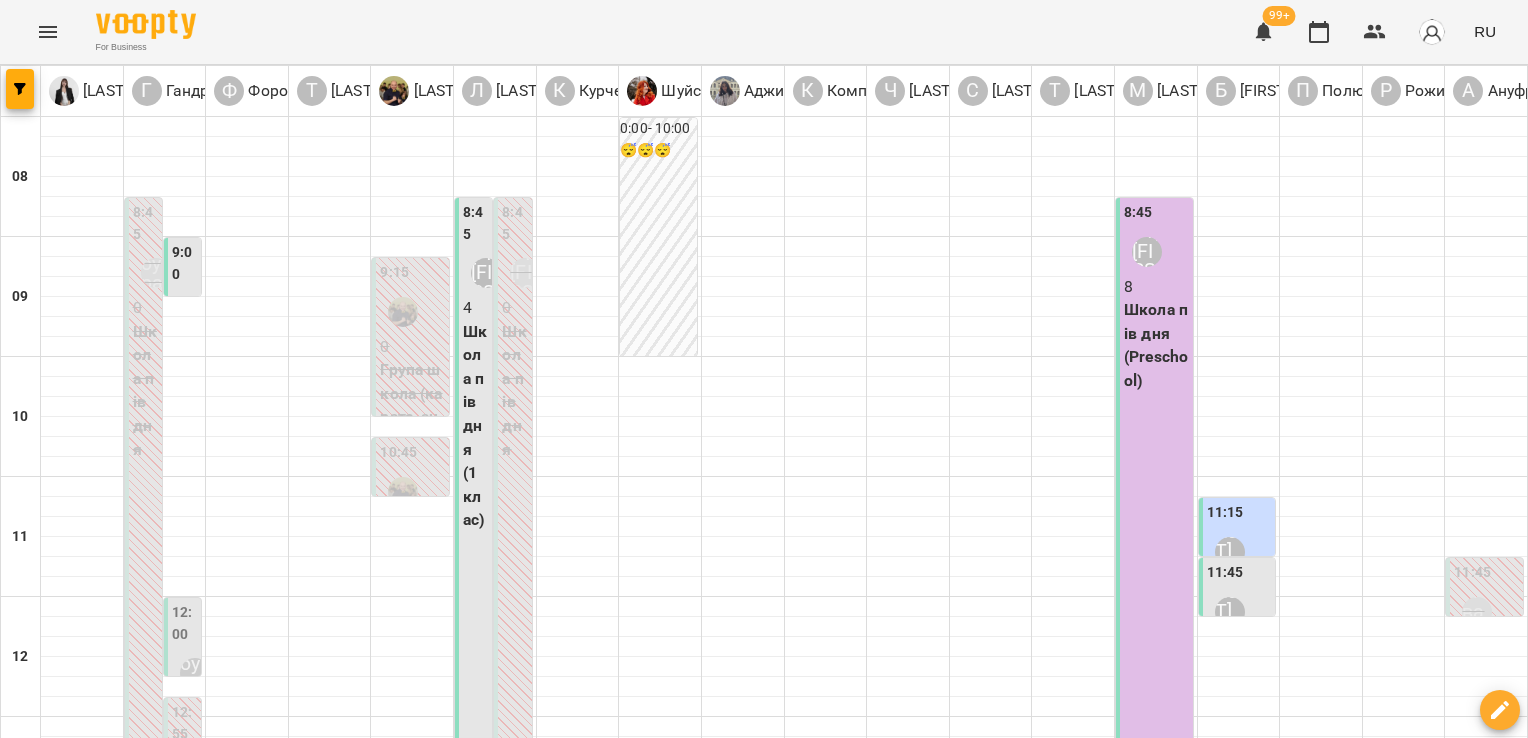 scroll, scrollTop: 472, scrollLeft: 0, axis: vertical 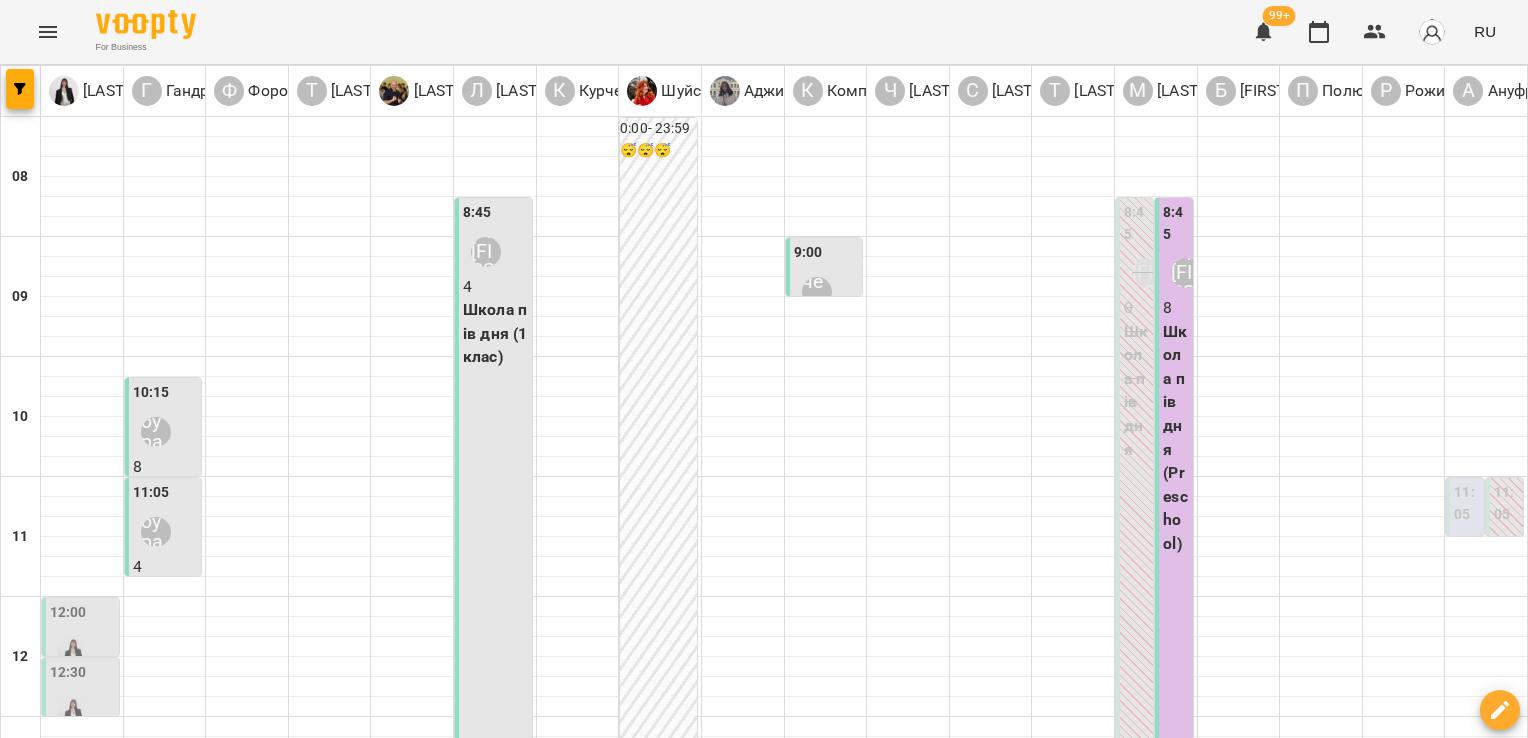 click on "вт" at bounding box center [470, 1583] 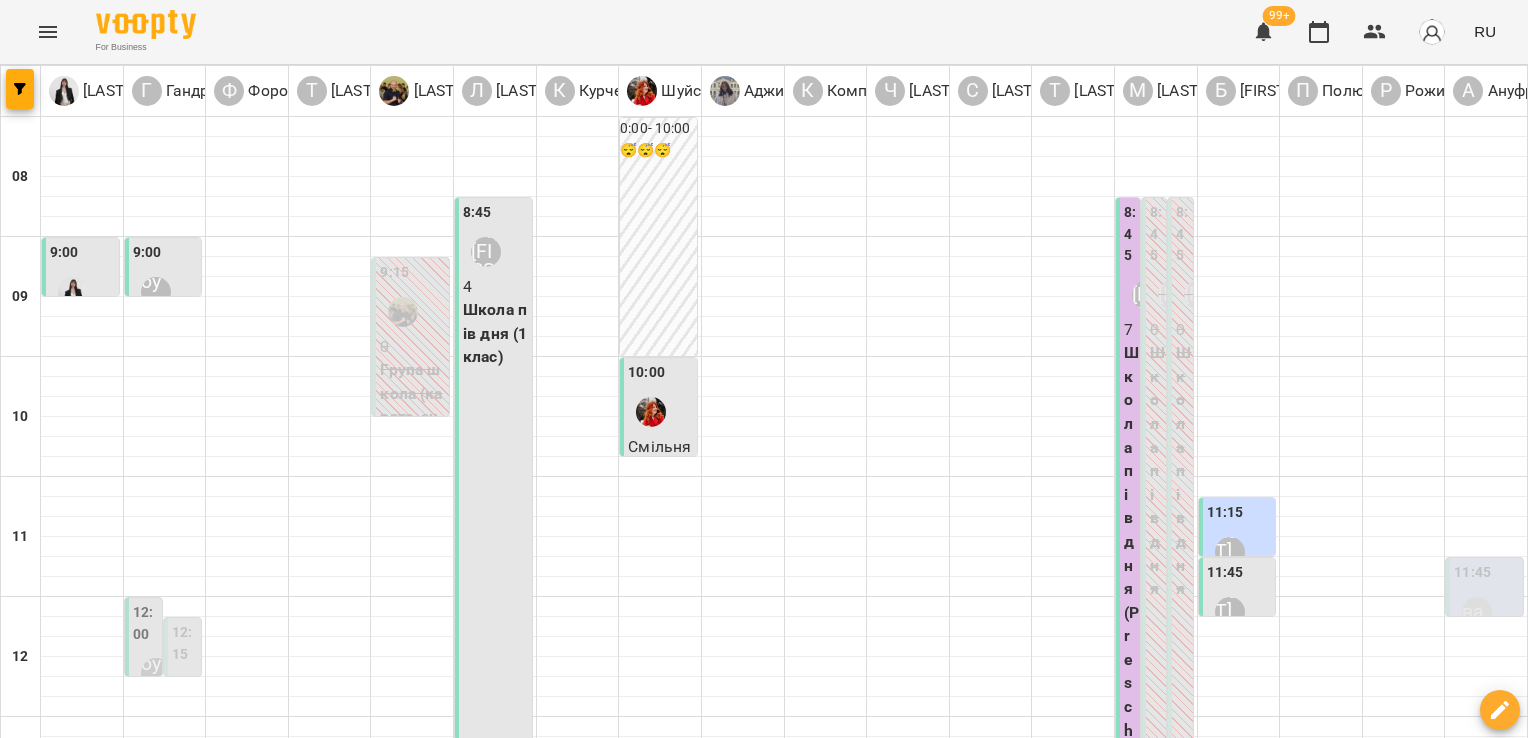 click on "9:00" at bounding box center (82, 278) 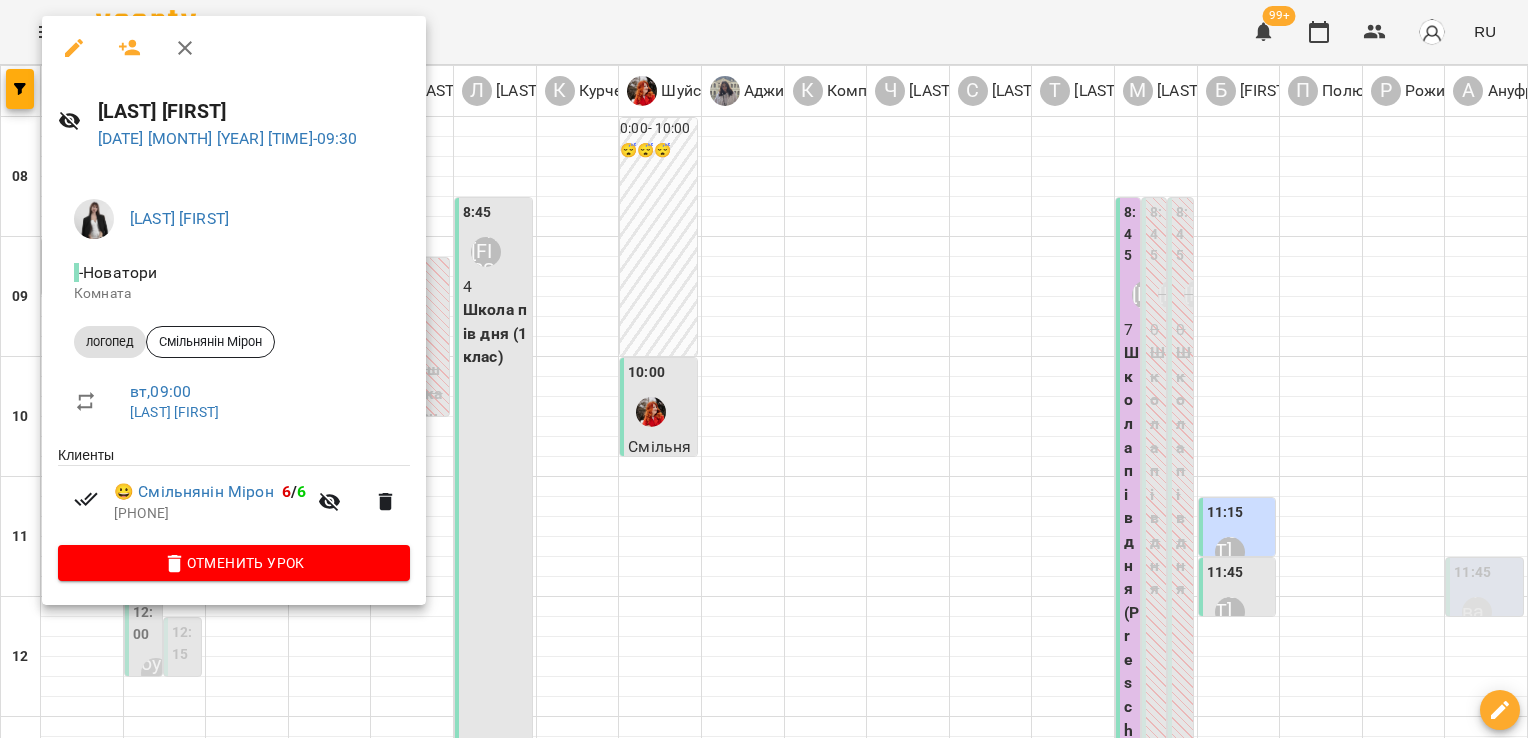 click at bounding box center [764, 369] 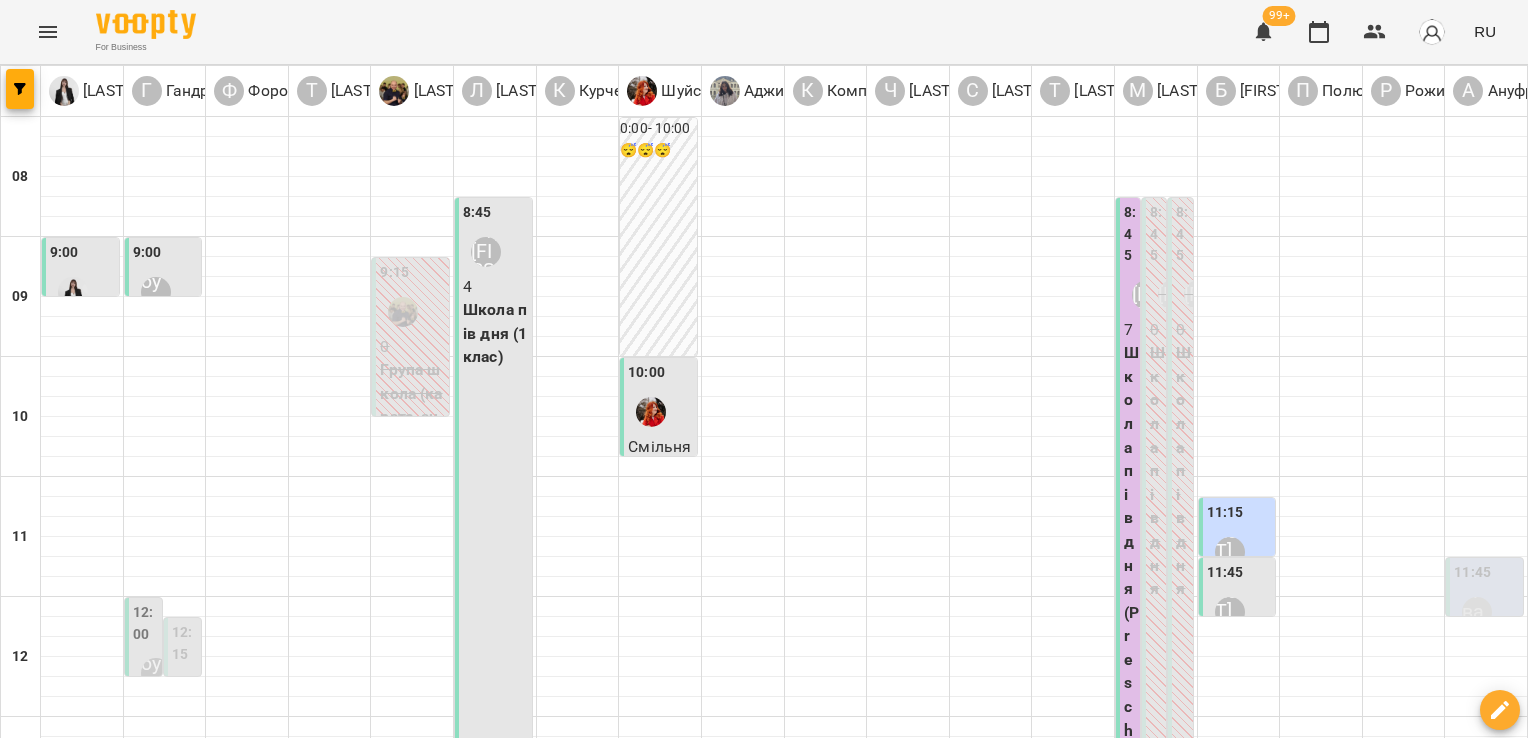click at bounding box center (863, 1648) 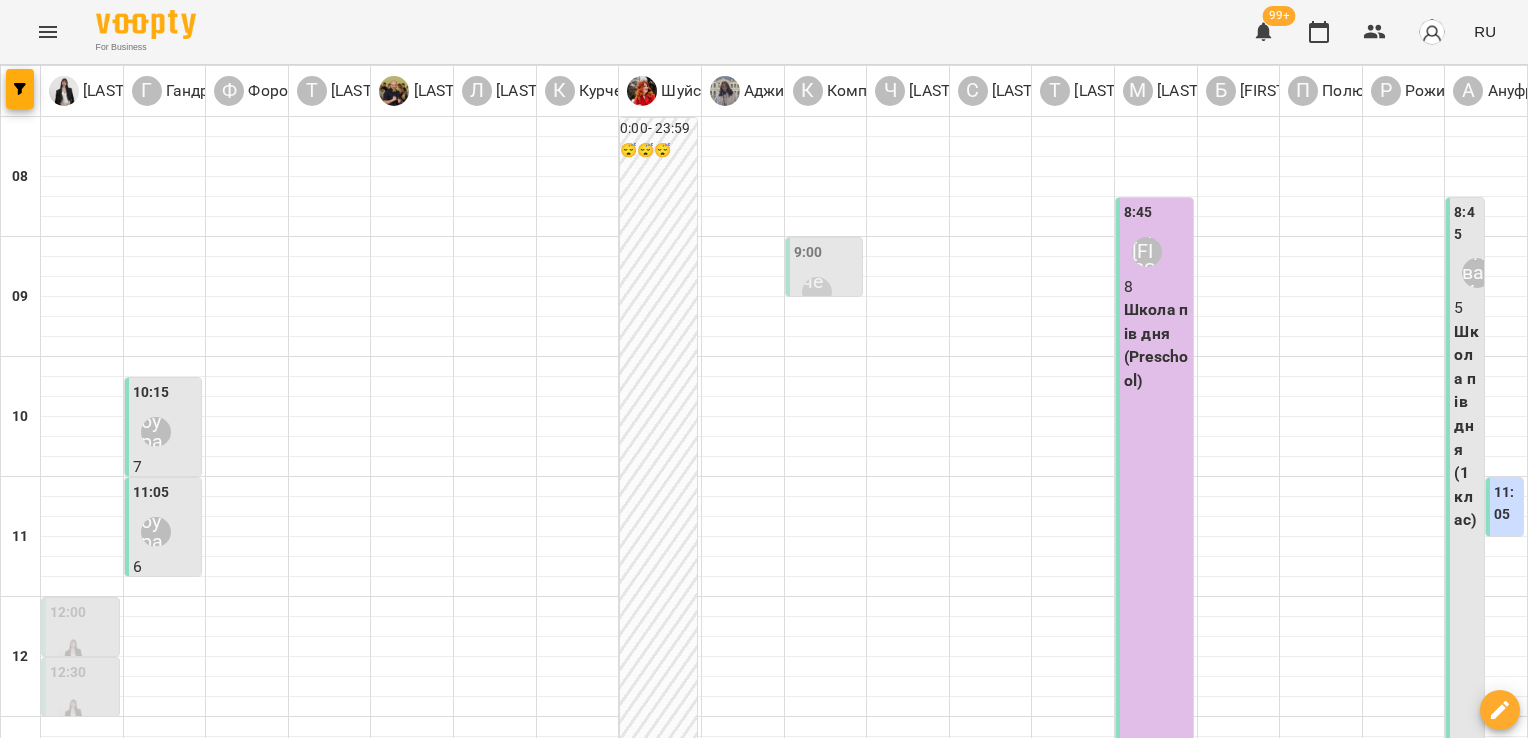 click on "15 июля" at bounding box center [470, 1602] 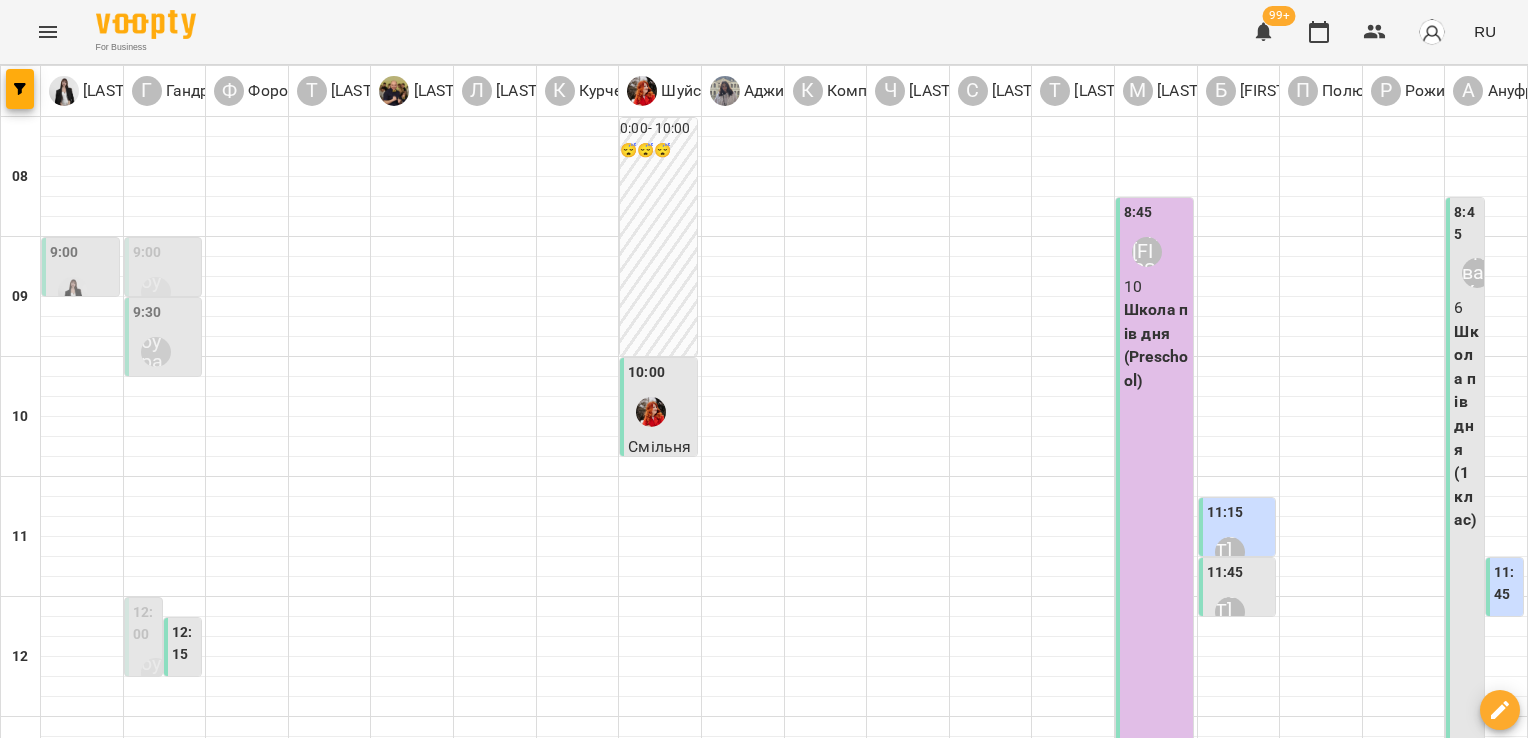 click on "[TIME] [LAST] [FIRST]" at bounding box center (165, 338) 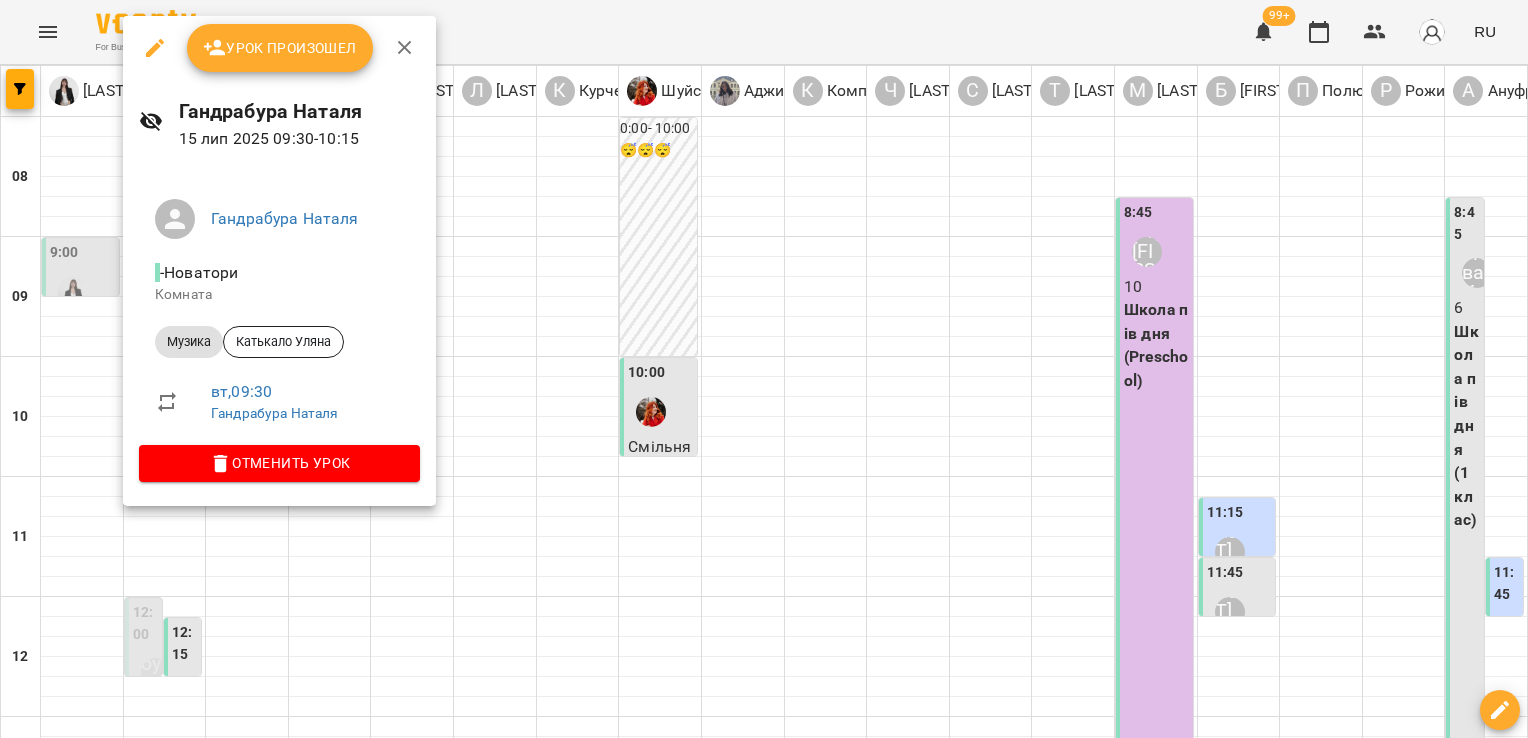 click at bounding box center (764, 369) 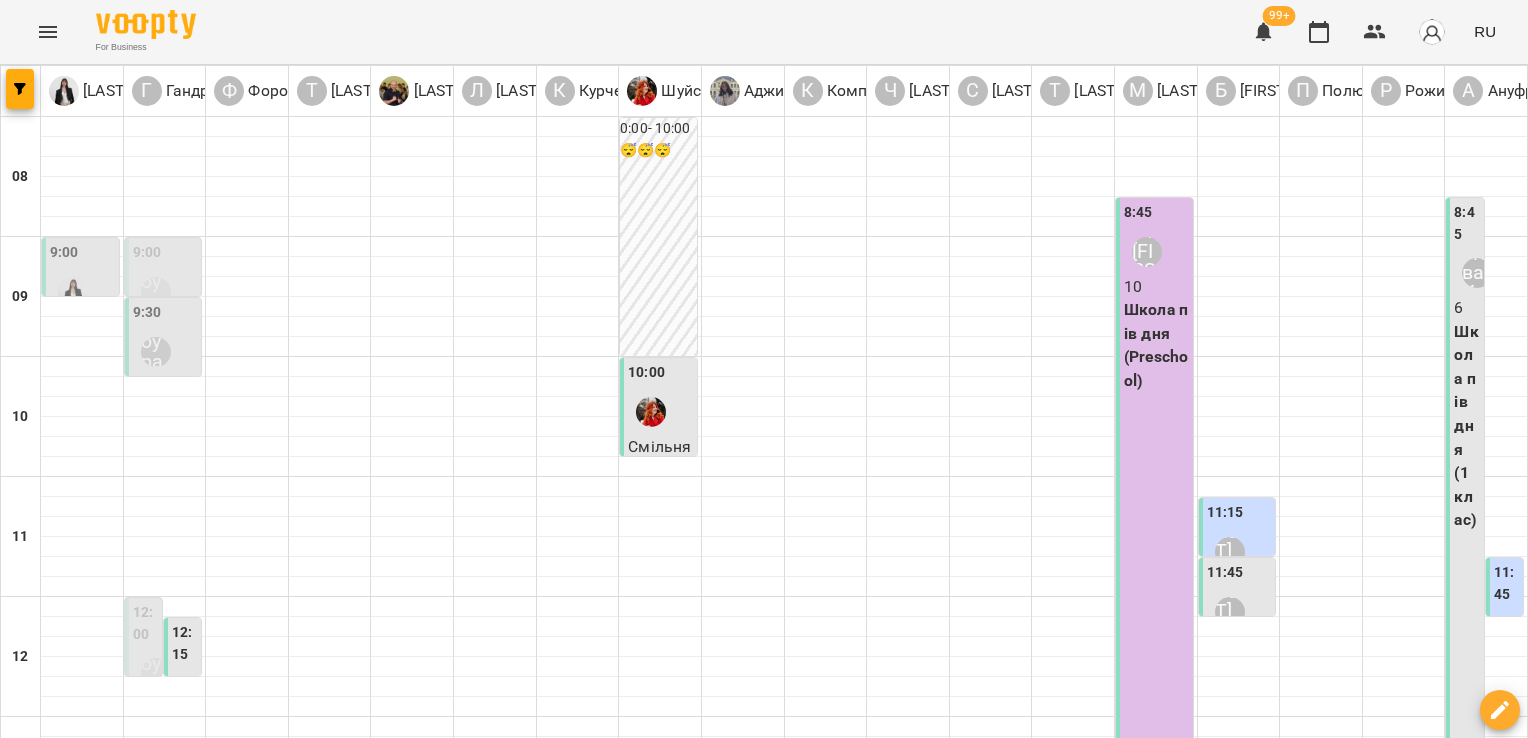 click on "Гандрабура Наталя" at bounding box center (156, 292) 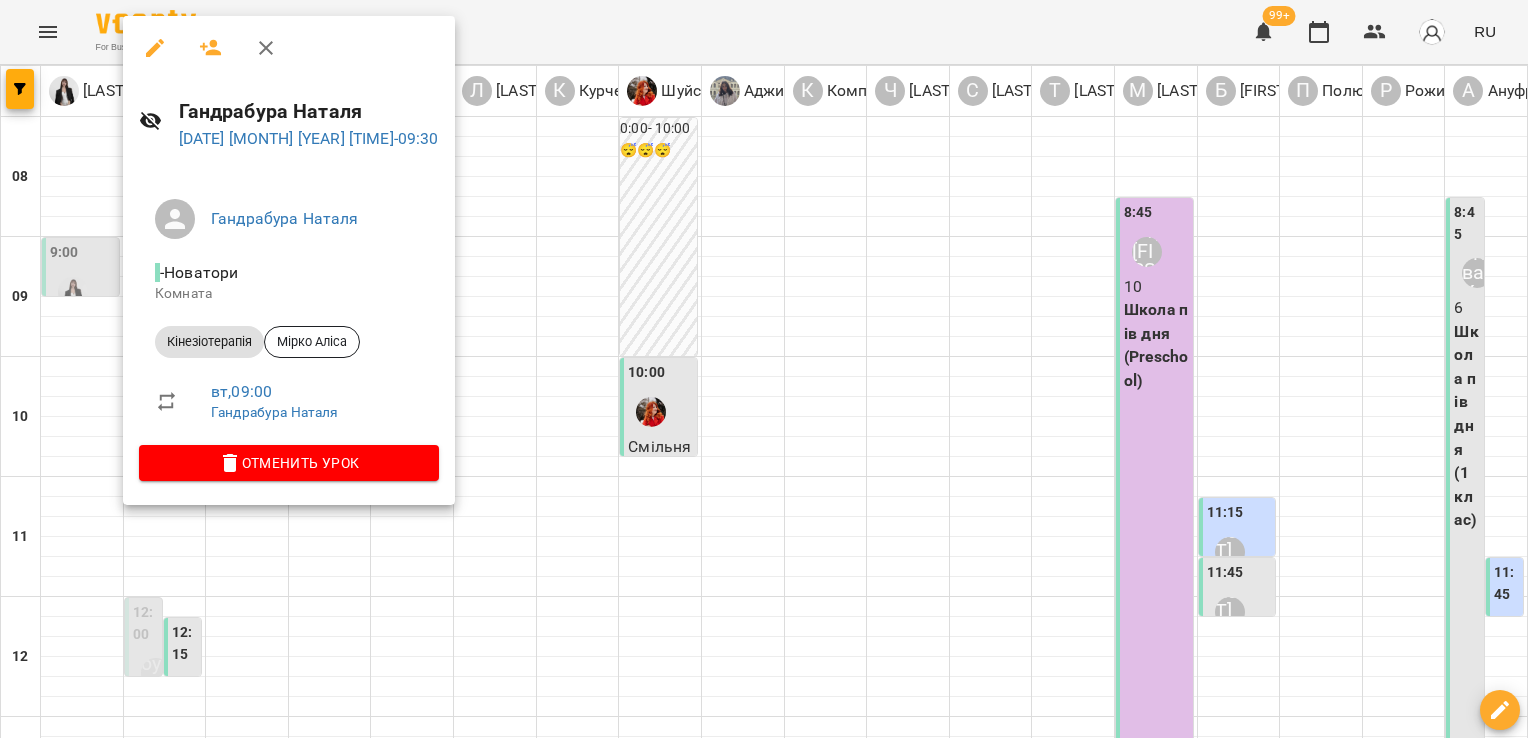 click at bounding box center [764, 369] 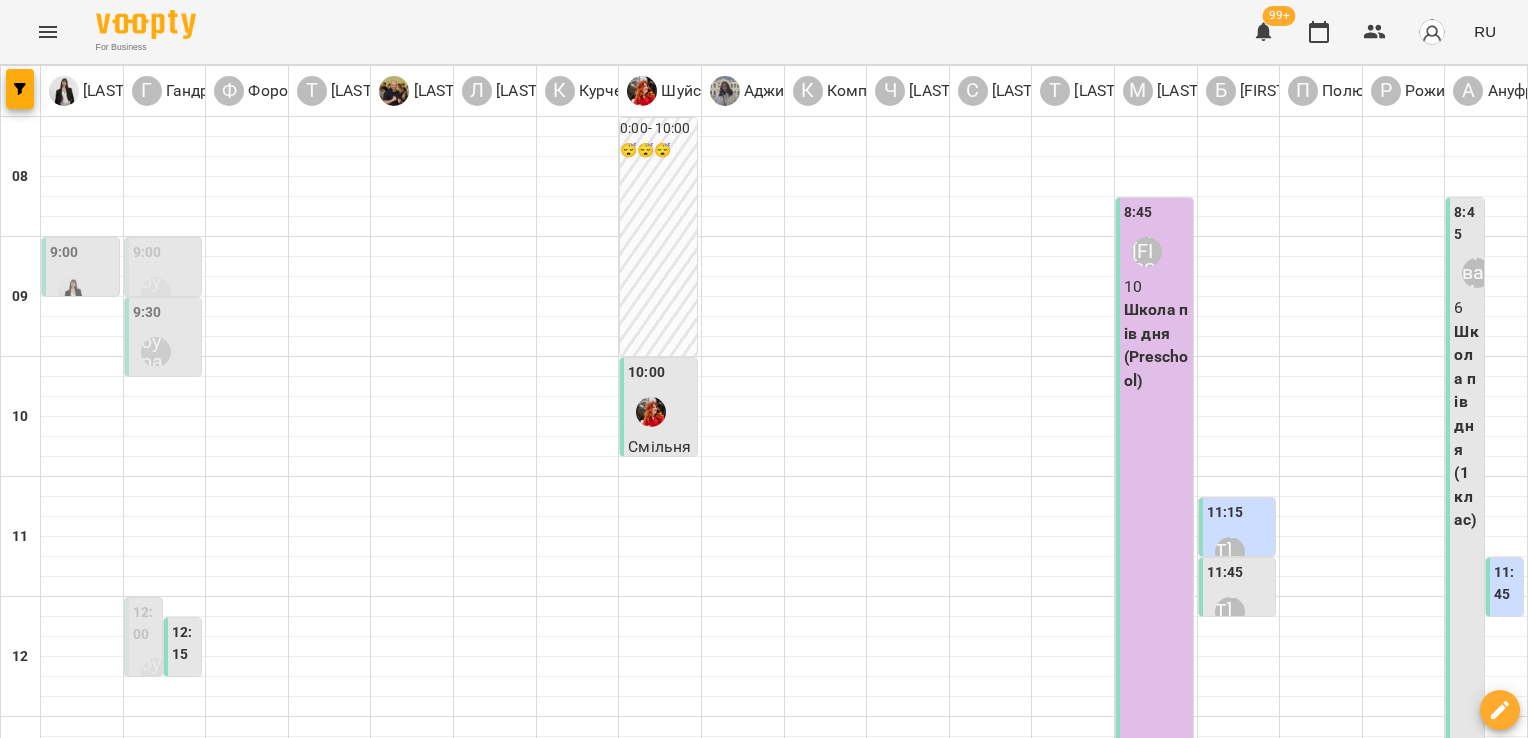click on "ср" at bounding box center [725, 1583] 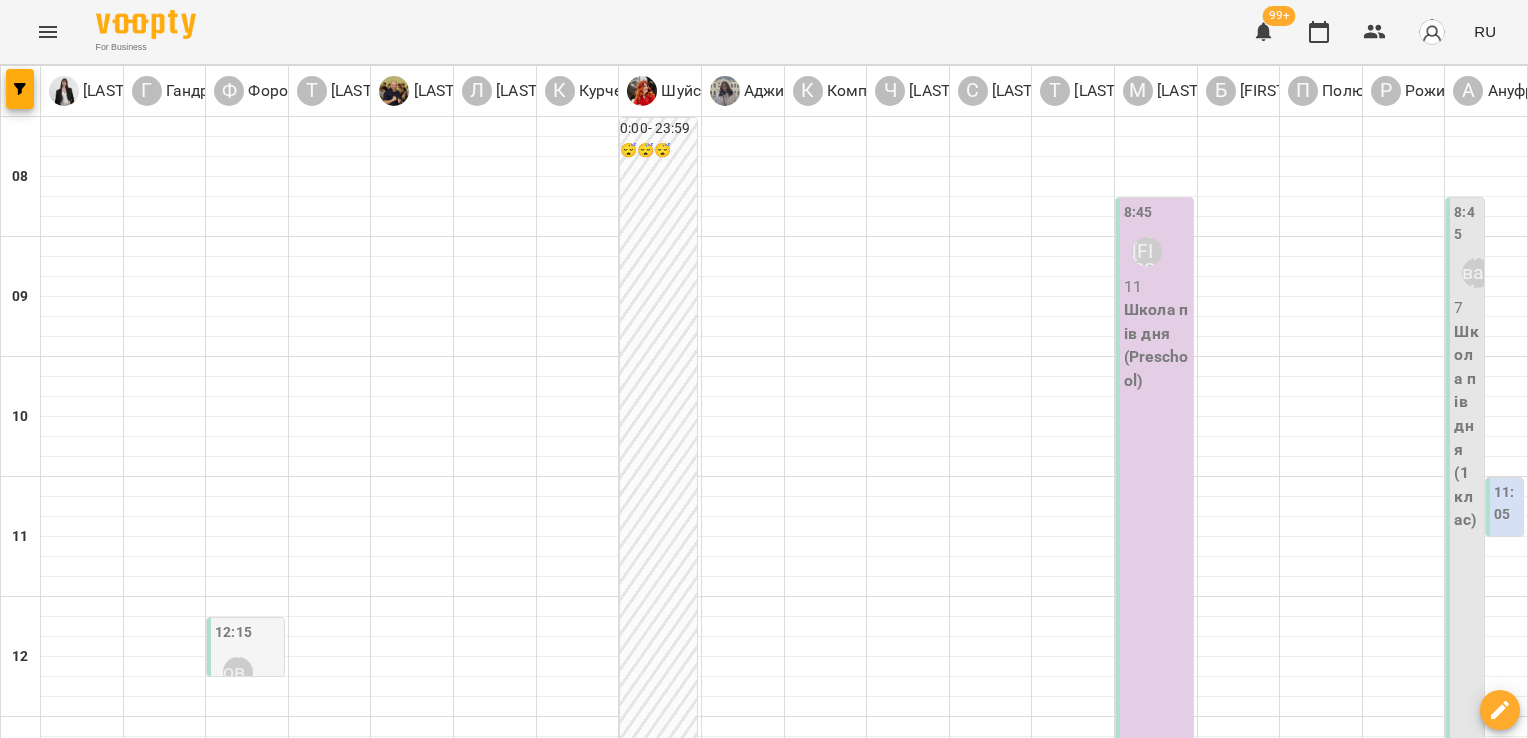 click on "чт" at bounding box center (979, 1583) 